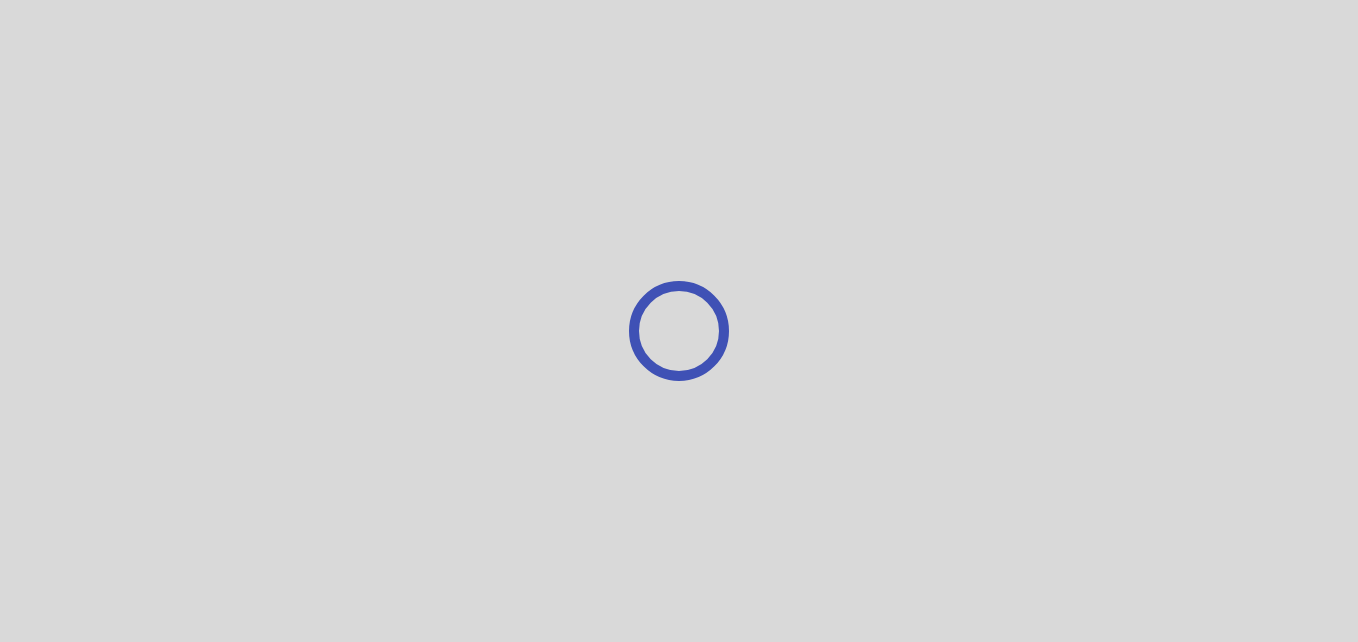 scroll, scrollTop: 0, scrollLeft: 0, axis: both 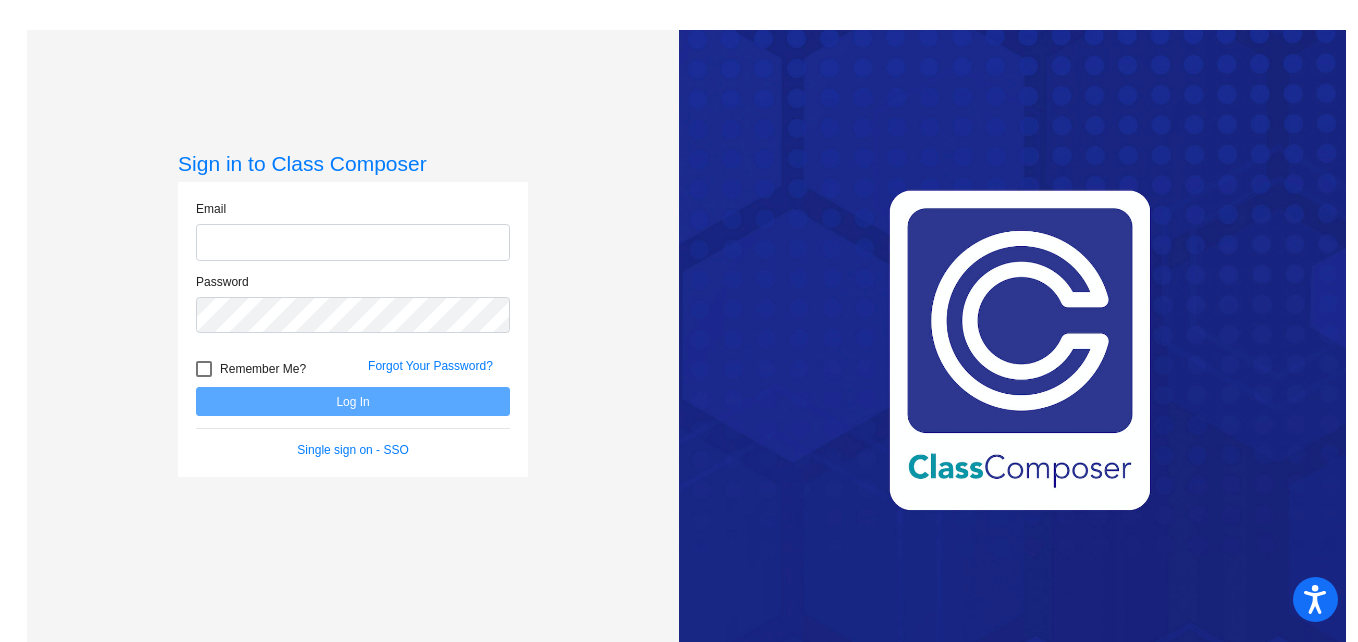 type on "[EMAIL_ADDRESS][DOMAIN_NAME]" 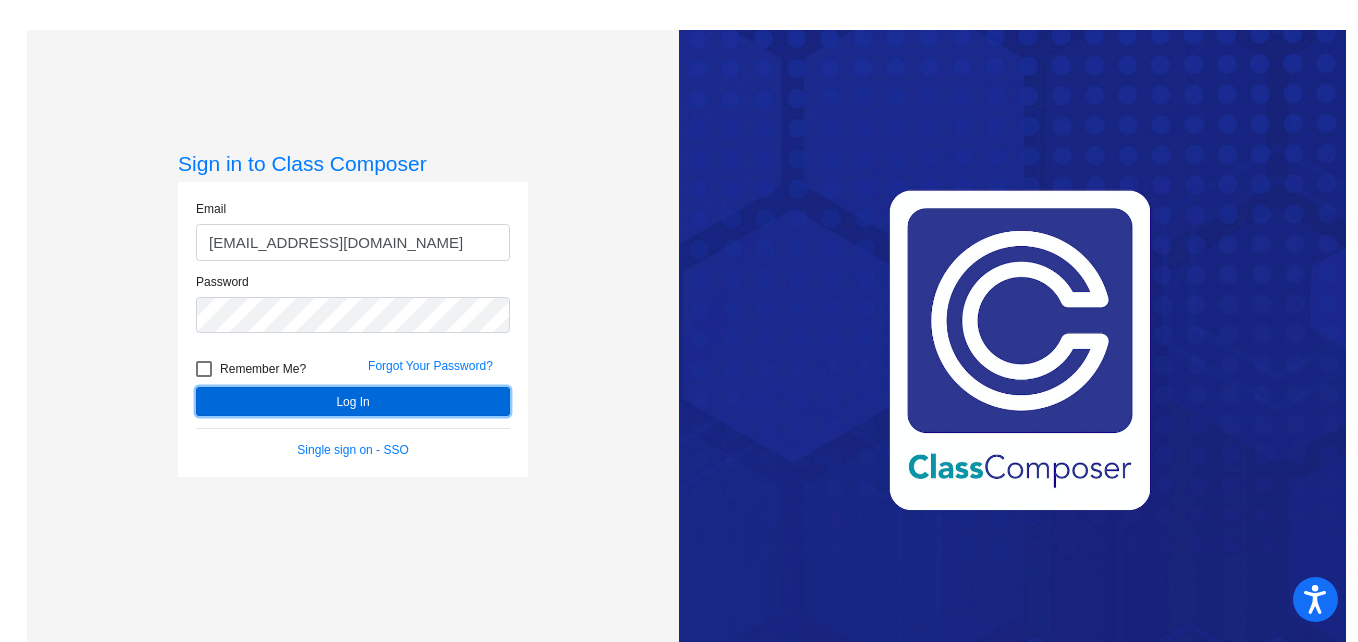 click on "Log In" 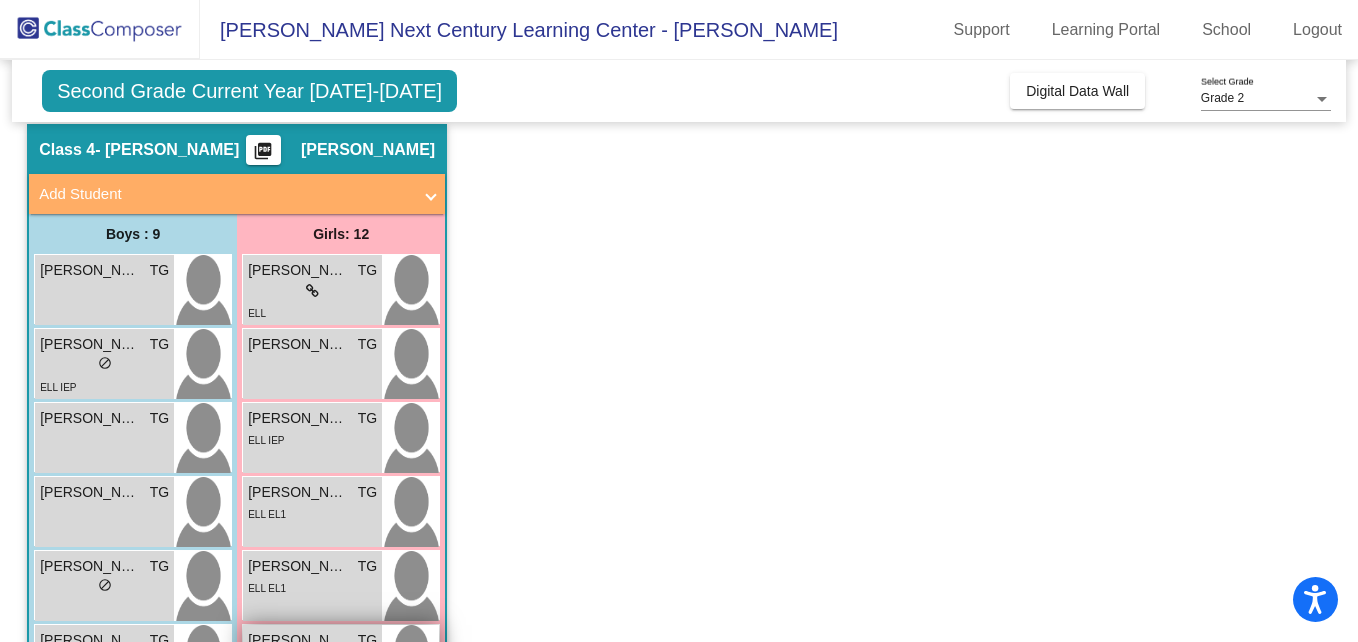 scroll, scrollTop: 0, scrollLeft: 0, axis: both 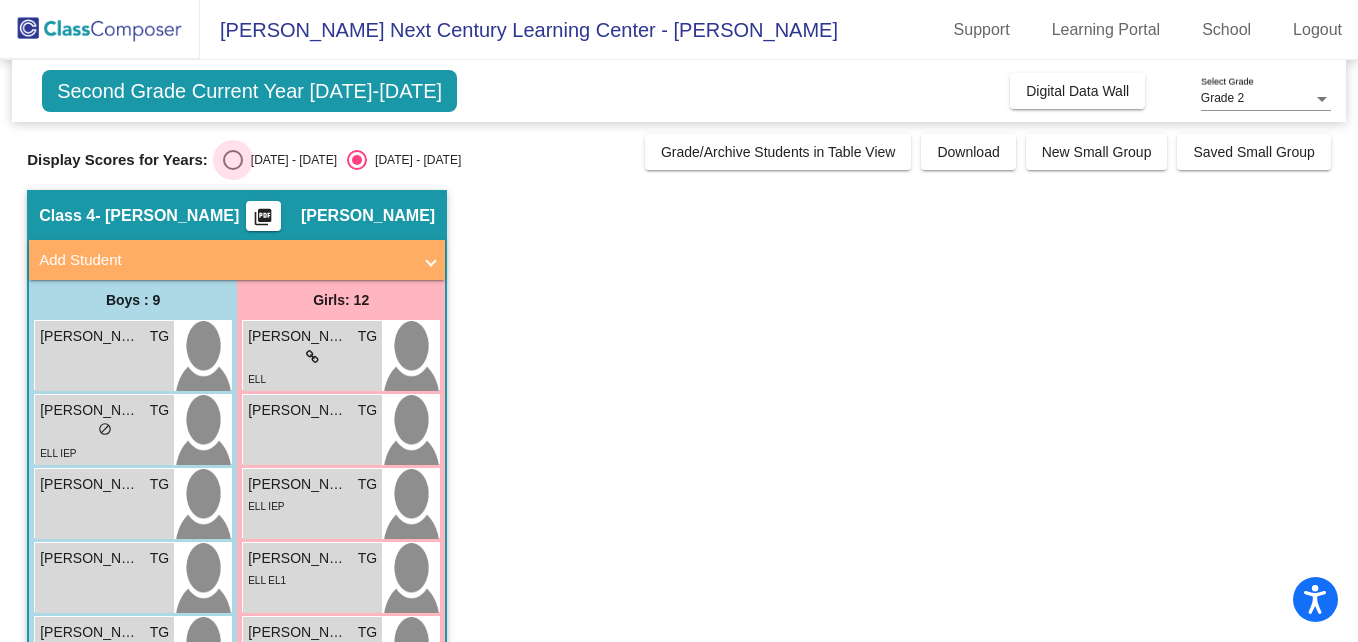 click at bounding box center (233, 160) 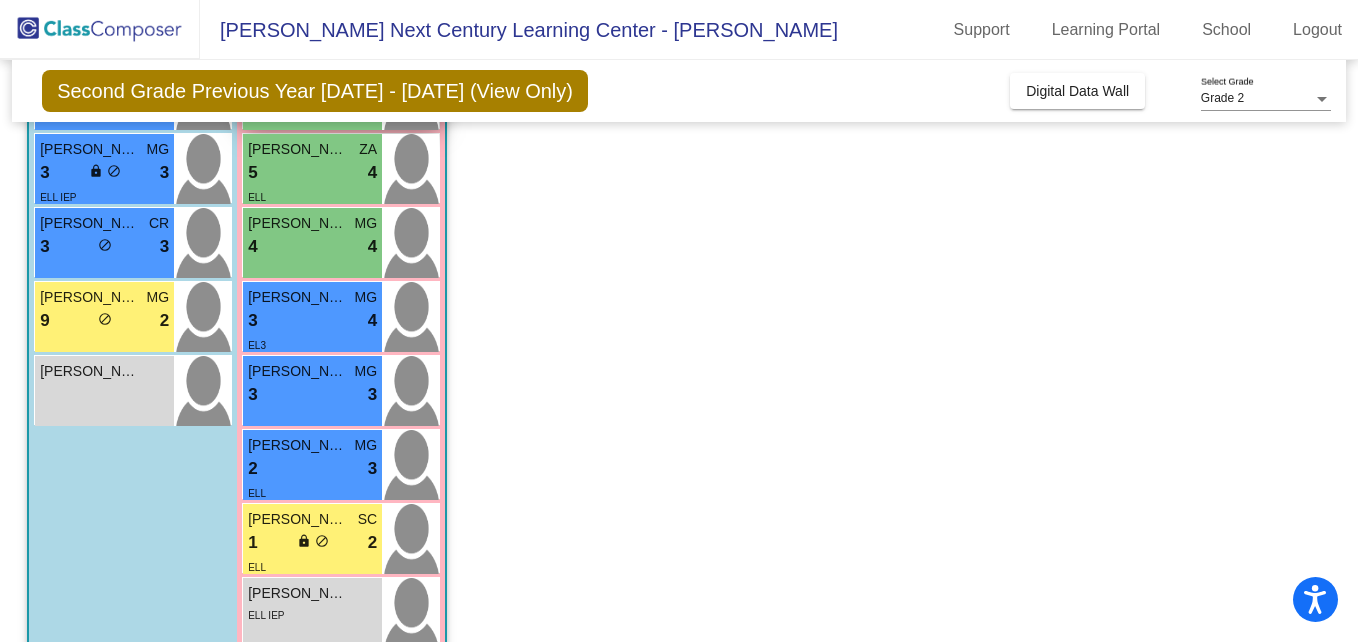 scroll, scrollTop: 558, scrollLeft: 0, axis: vertical 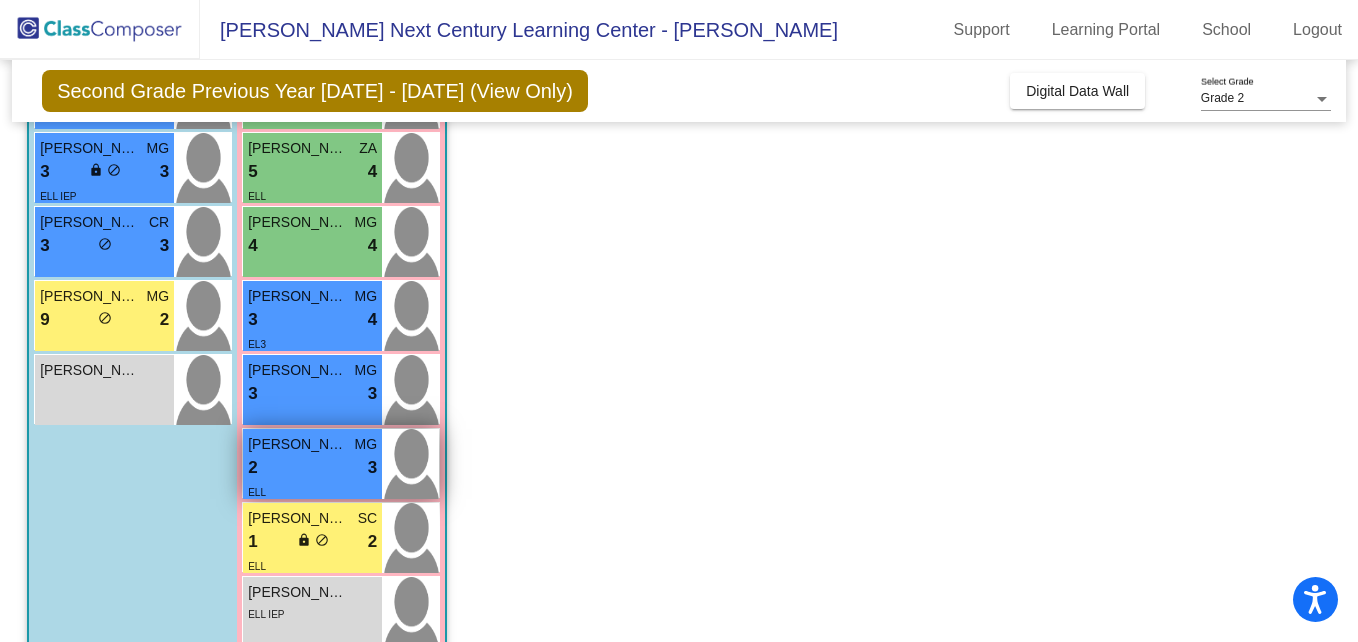 click on "2 lock do_not_disturb_alt 3" at bounding box center [312, 468] 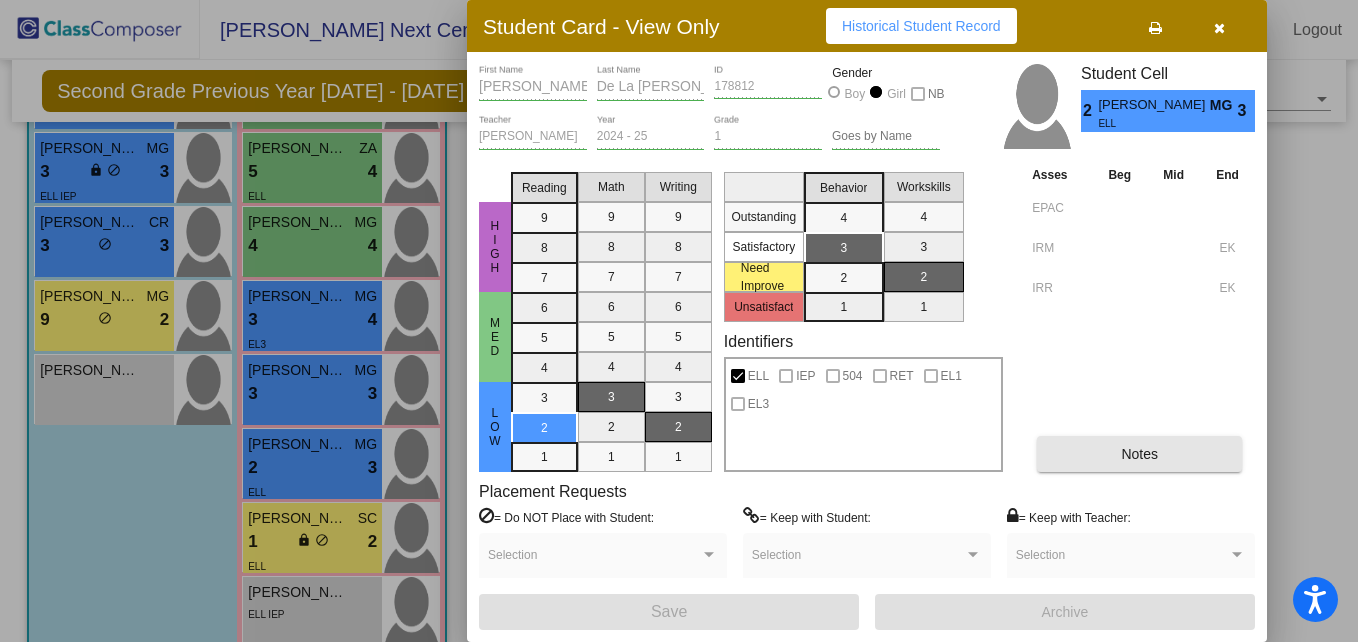 click on "Notes" at bounding box center (1139, 454) 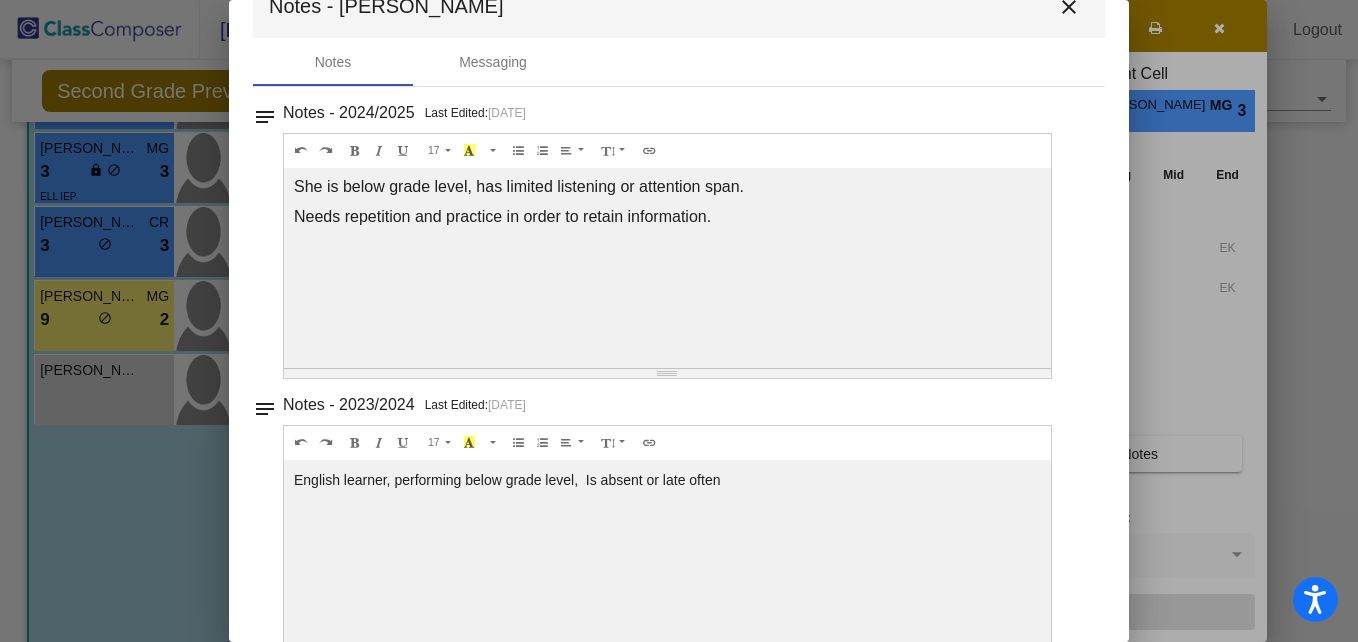 scroll, scrollTop: 0, scrollLeft: 0, axis: both 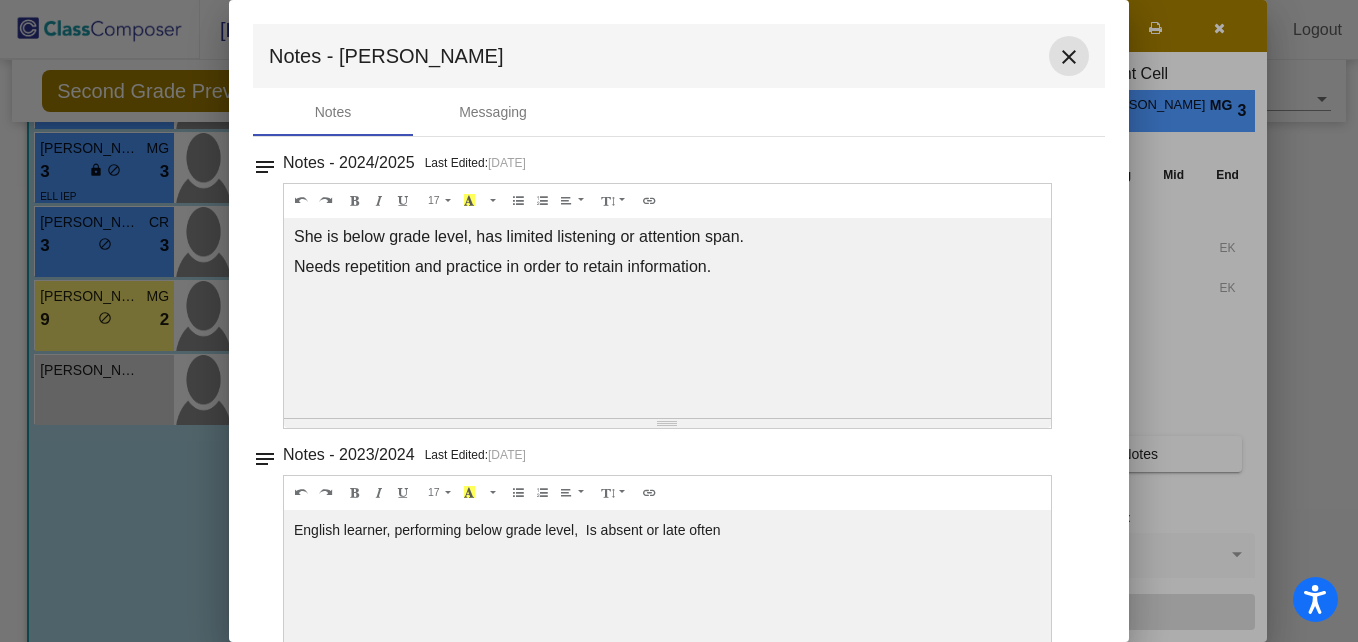 click on "close" at bounding box center (1069, 57) 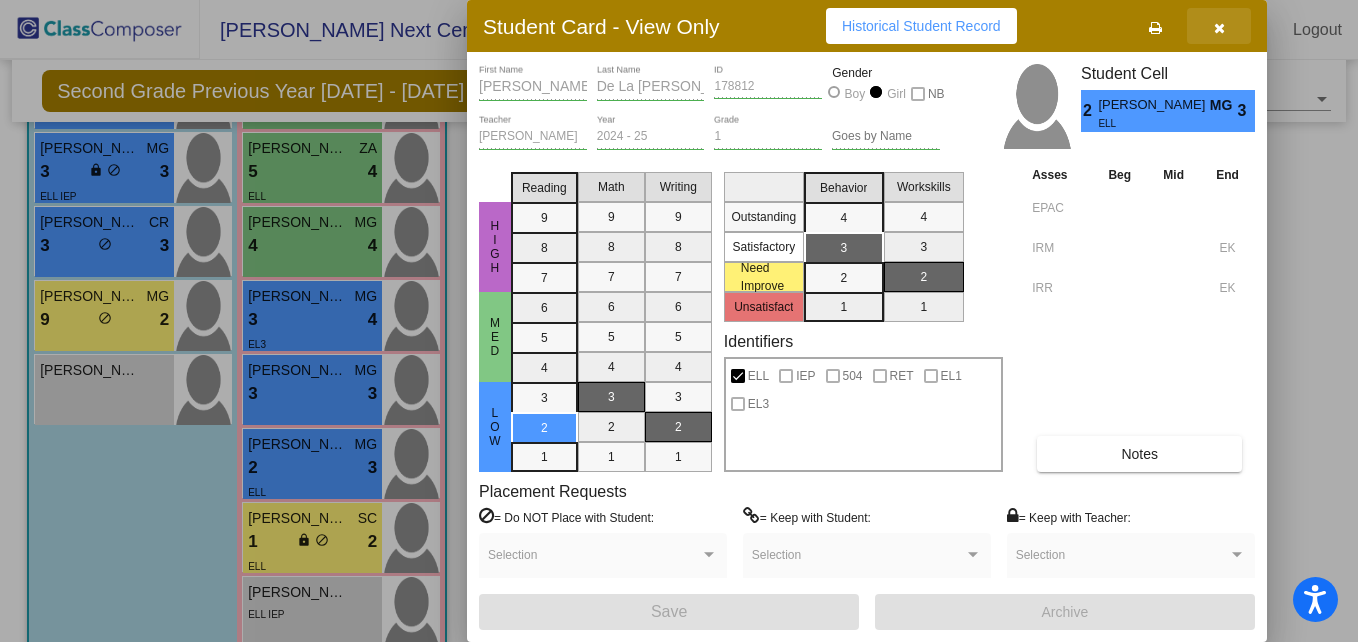 click at bounding box center (1219, 28) 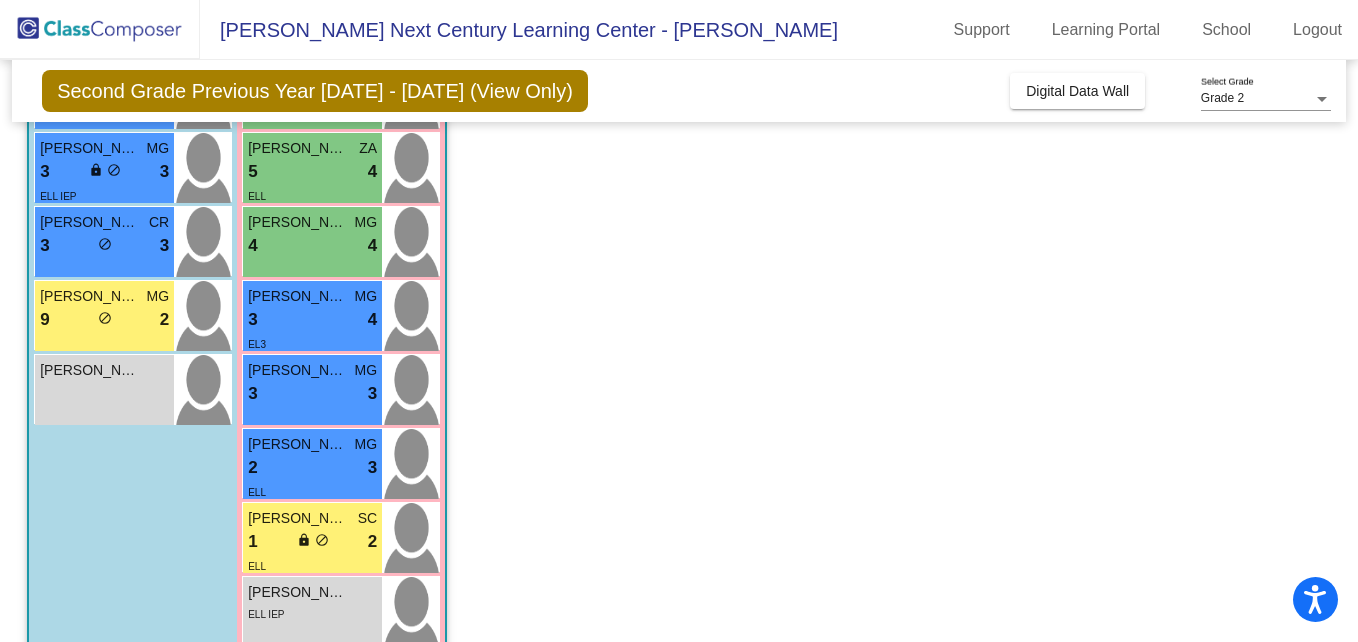 scroll, scrollTop: 598, scrollLeft: 0, axis: vertical 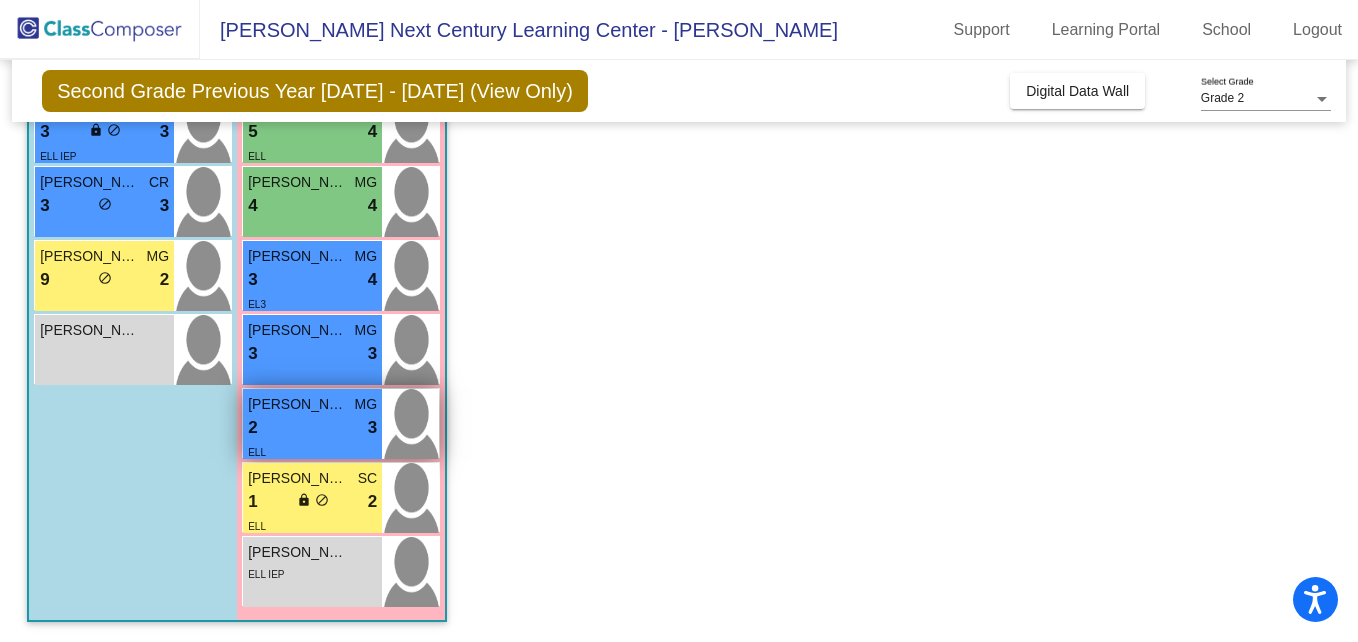 click on "2 lock do_not_disturb_alt 3" at bounding box center [312, 428] 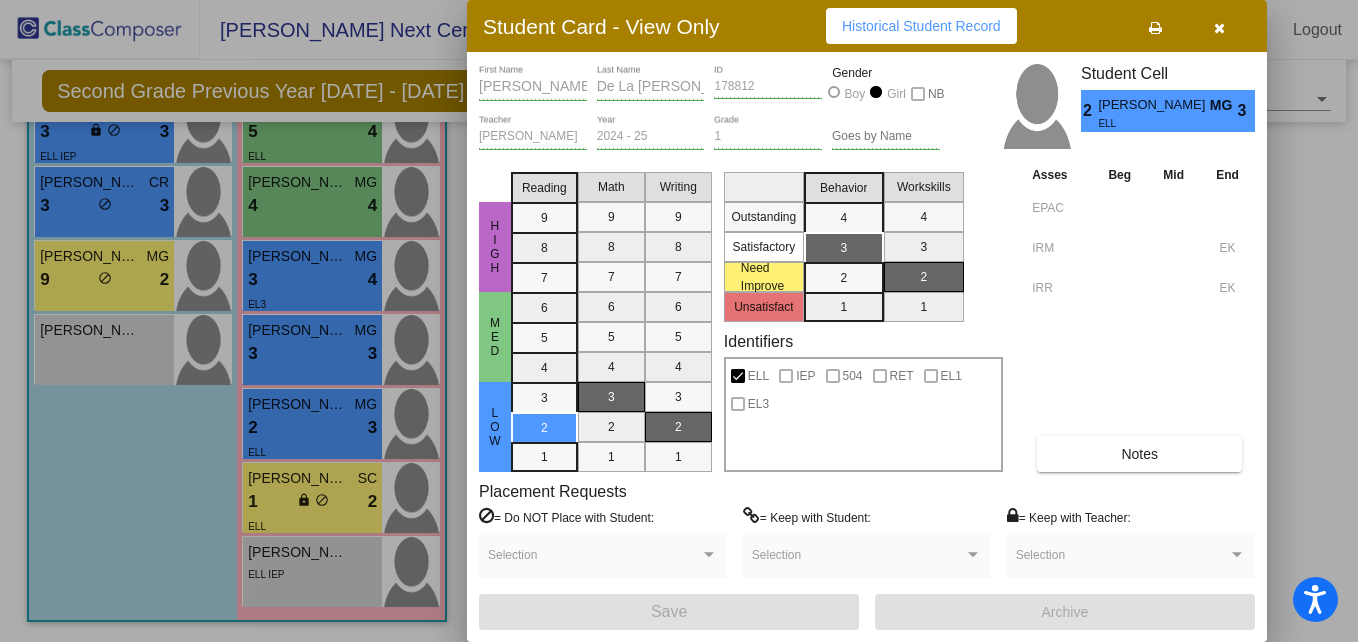 click at bounding box center (1219, 28) 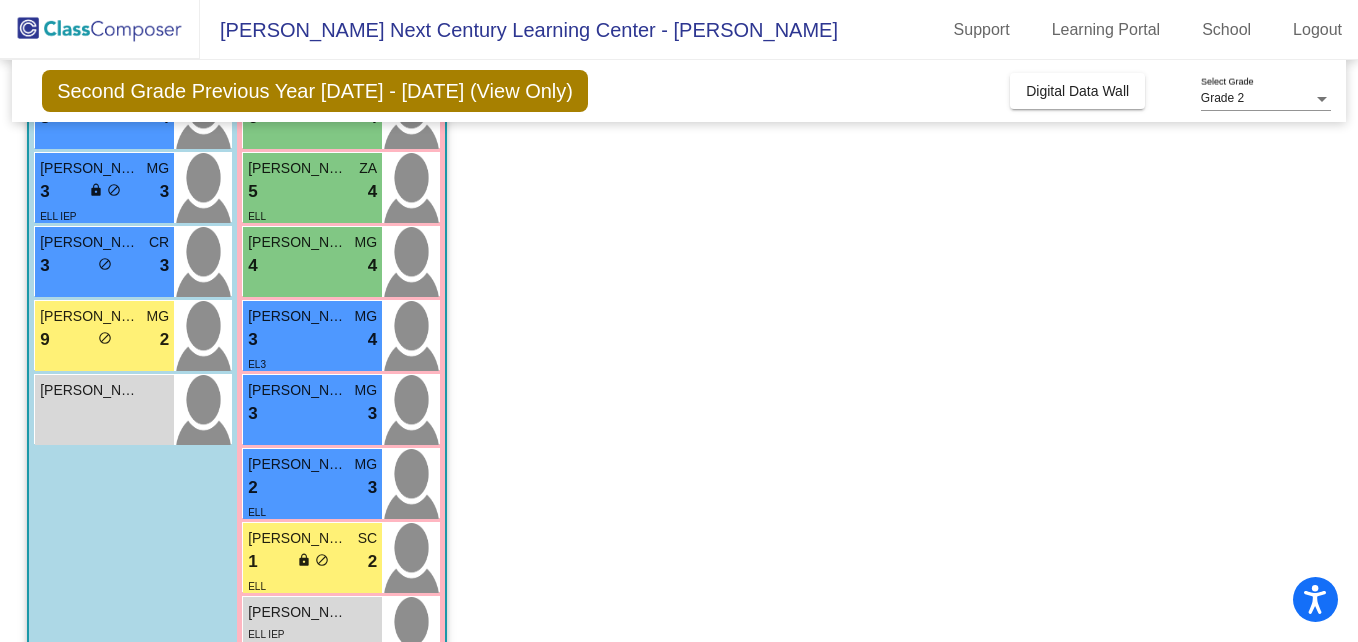 scroll, scrollTop: 598, scrollLeft: 0, axis: vertical 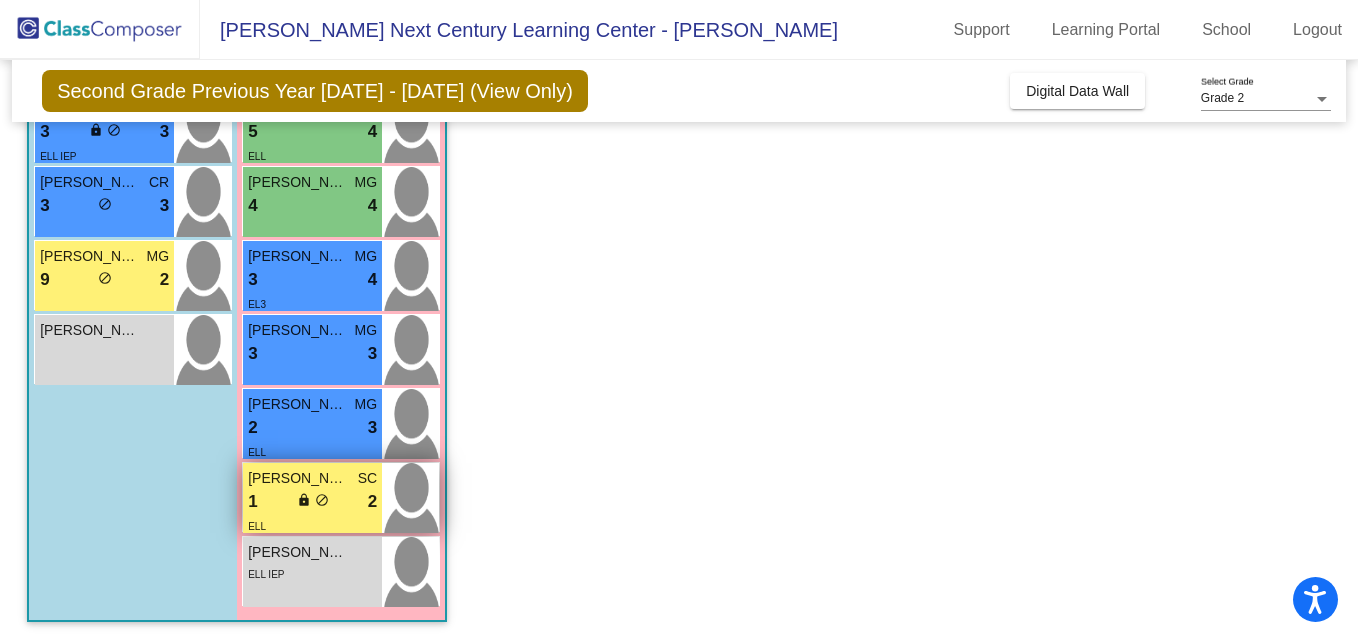 click on "1 lock do_not_disturb_alt 2" at bounding box center (312, 502) 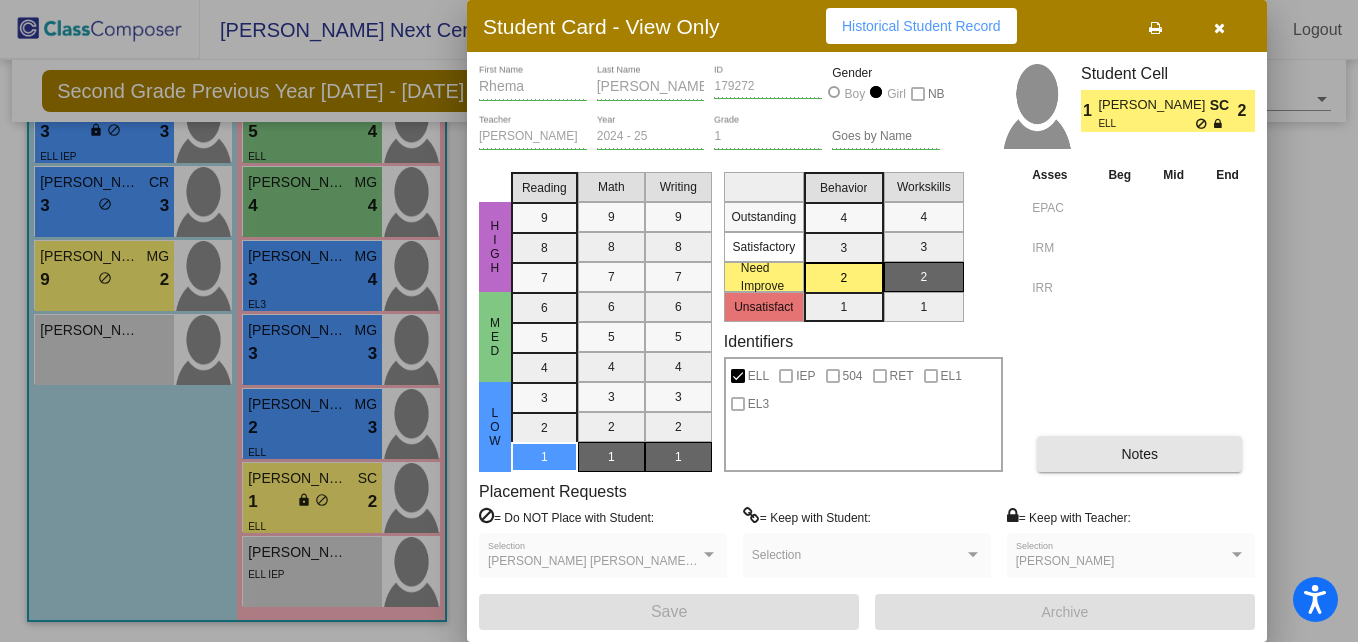click on "Notes" at bounding box center (1139, 454) 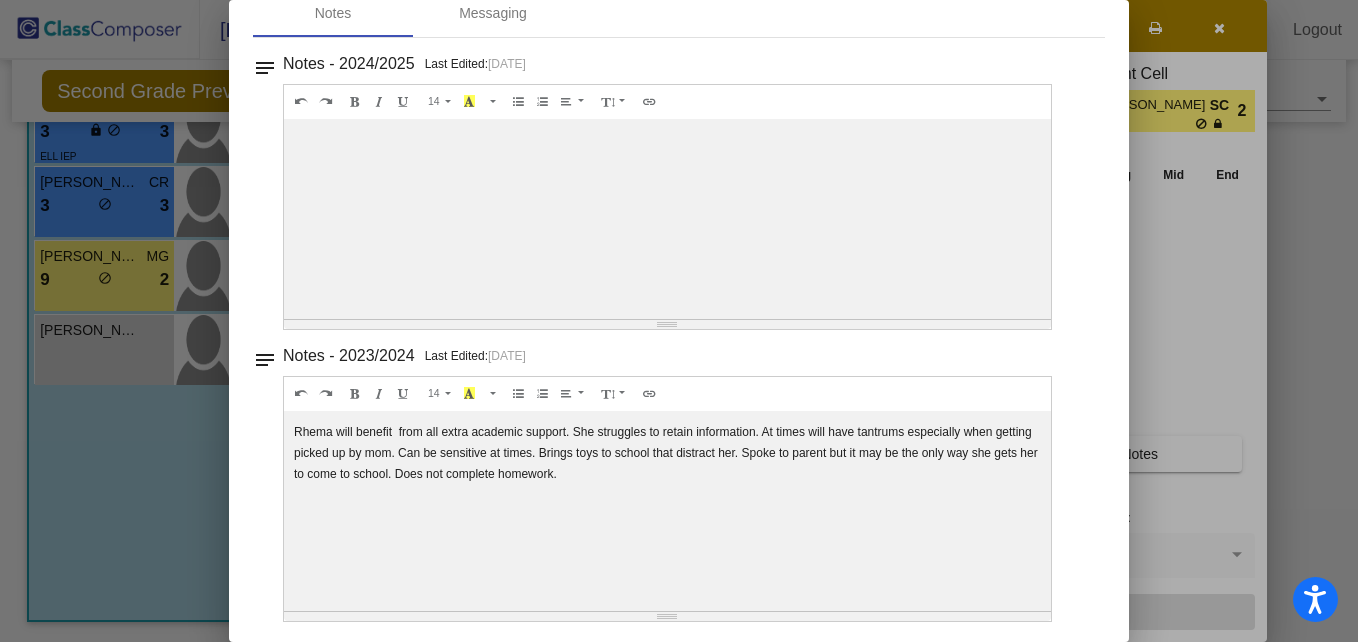 scroll, scrollTop: 0, scrollLeft: 0, axis: both 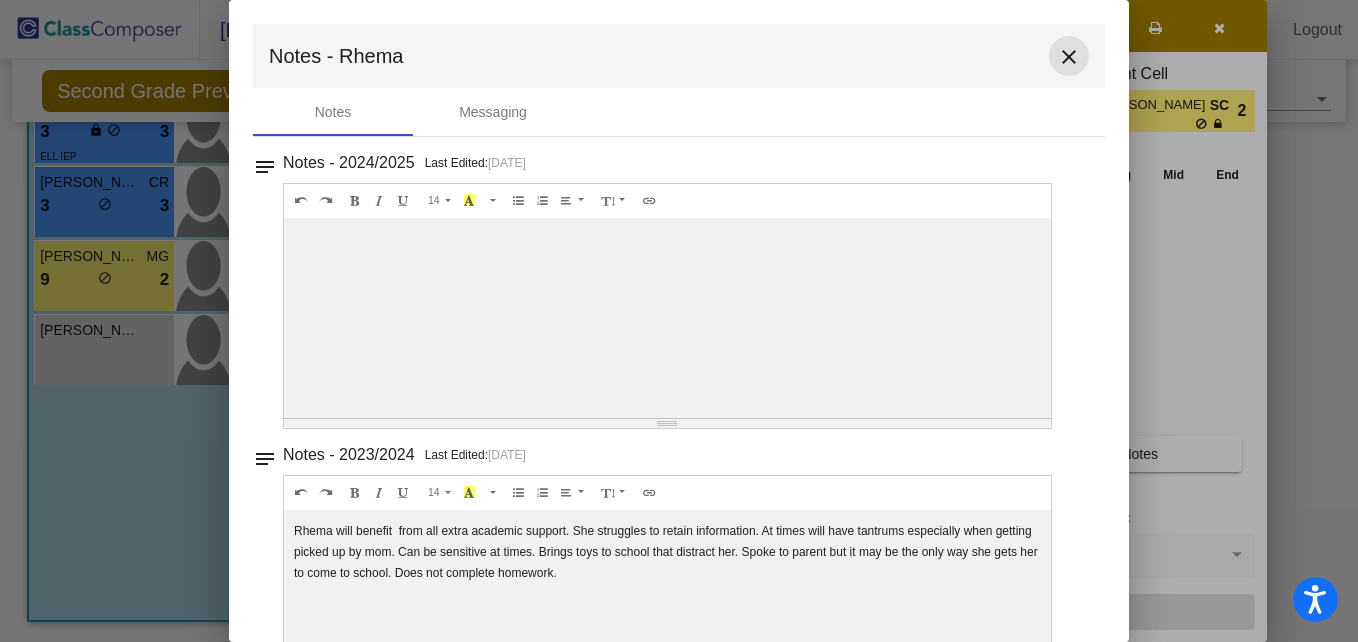 click on "close" at bounding box center [1069, 57] 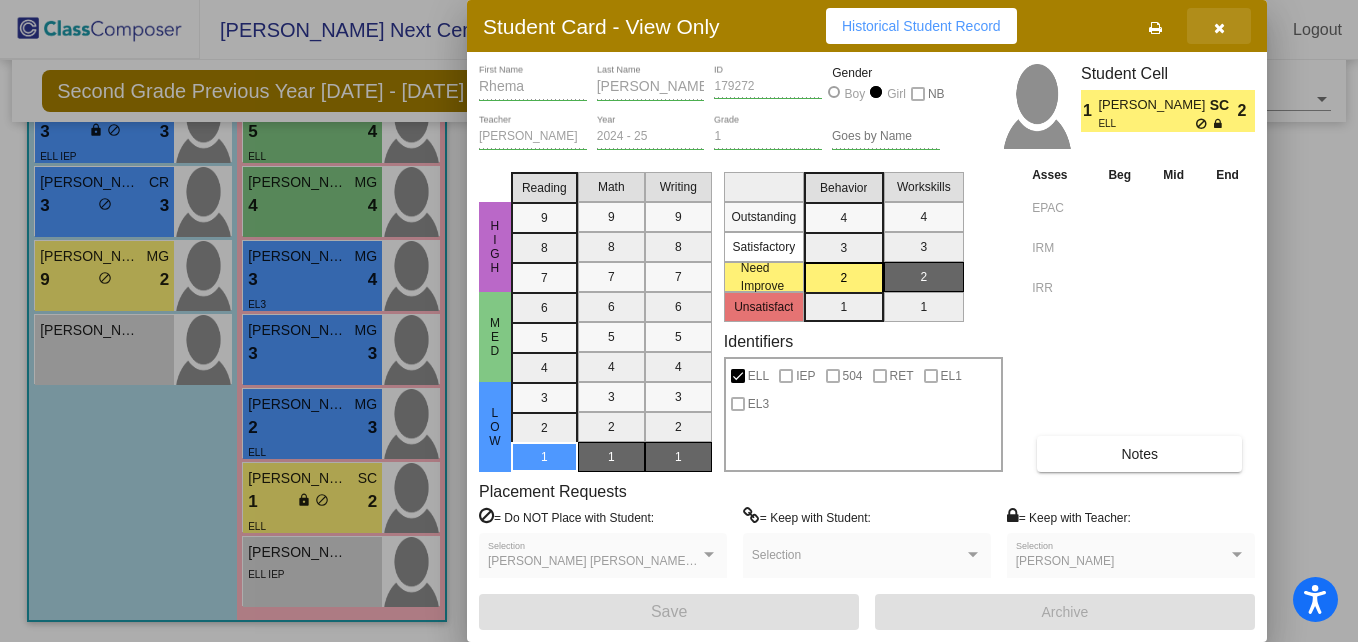click at bounding box center (1219, 28) 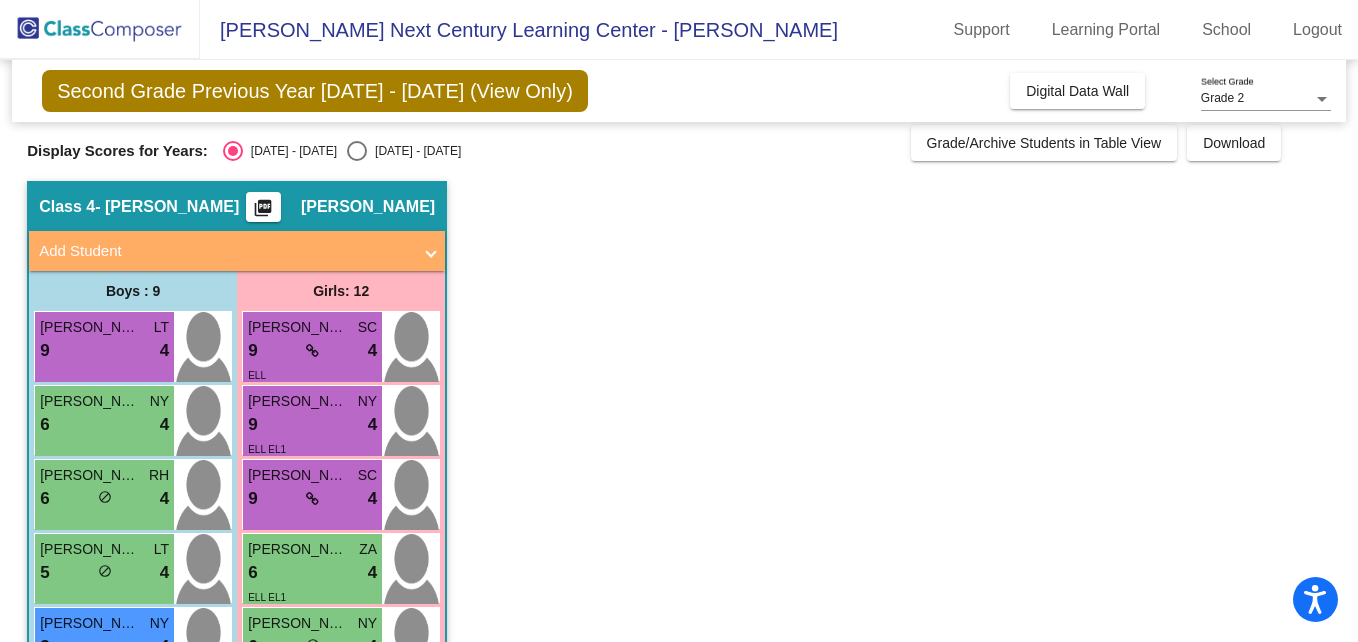 scroll, scrollTop: 0, scrollLeft: 0, axis: both 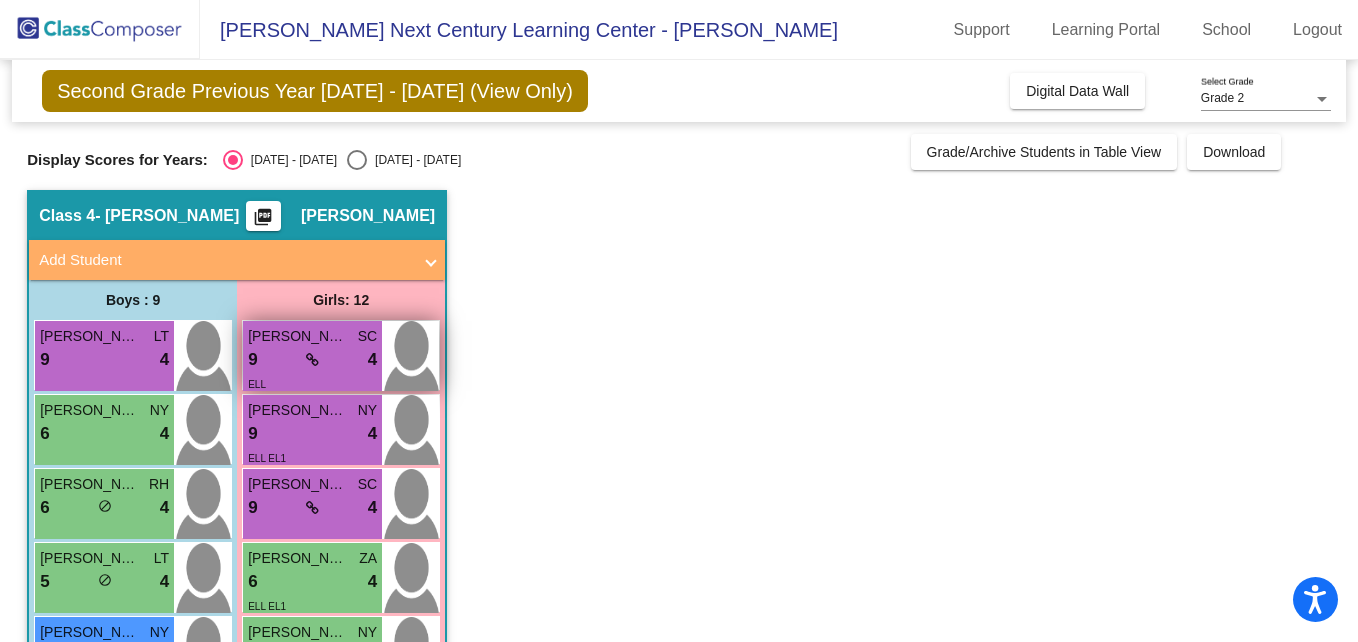 click on "9 lock do_not_disturb_alt 4" at bounding box center (312, 360) 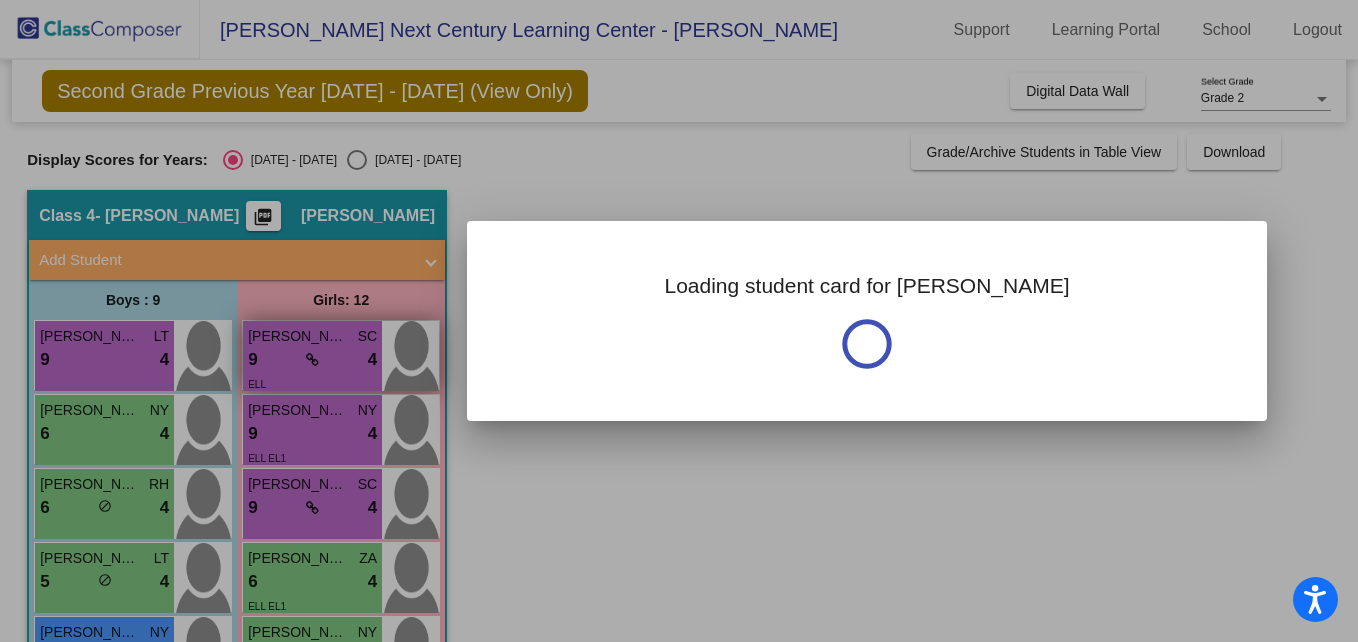 click at bounding box center (679, 321) 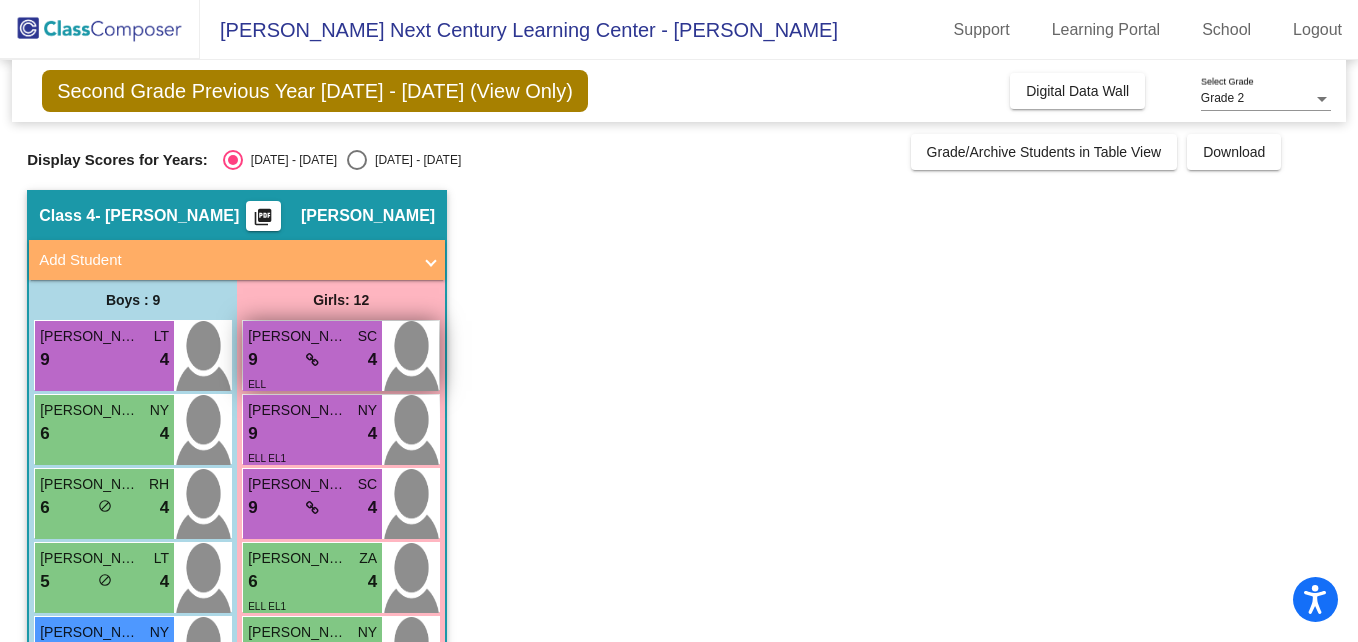 click on "9 lock do_not_disturb_alt 4" at bounding box center (312, 360) 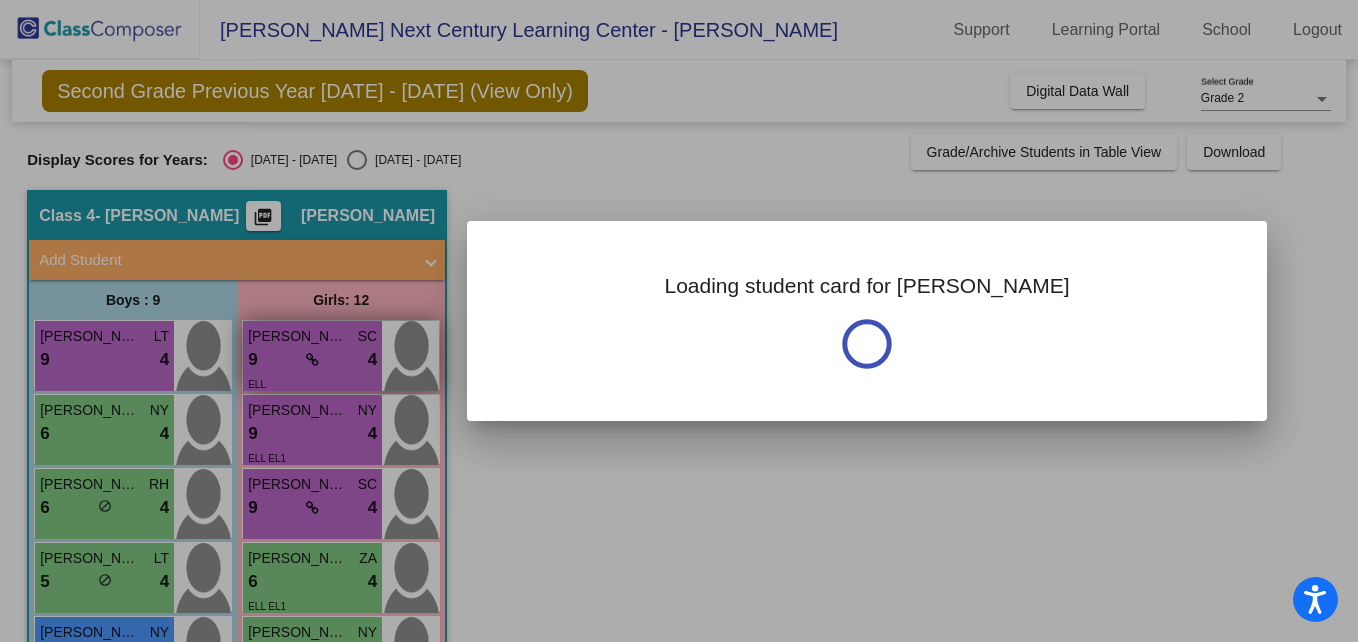 click at bounding box center (679, 321) 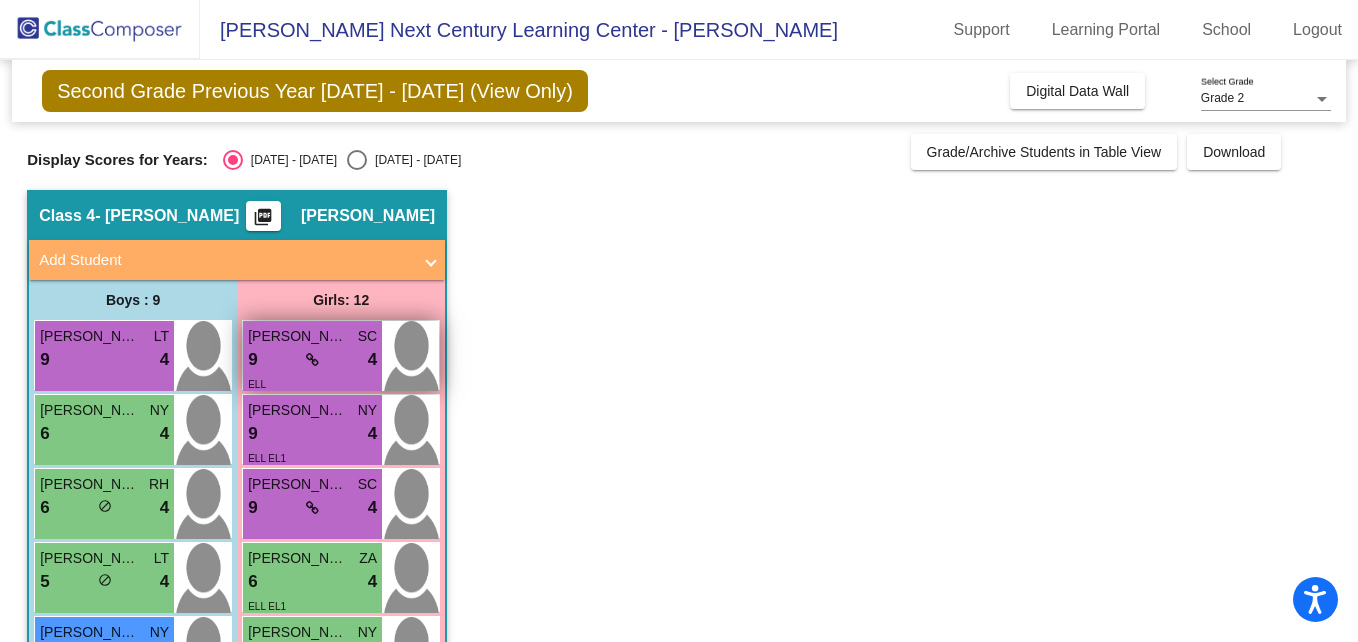 click on "9 lock do_not_disturb_alt 4" at bounding box center [312, 360] 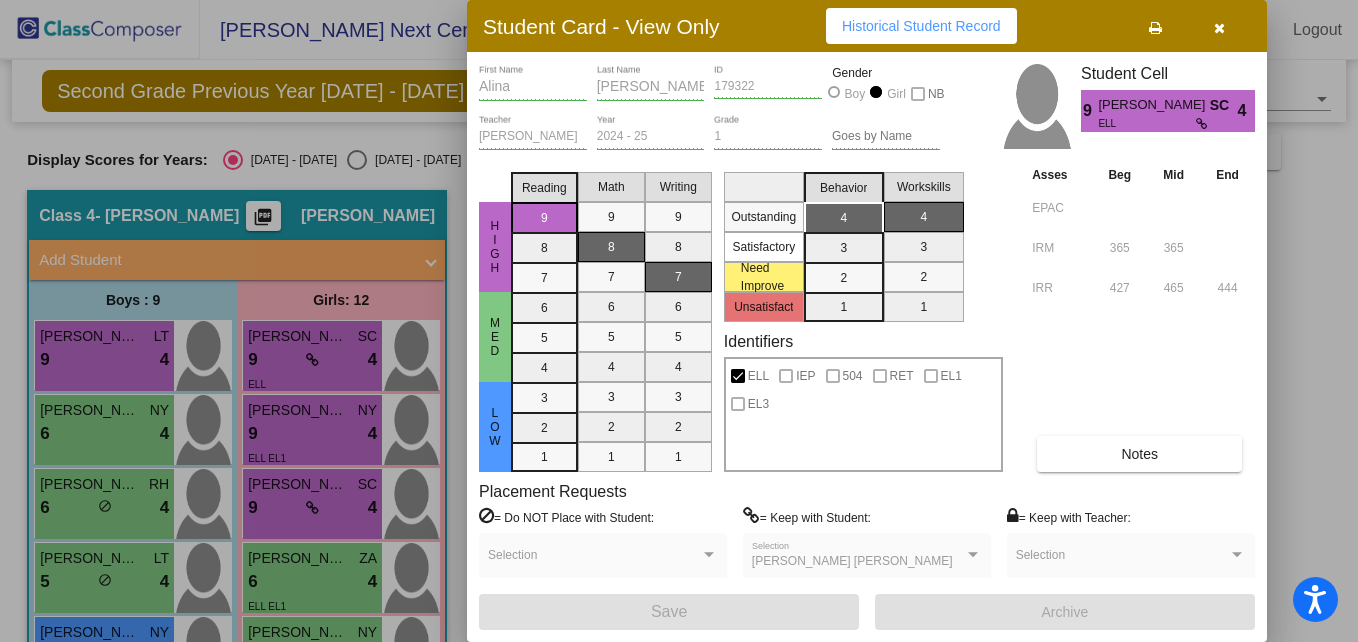 click on "Notes" at bounding box center [1139, 454] 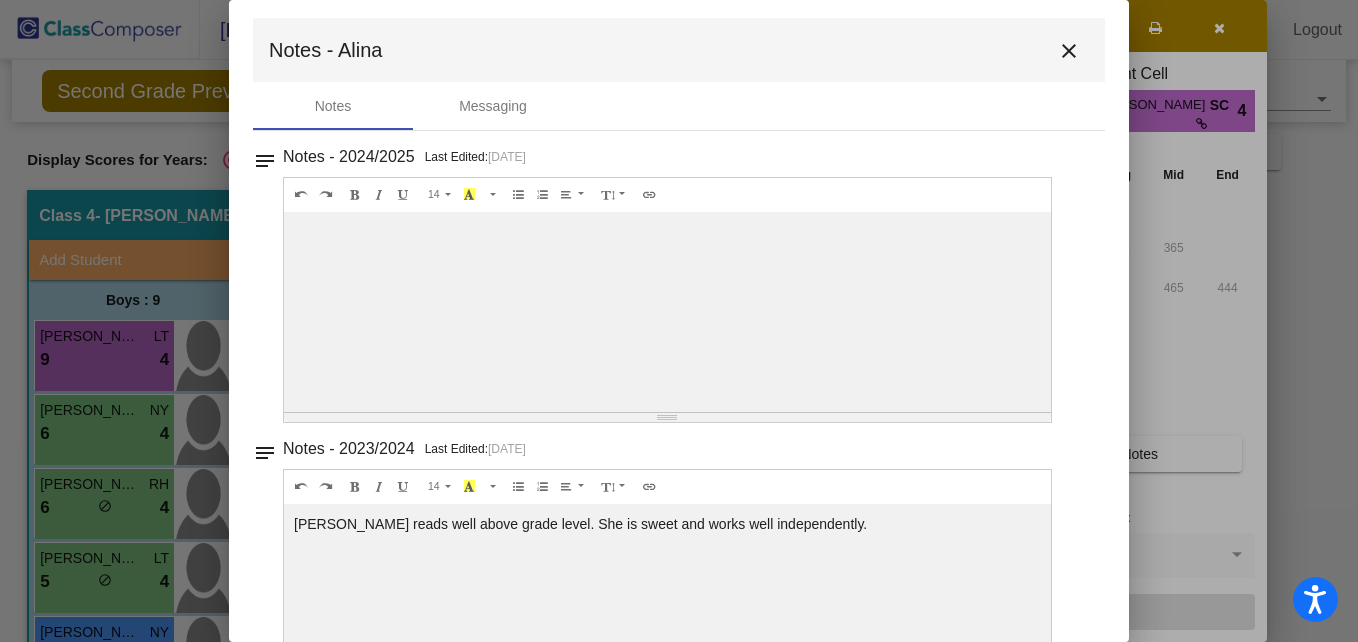 scroll, scrollTop: 0, scrollLeft: 0, axis: both 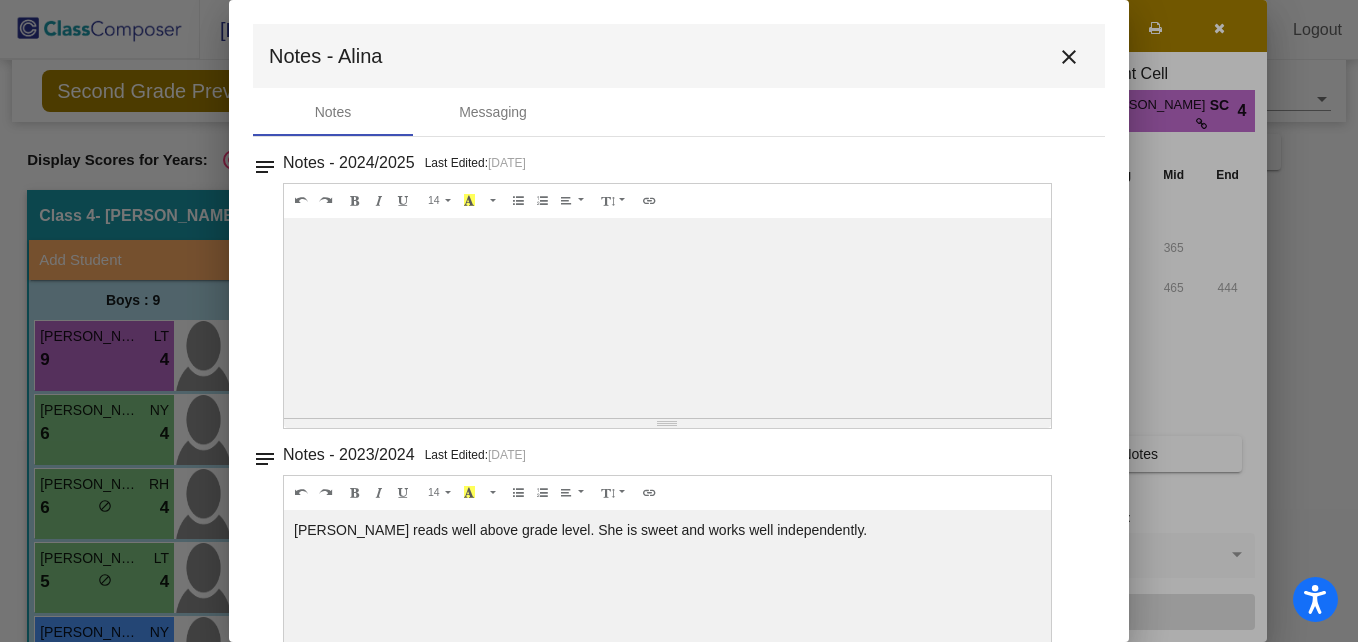 click on "close" at bounding box center [1069, 57] 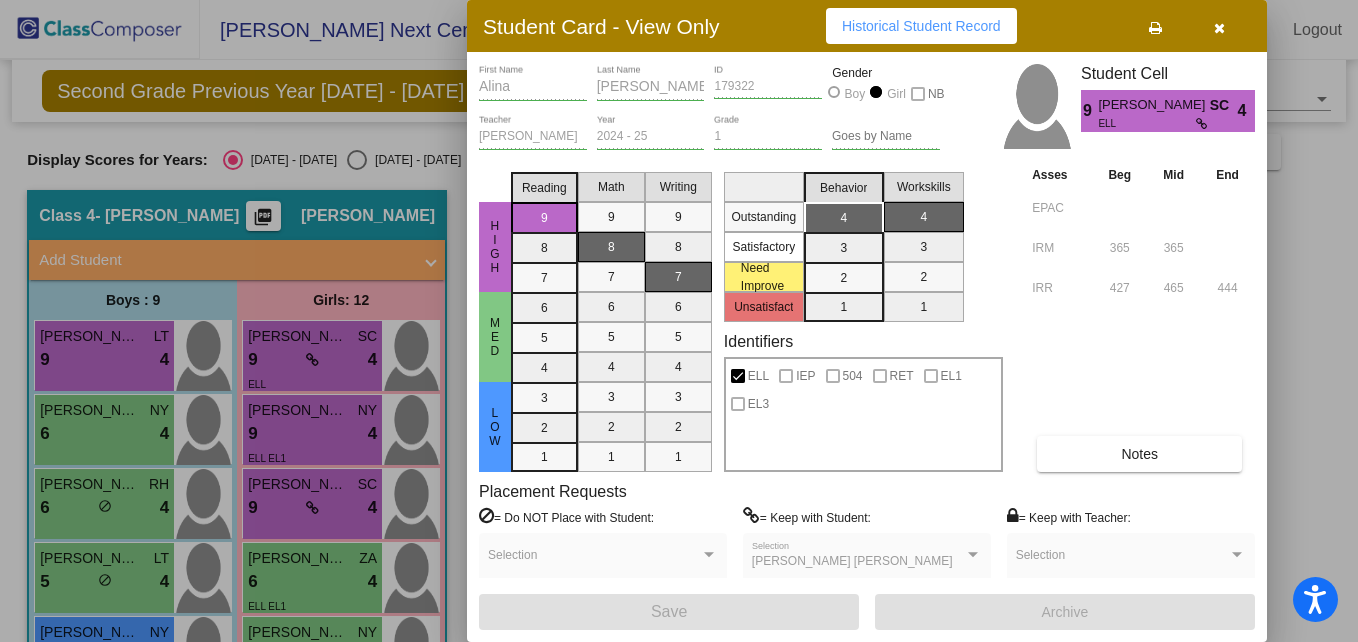 click at bounding box center (679, 321) 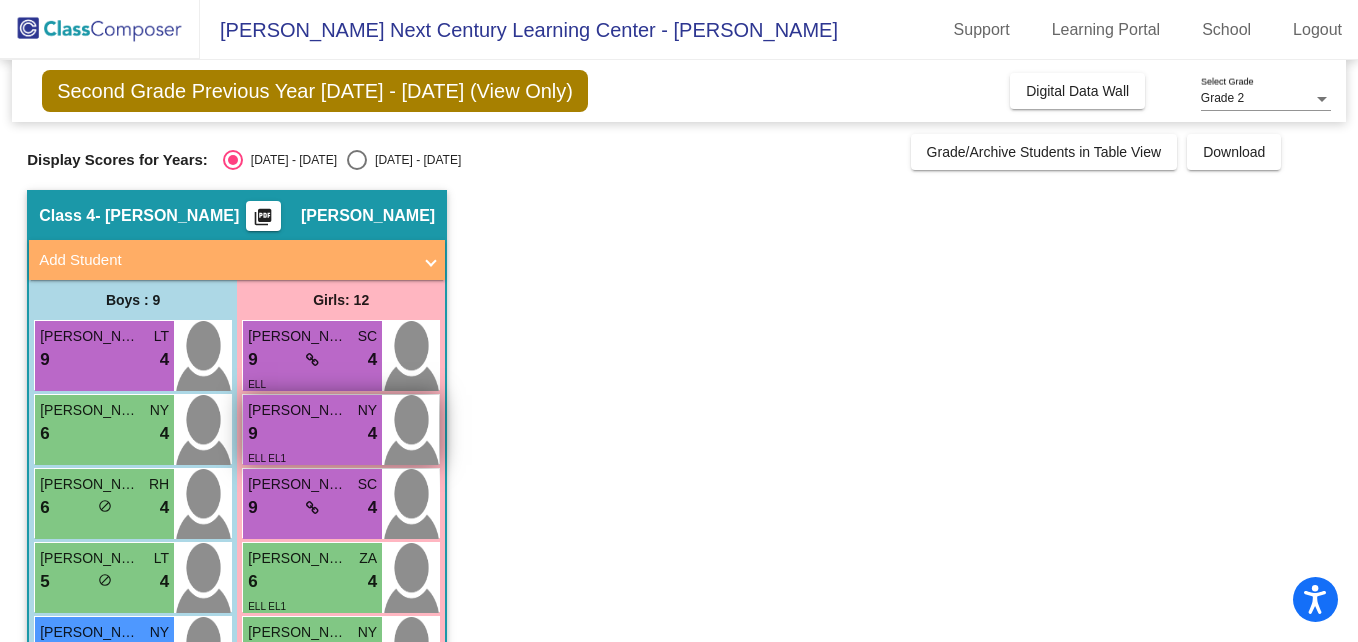 click on "9 lock do_not_disturb_alt 4" at bounding box center [312, 434] 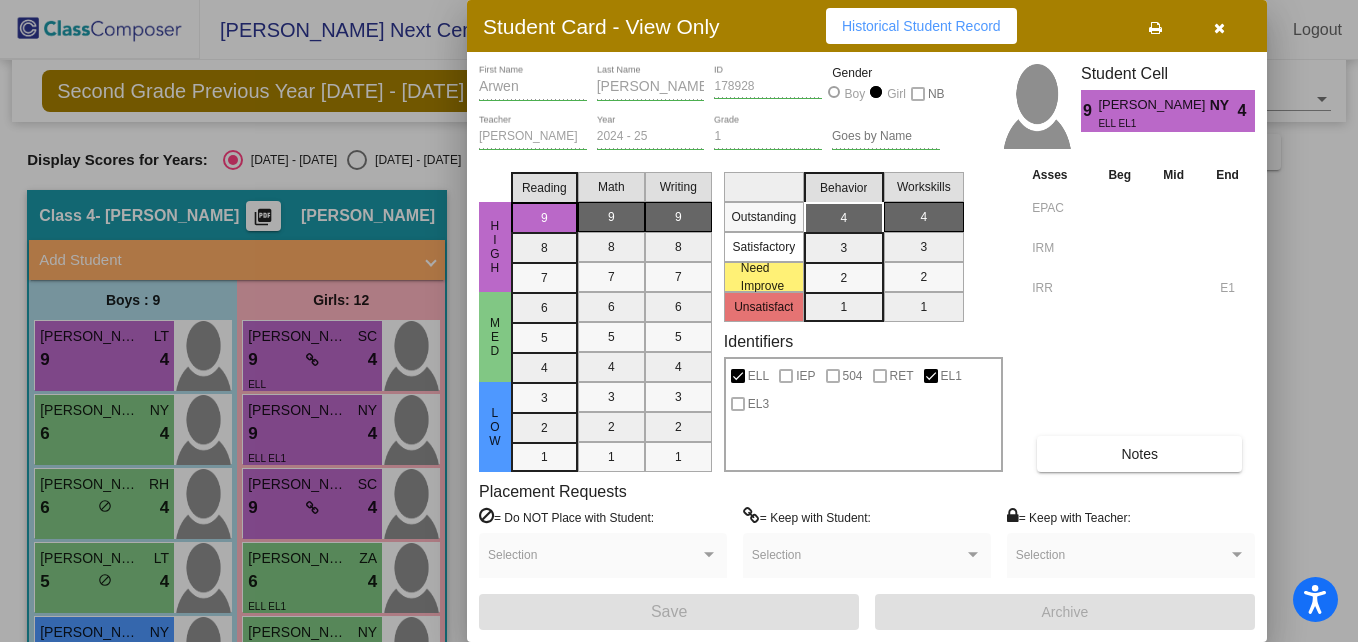 click on "Notes" at bounding box center [1139, 454] 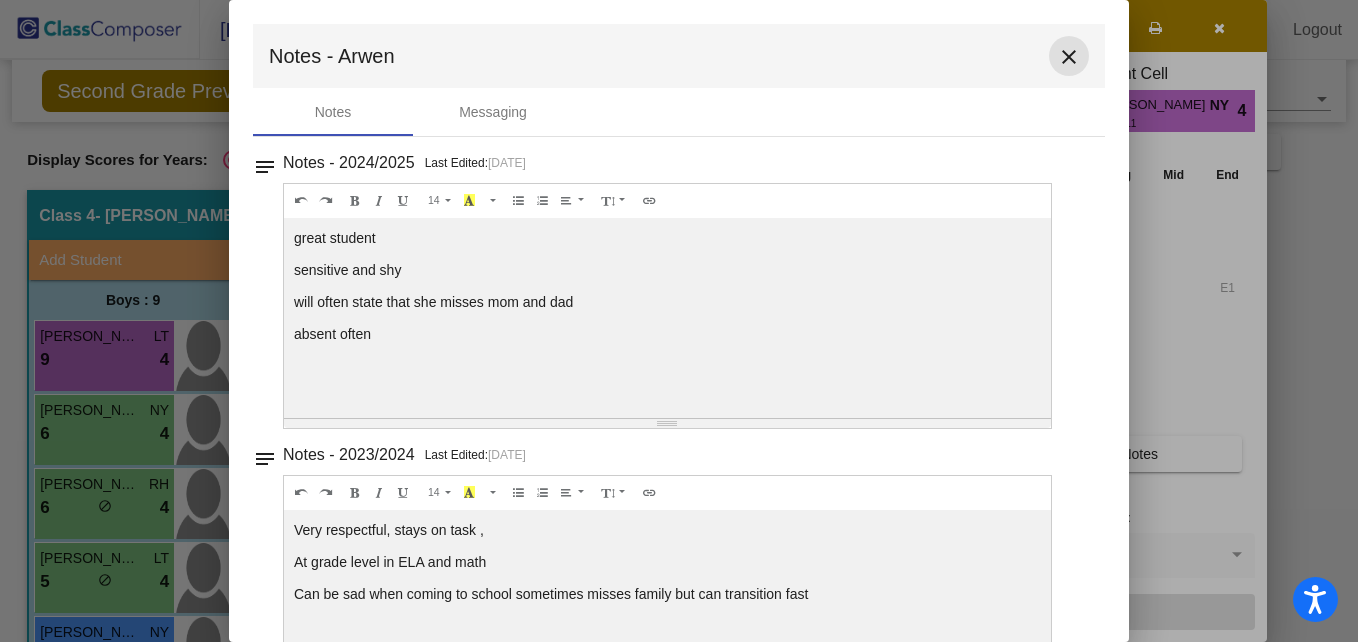 click on "close" at bounding box center [1069, 57] 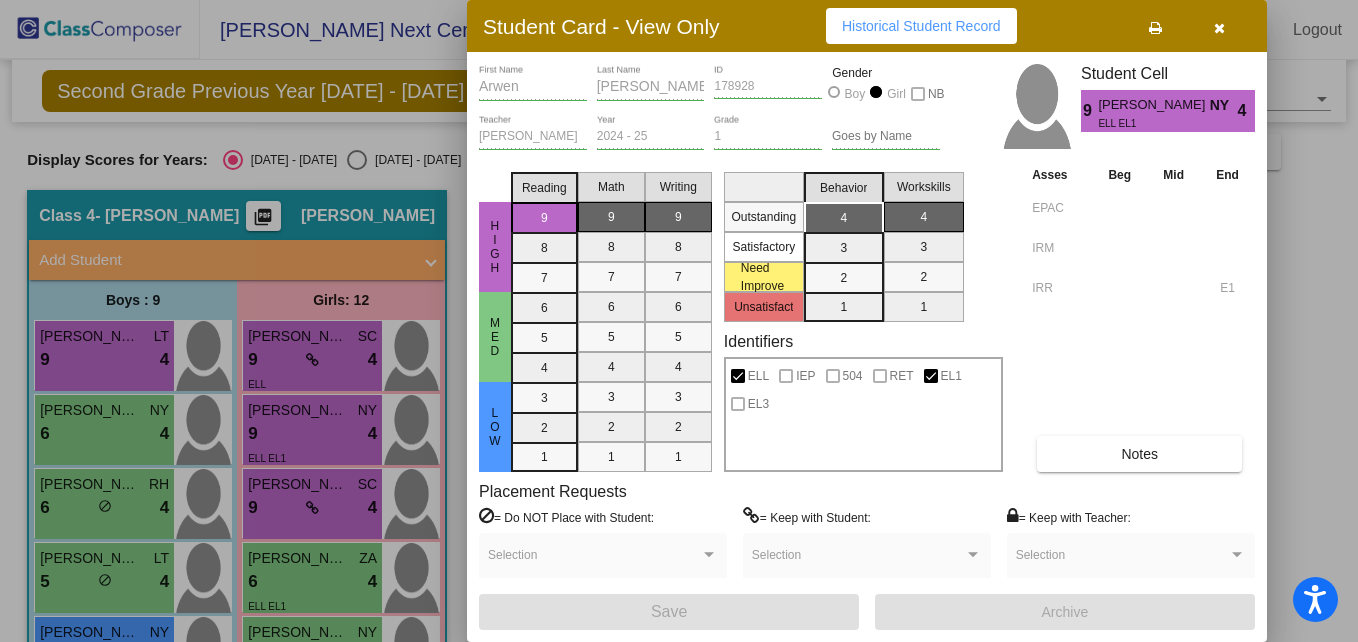click at bounding box center [679, 321] 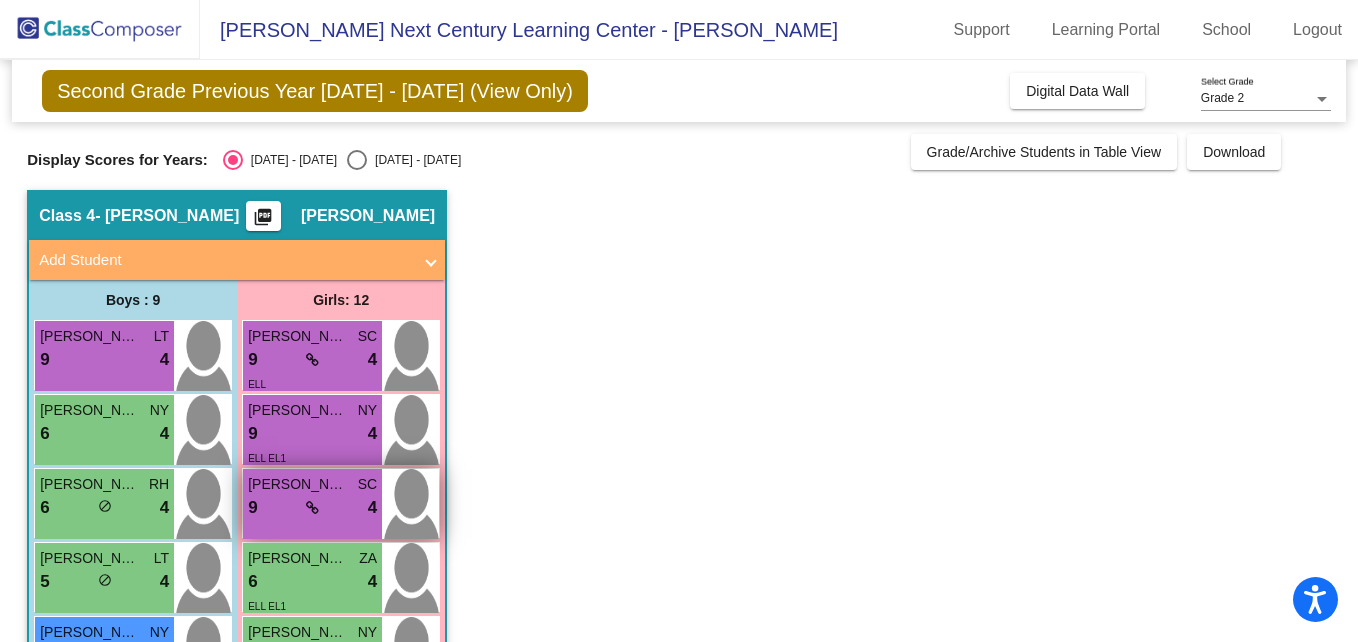 click on "9 lock do_not_disturb_alt 4" at bounding box center [312, 508] 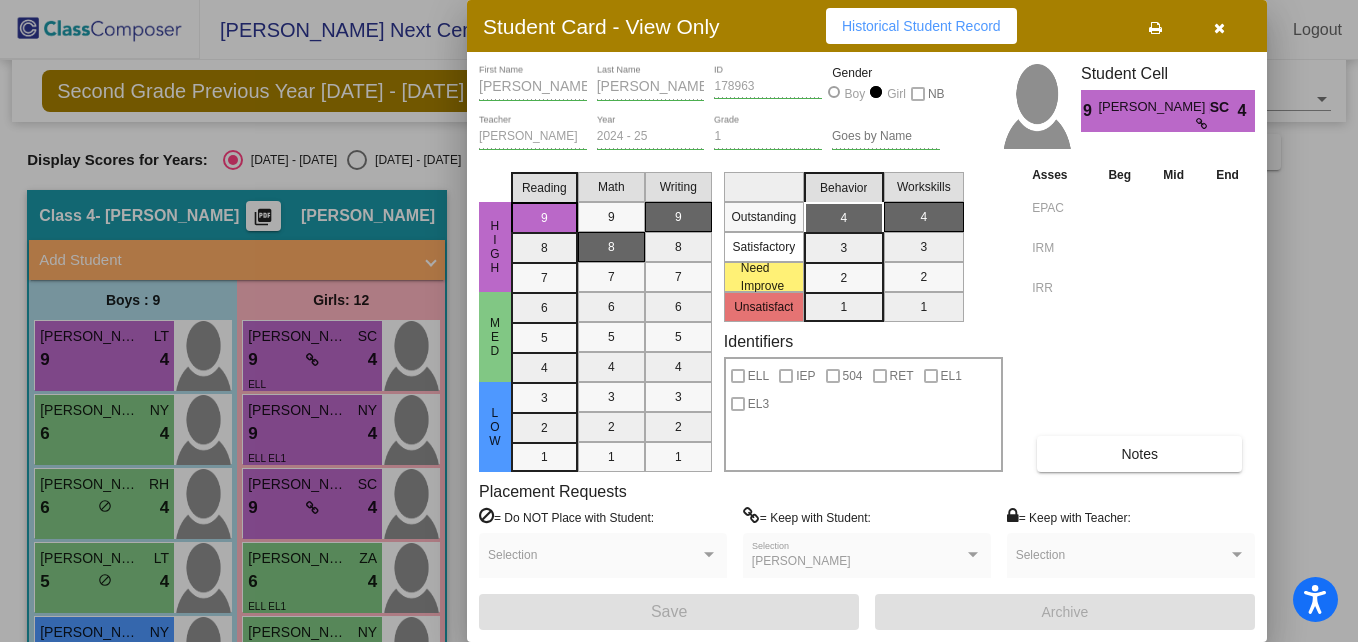 click on "Notes" at bounding box center [1139, 454] 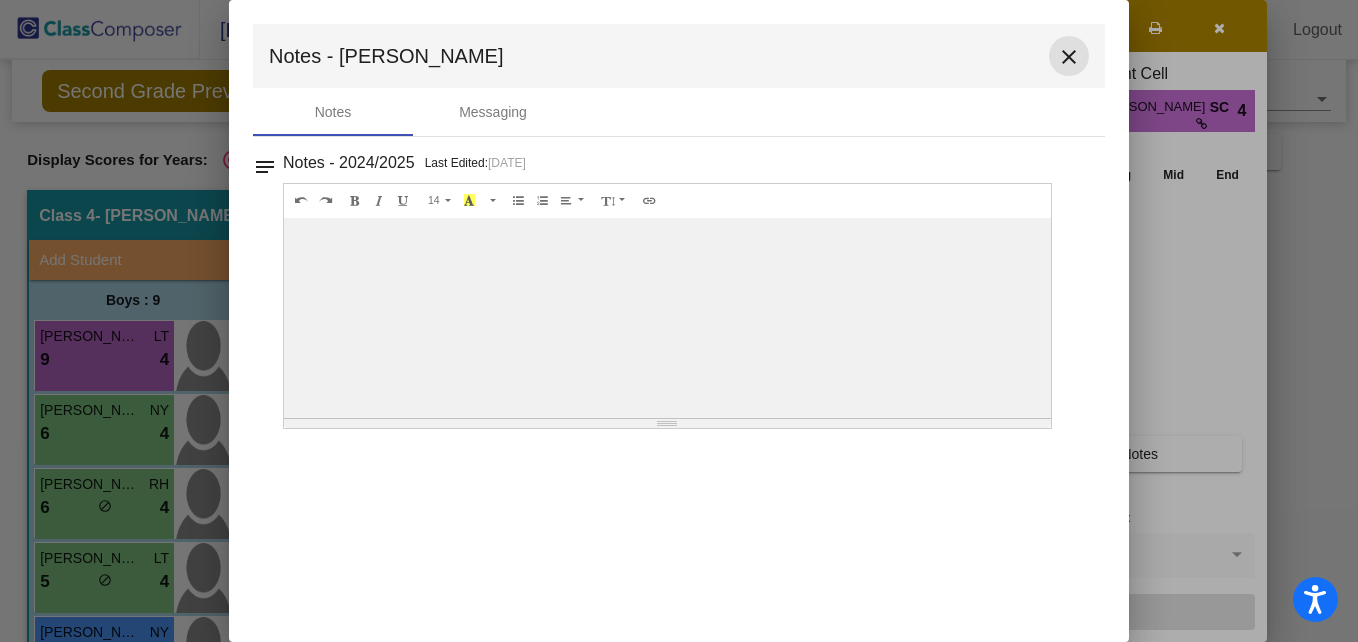 click on "close" at bounding box center [1069, 57] 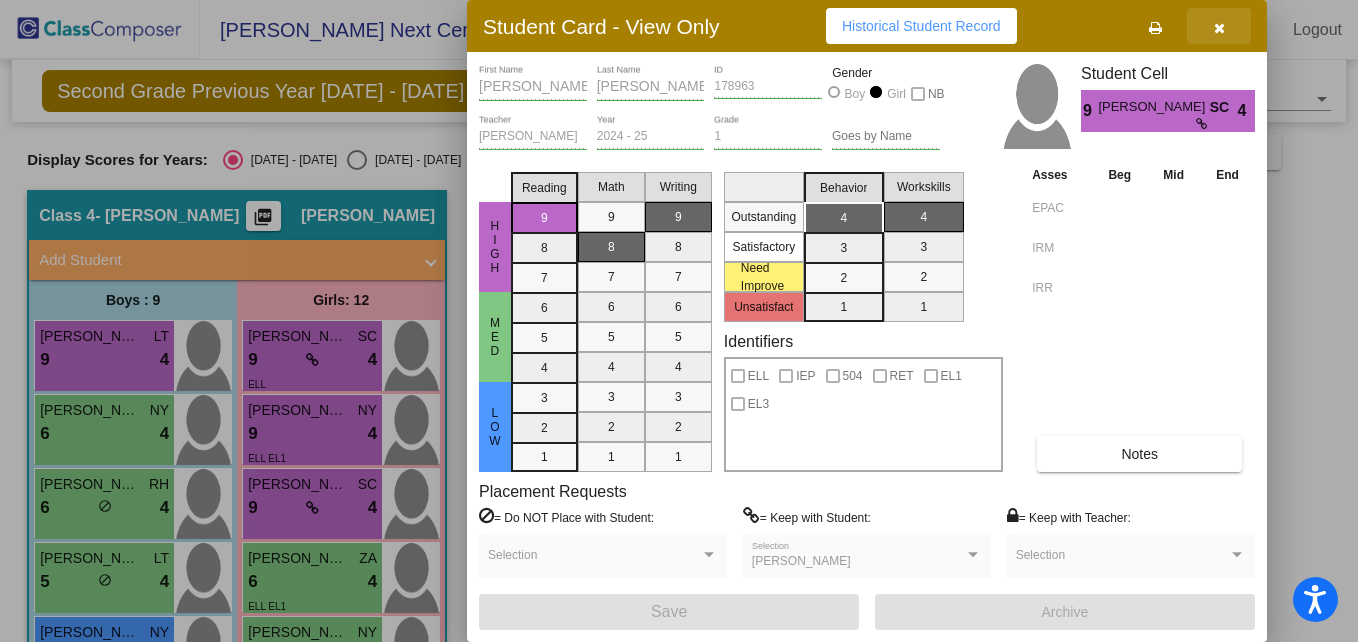 click at bounding box center [1219, 28] 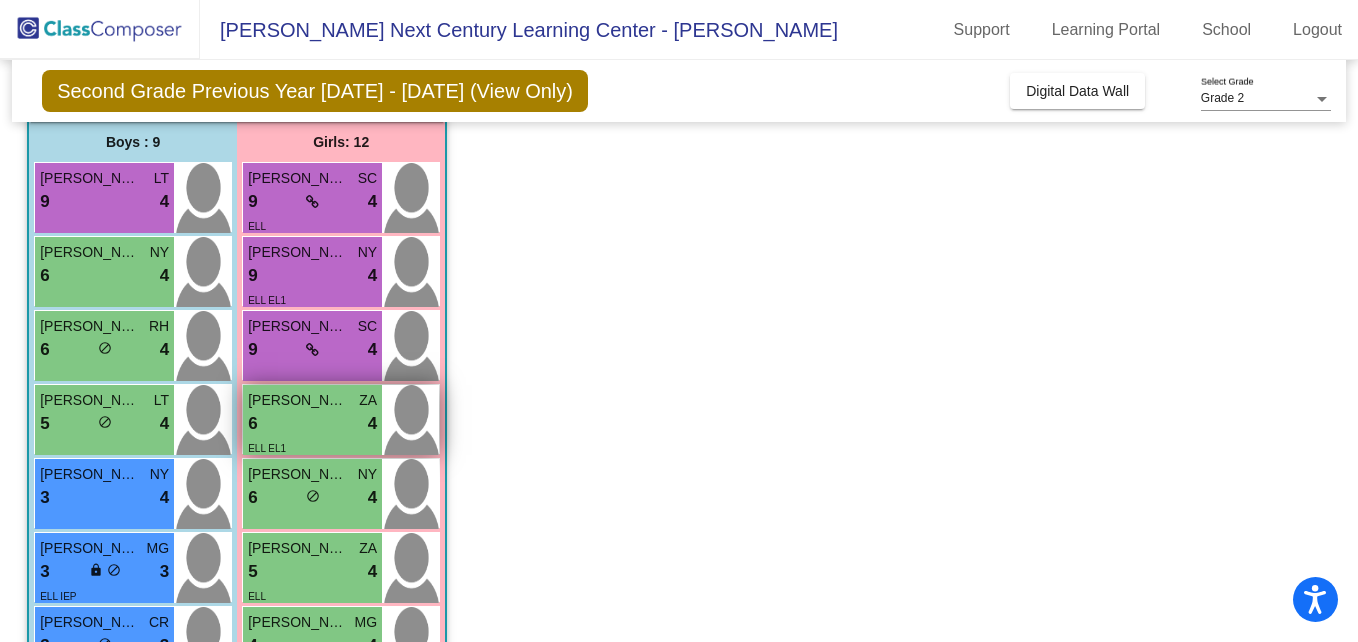 scroll, scrollTop: 159, scrollLeft: 0, axis: vertical 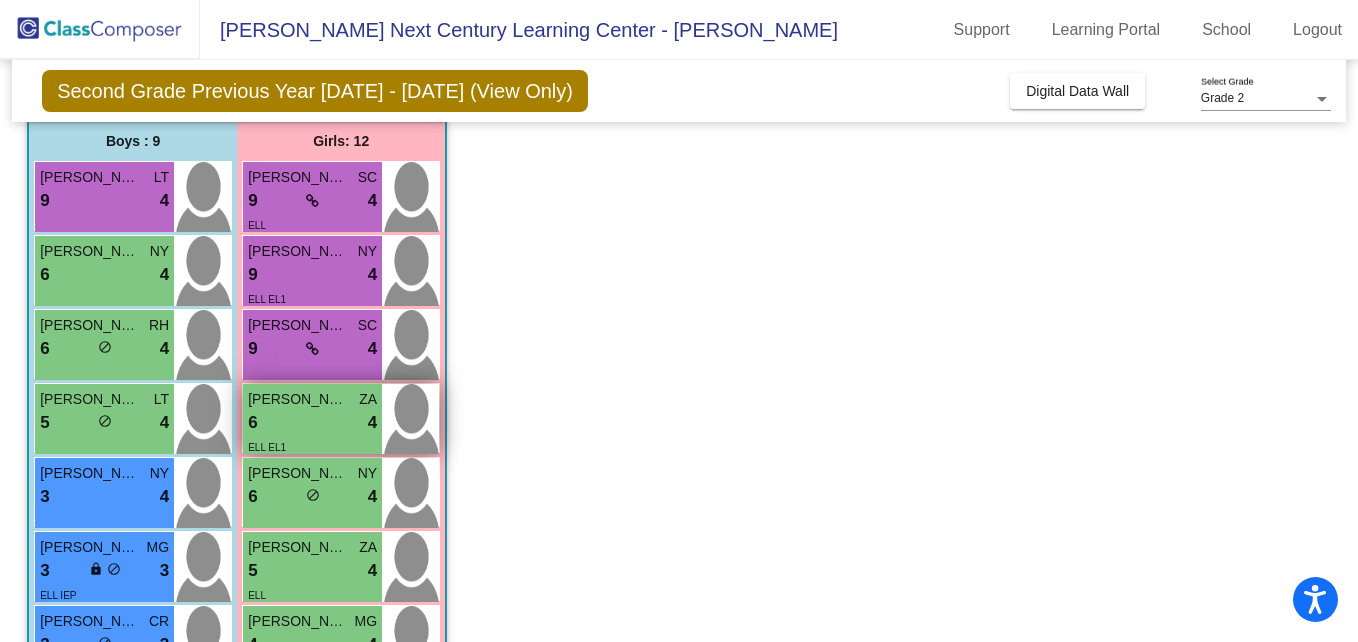 click on "6 lock do_not_disturb_alt 4" at bounding box center (312, 423) 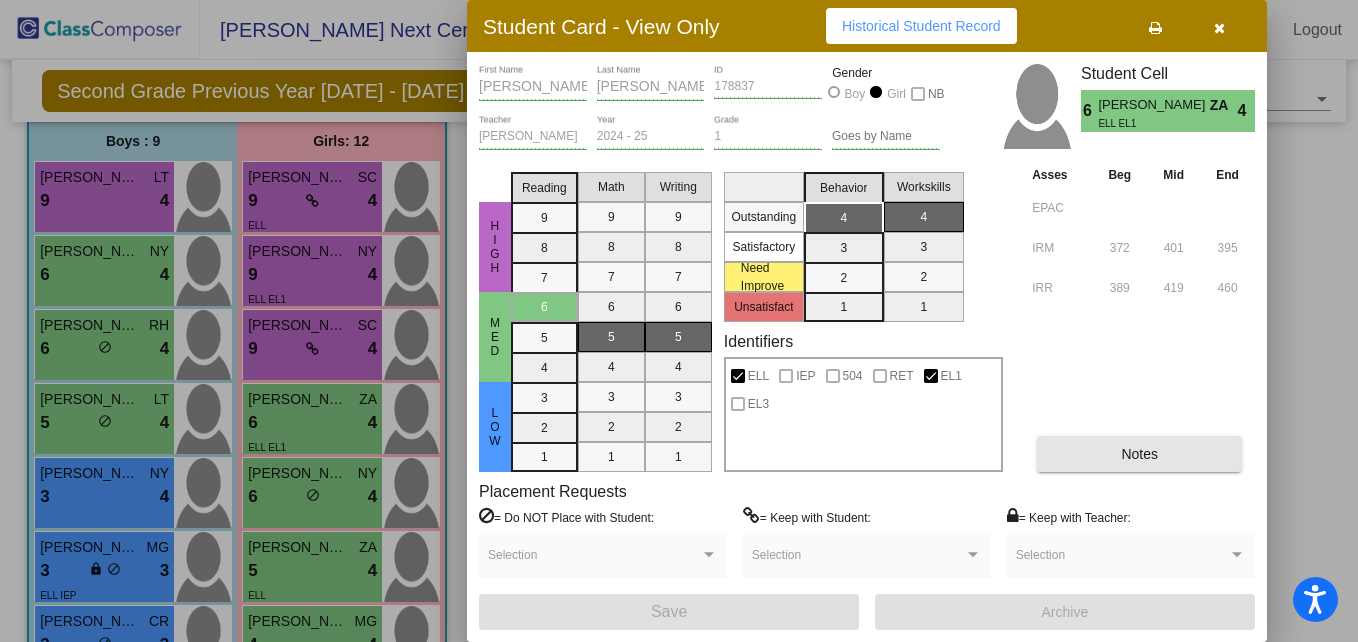 click on "Notes" at bounding box center [1139, 454] 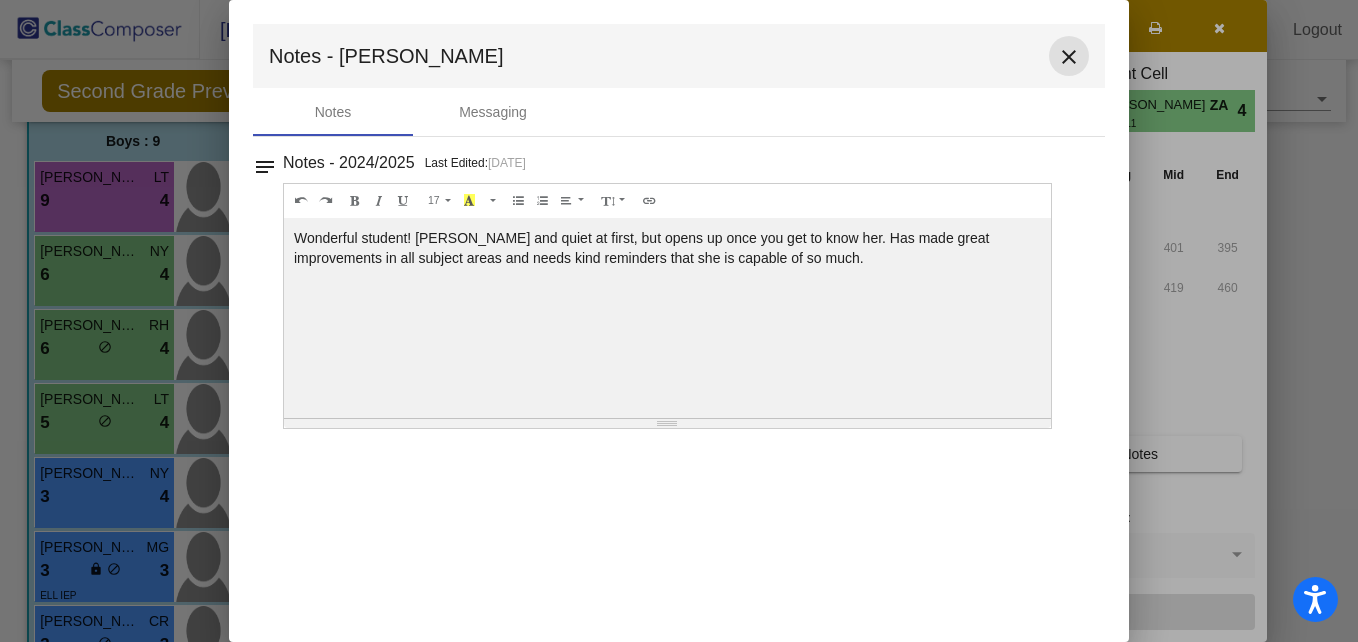 click on "close" at bounding box center [1069, 57] 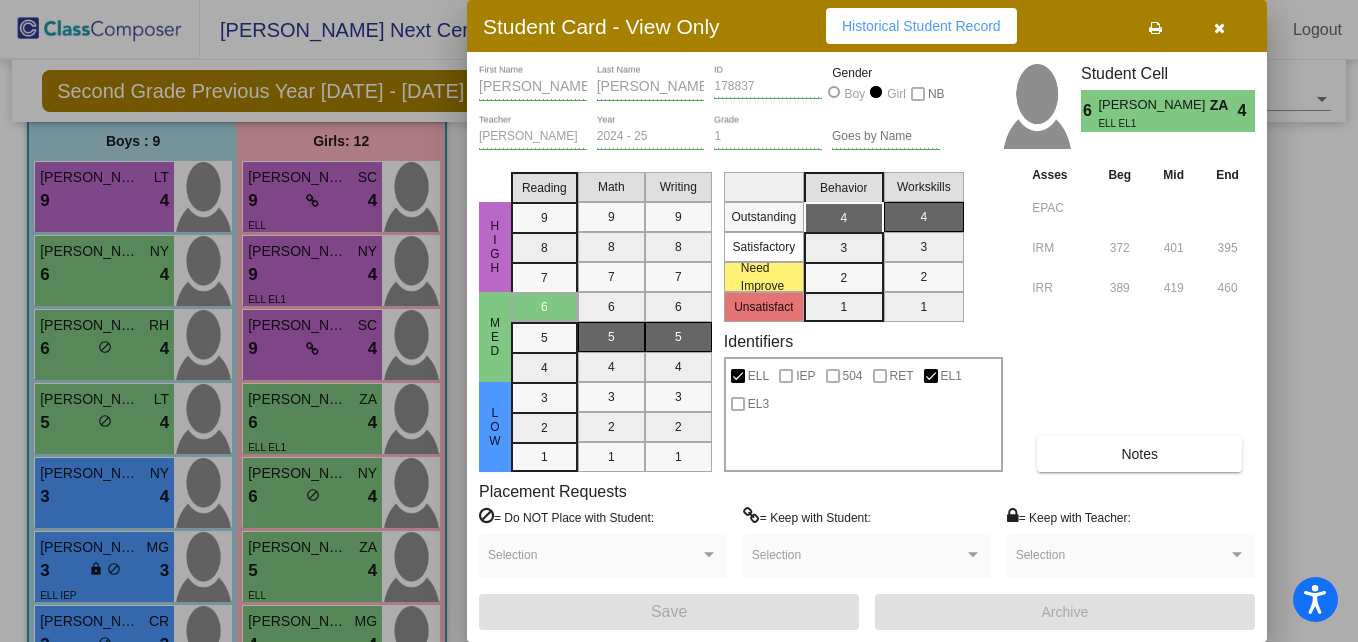 click at bounding box center [679, 321] 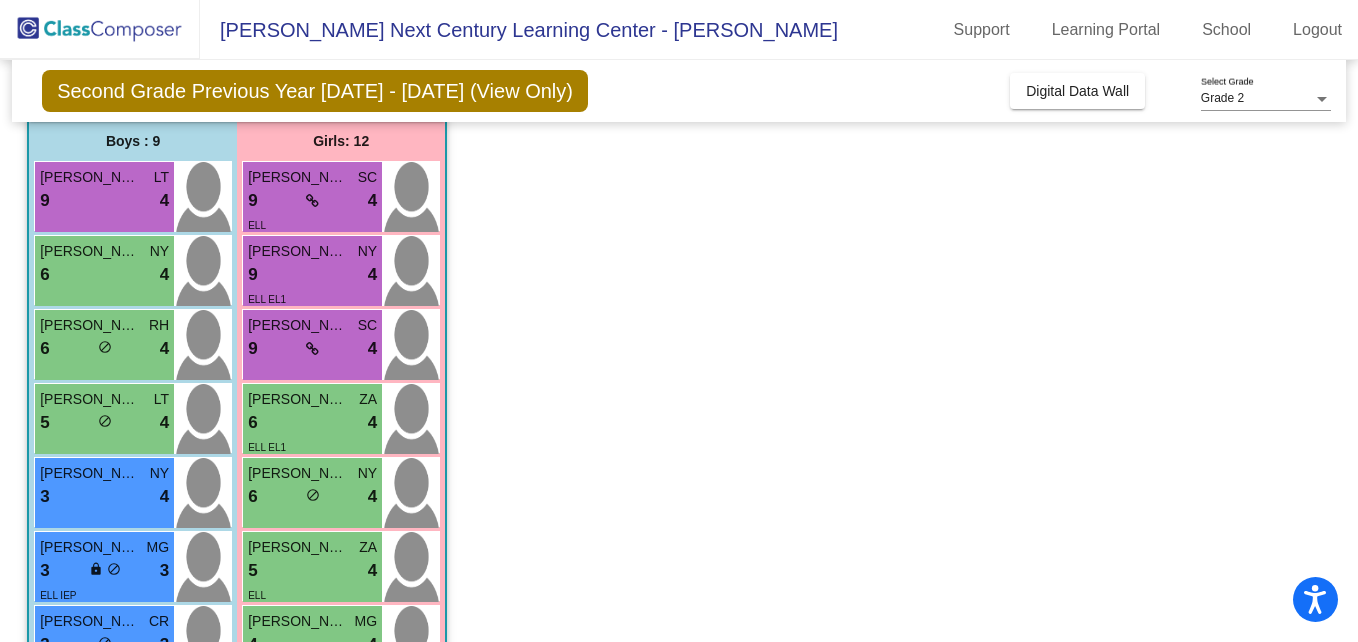 click on "6 lock do_not_disturb_alt 4" at bounding box center (312, 497) 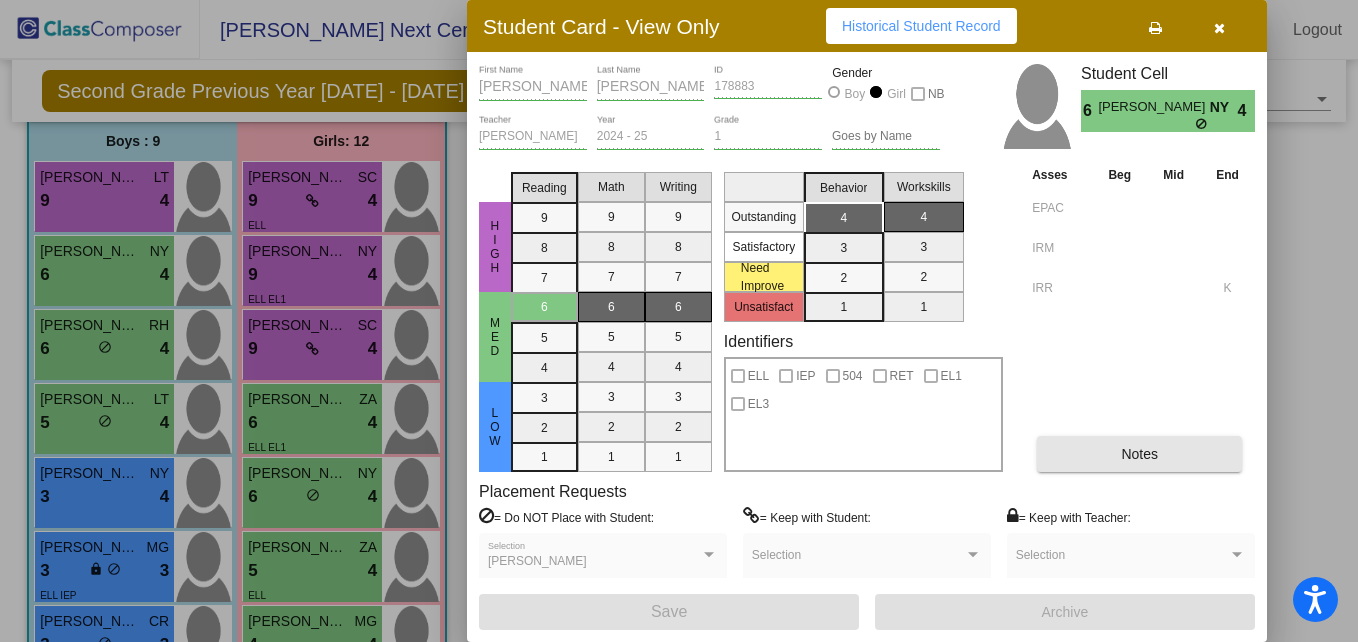 click on "Notes" at bounding box center (1139, 454) 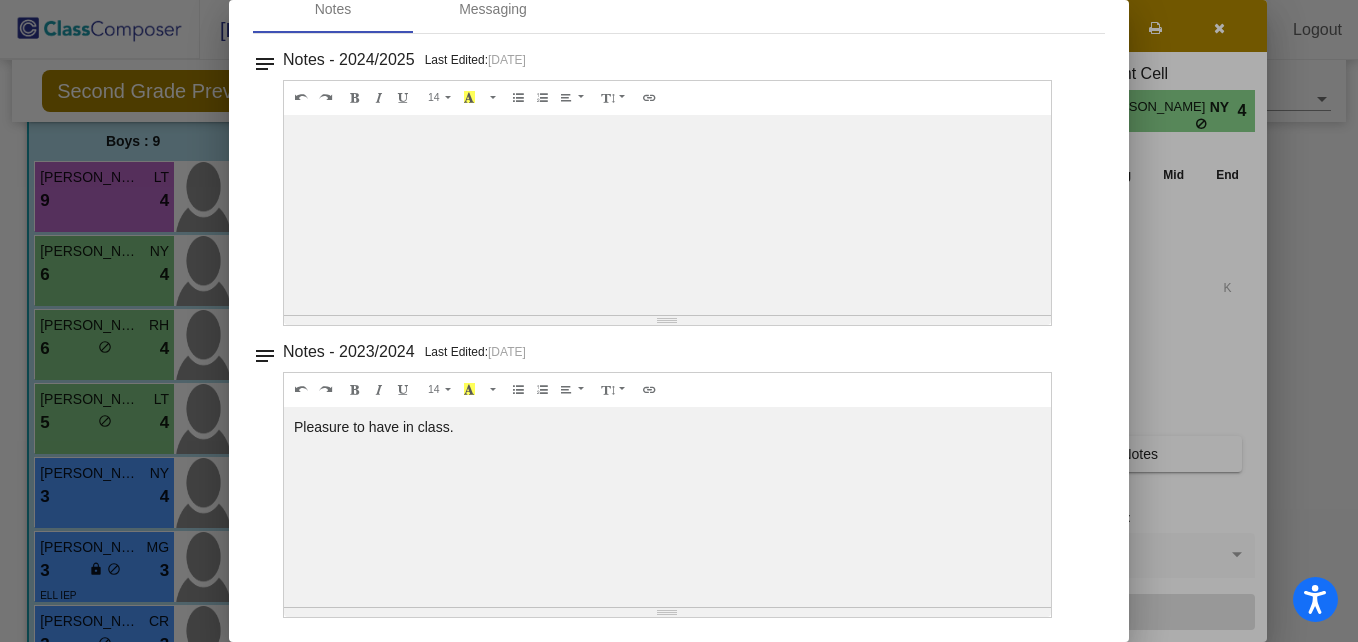 scroll, scrollTop: 0, scrollLeft: 0, axis: both 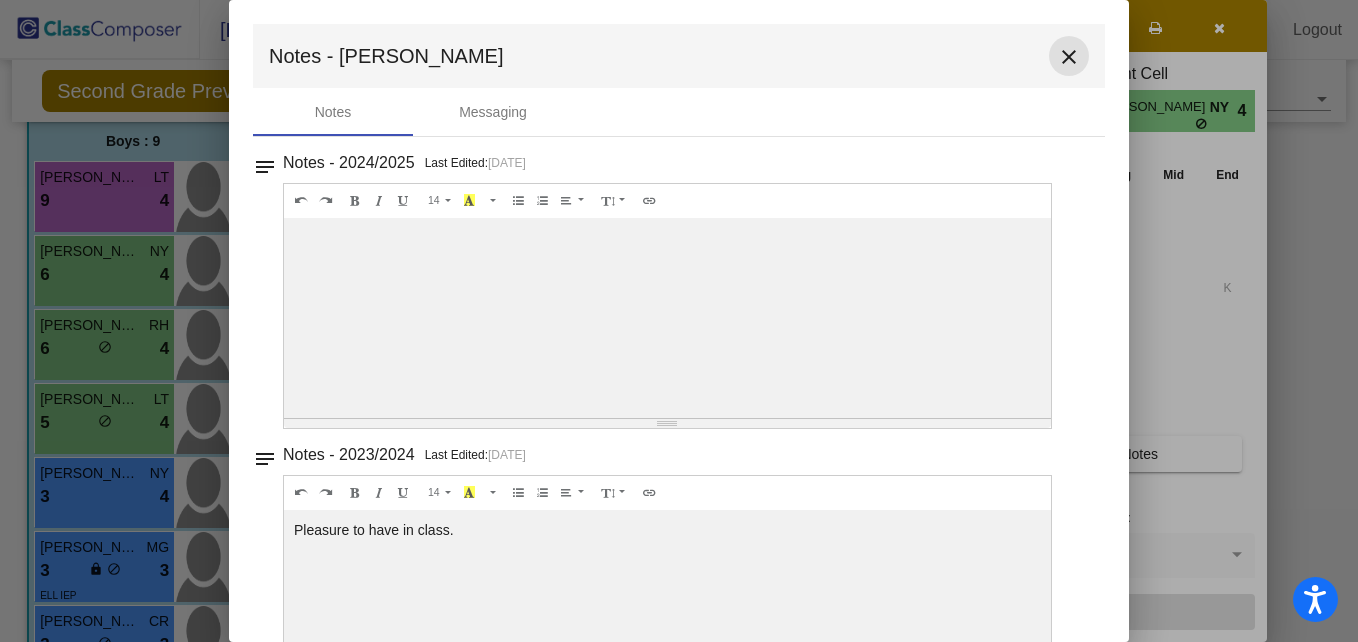 click on "close" at bounding box center [1069, 57] 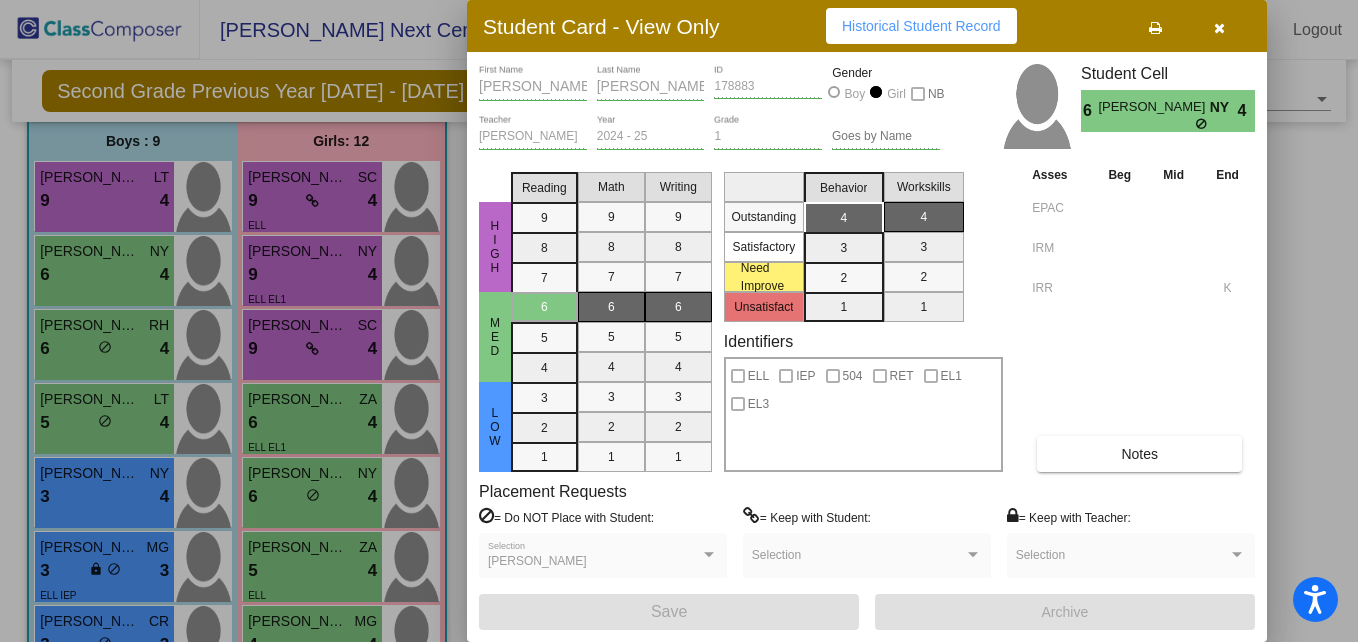 click at bounding box center [1219, 26] 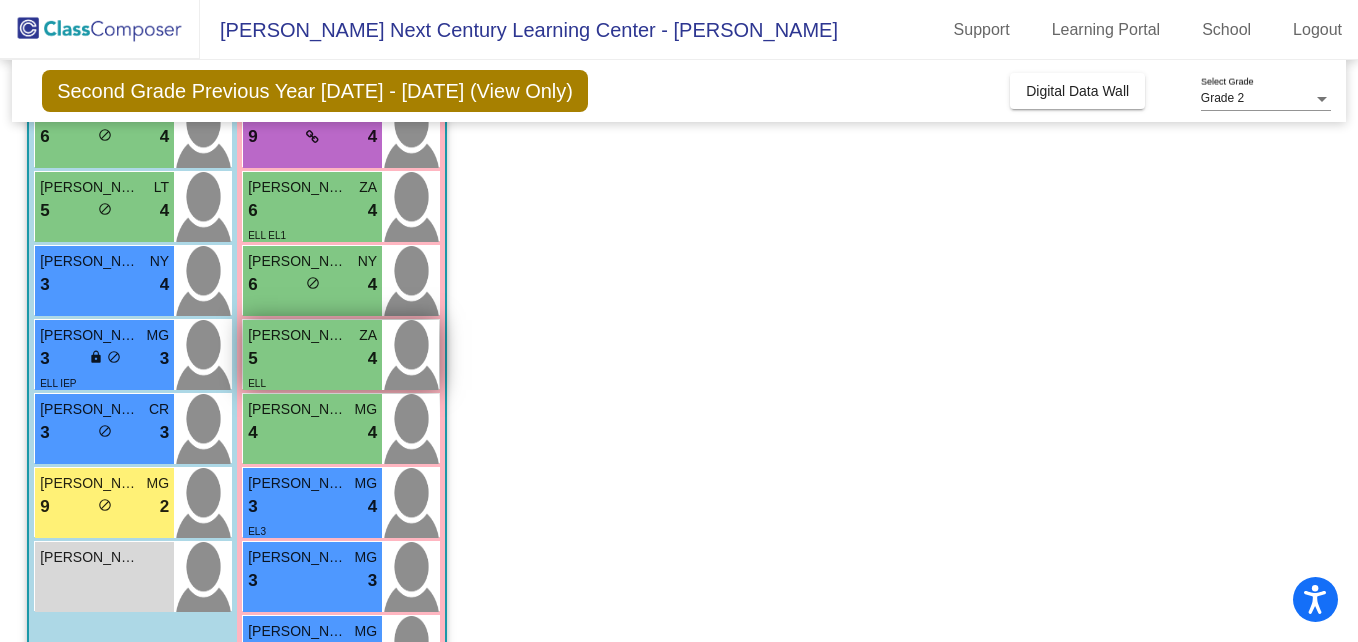 scroll, scrollTop: 392, scrollLeft: 0, axis: vertical 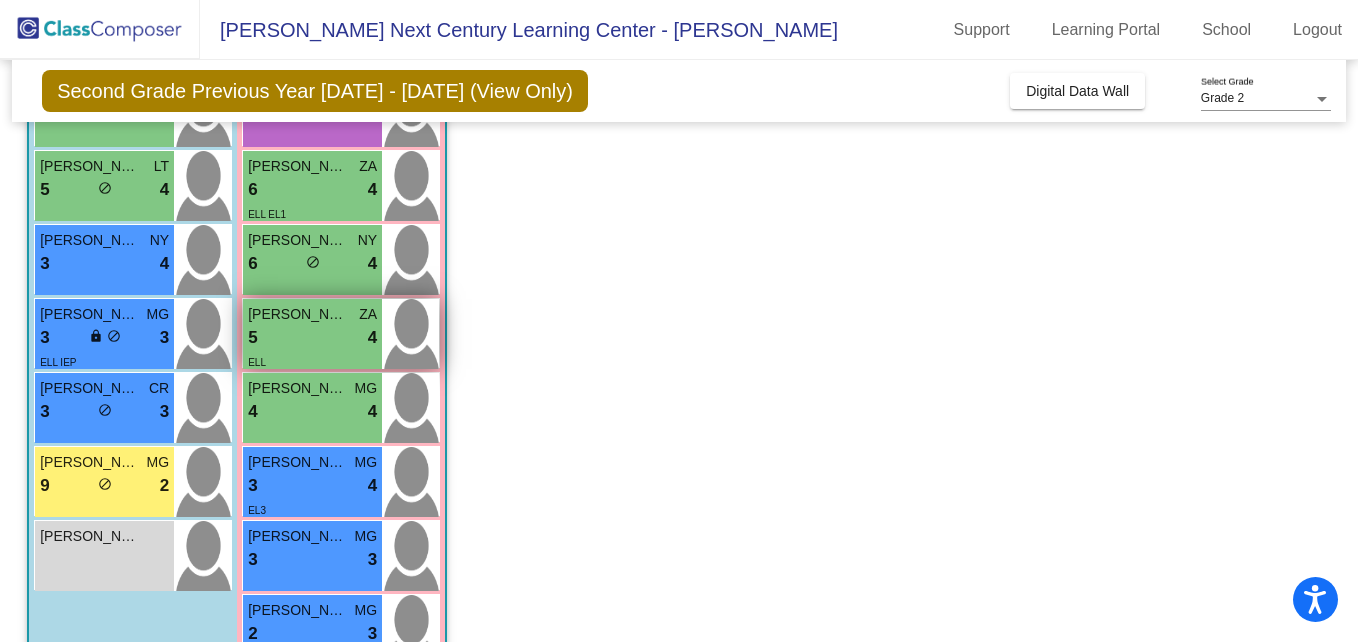 click on "5 lock do_not_disturb_alt 4" at bounding box center (312, 338) 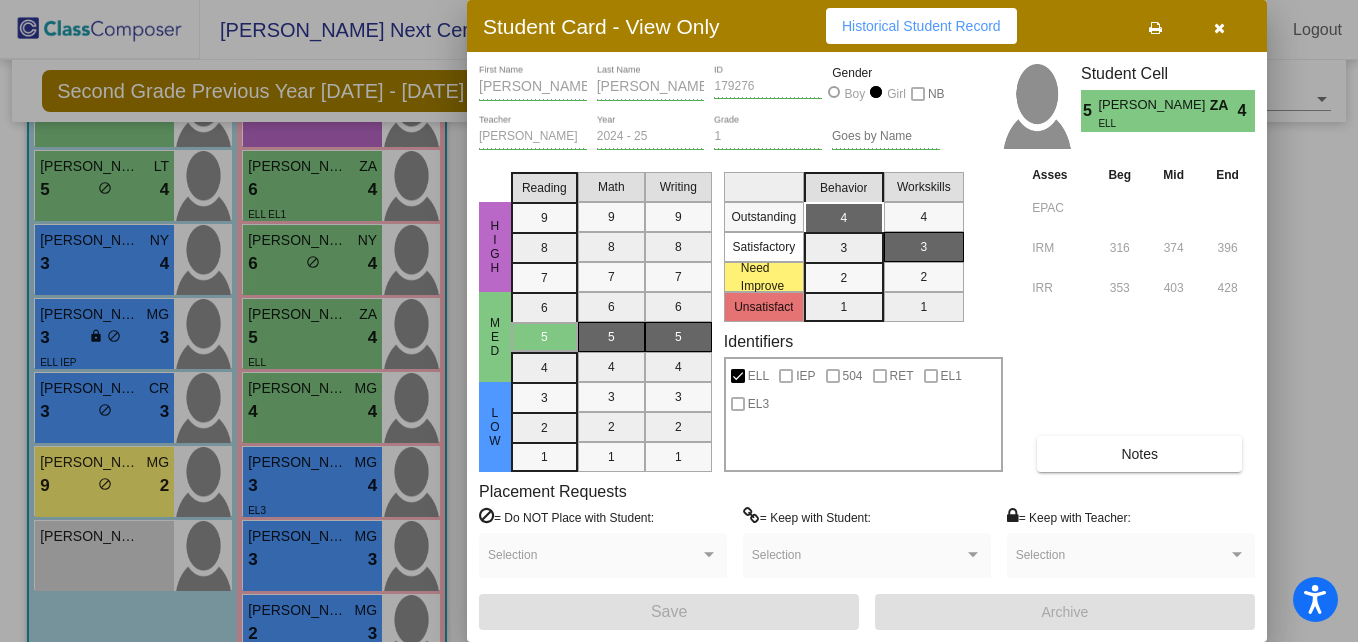 click on "Notes" at bounding box center [1139, 454] 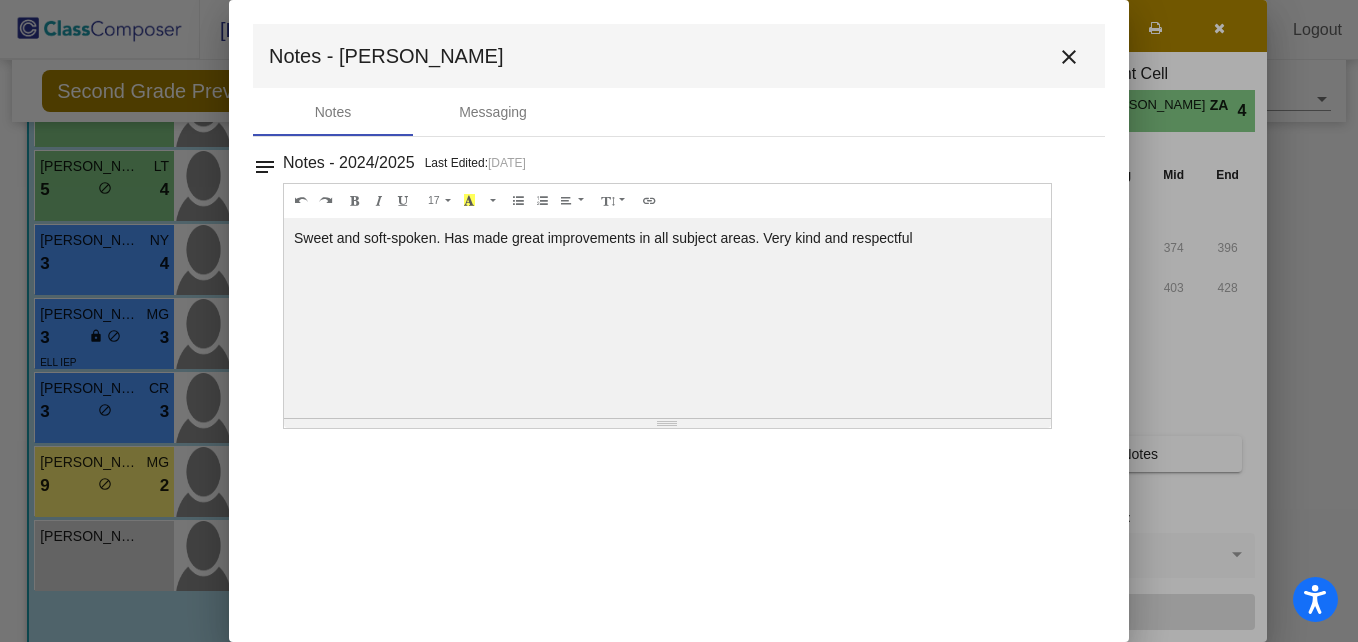 click on "close" at bounding box center (1069, 57) 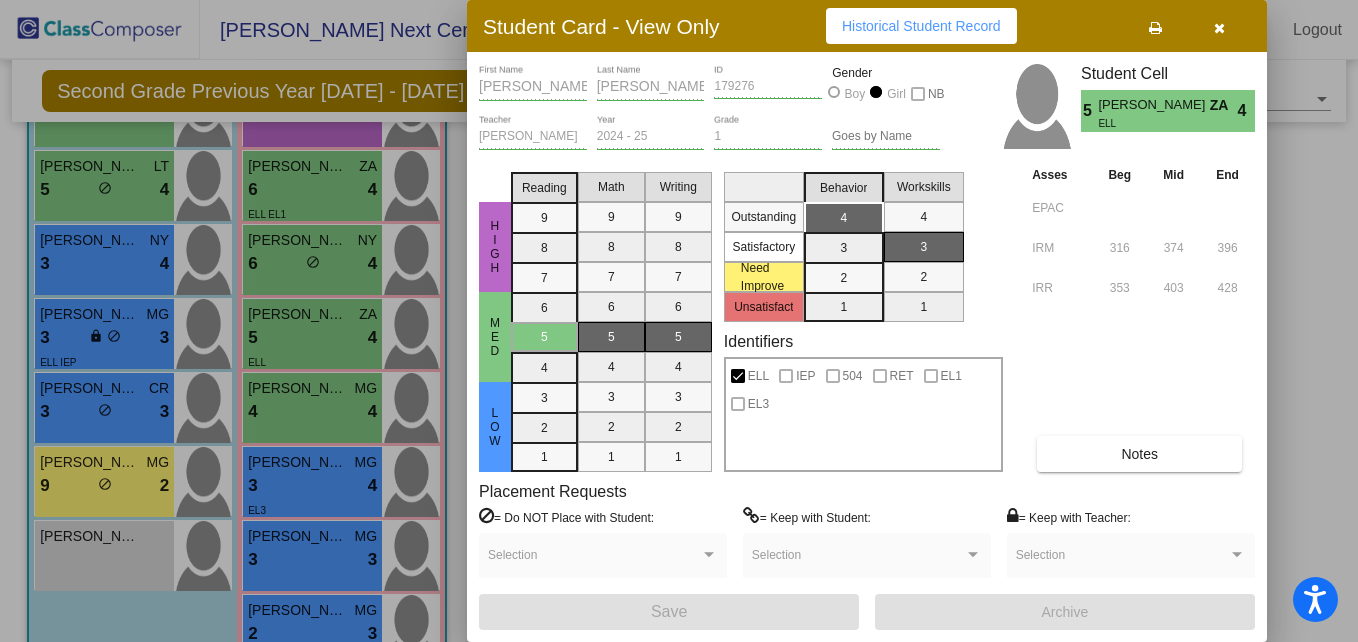 click at bounding box center (679, 321) 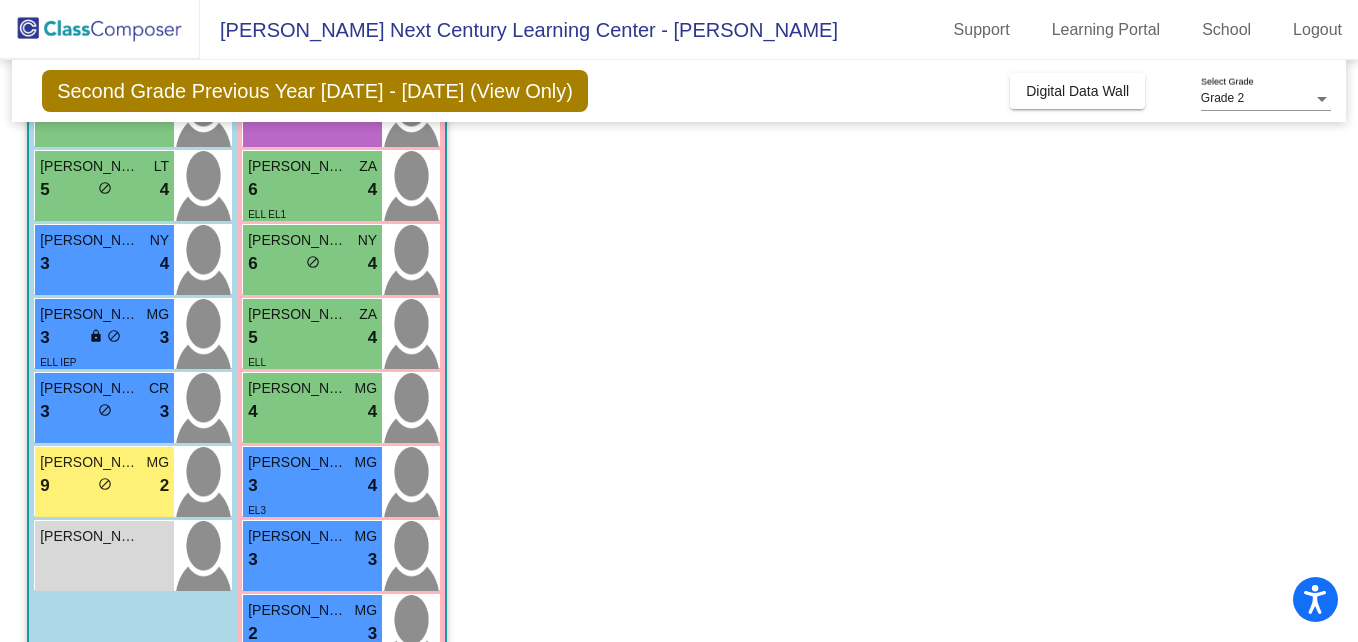 click on "4 lock do_not_disturb_alt 4" at bounding box center [312, 412] 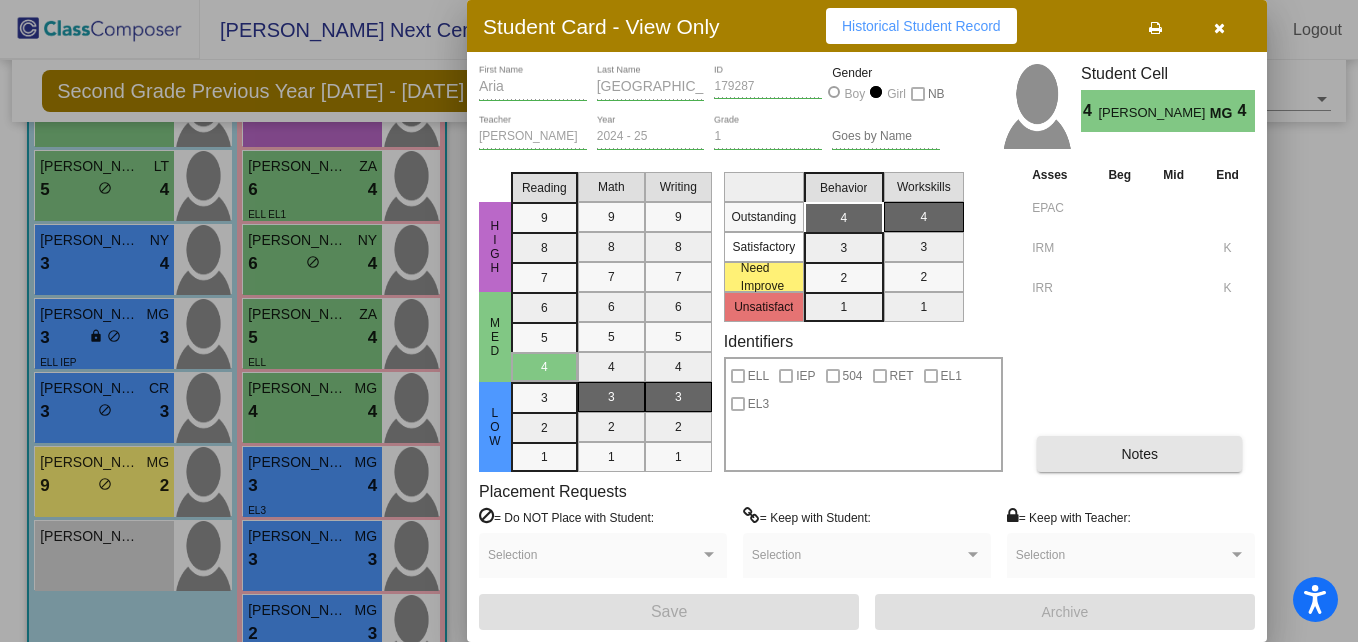click on "Notes" at bounding box center [1139, 454] 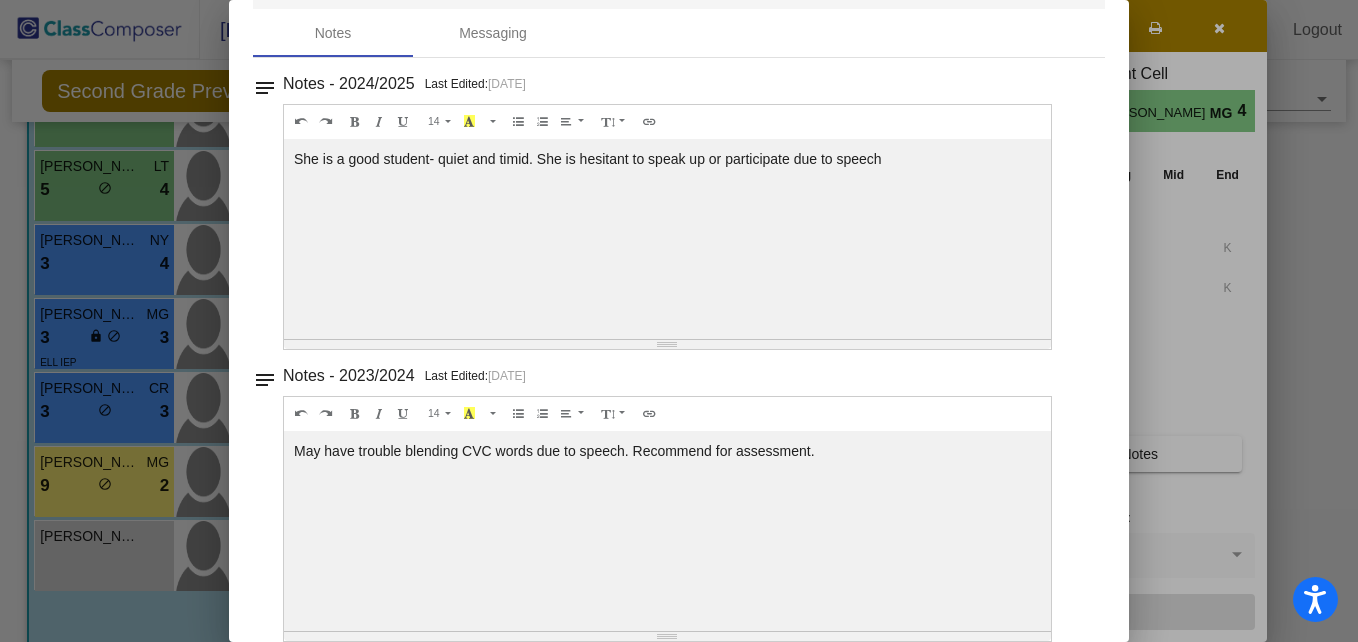 scroll, scrollTop: 0, scrollLeft: 0, axis: both 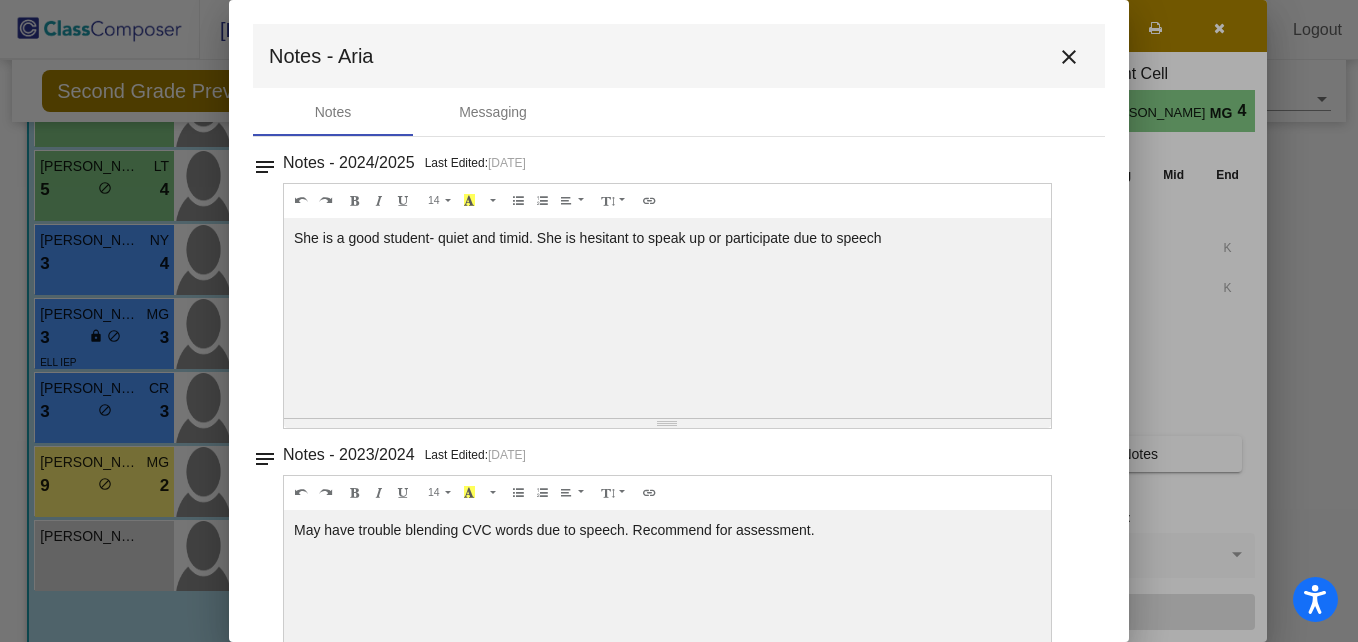 click on "close" at bounding box center [1069, 57] 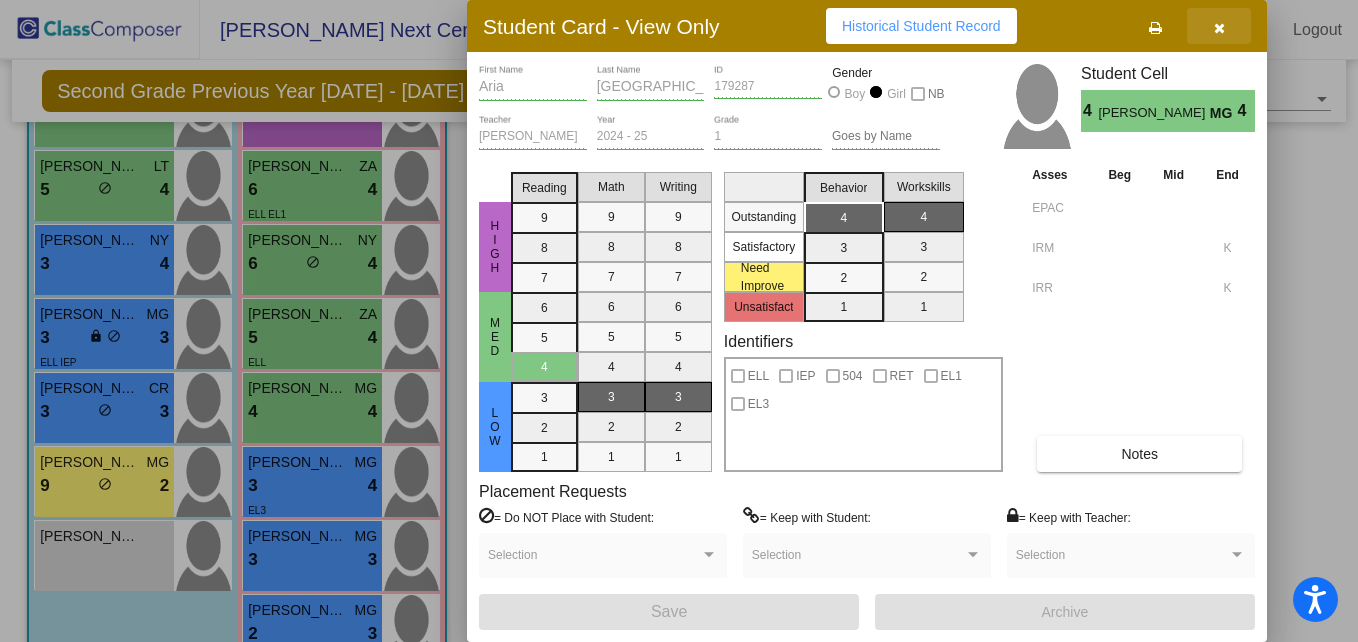 click at bounding box center [1219, 28] 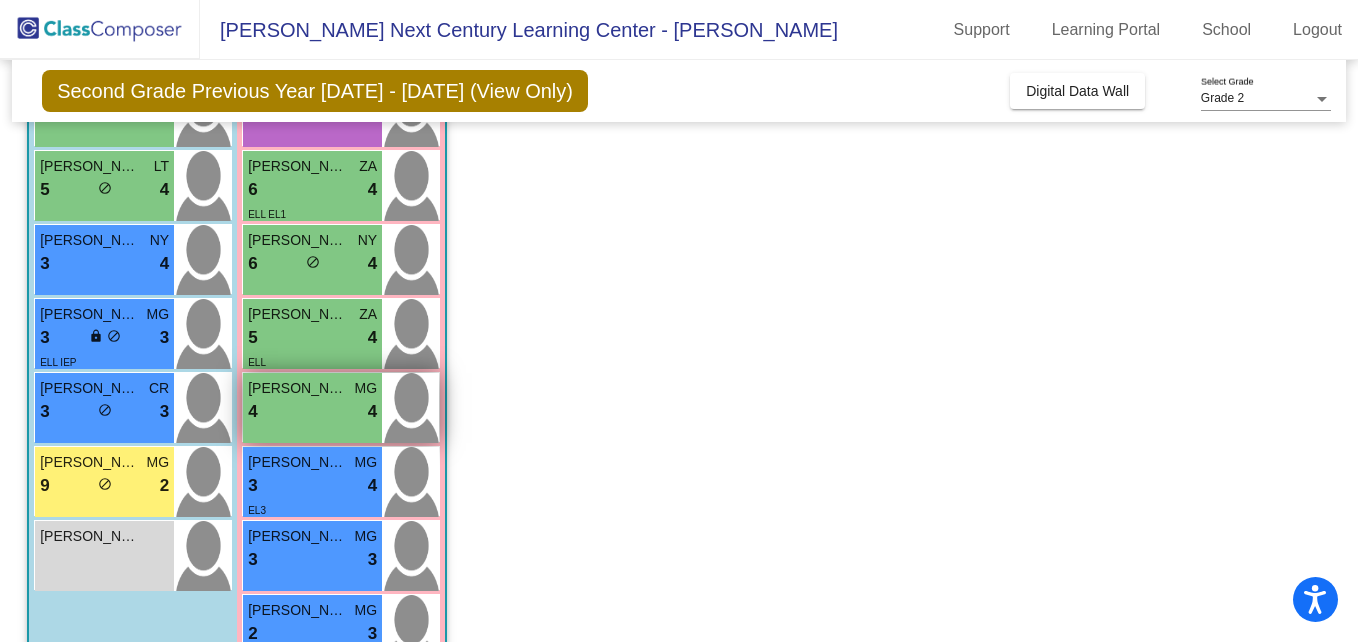 click on "[PERSON_NAME] MG 4 lock do_not_disturb_alt 4" at bounding box center [312, 408] 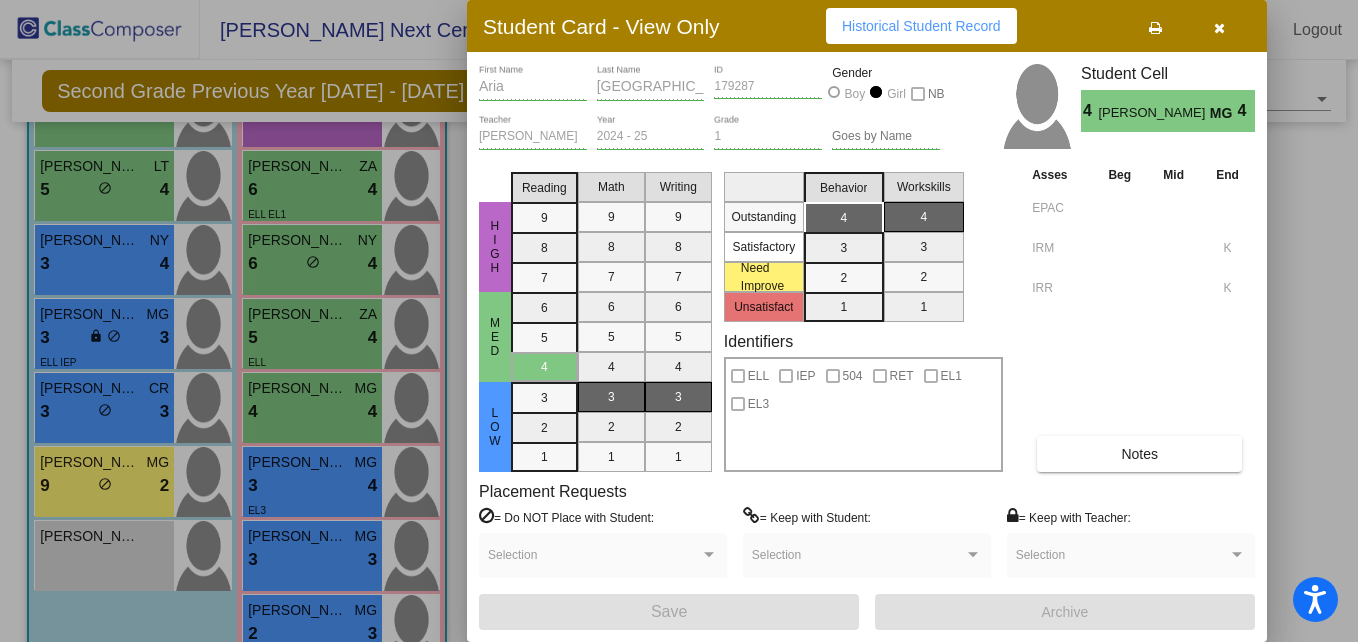 click on "Notes" at bounding box center [1139, 454] 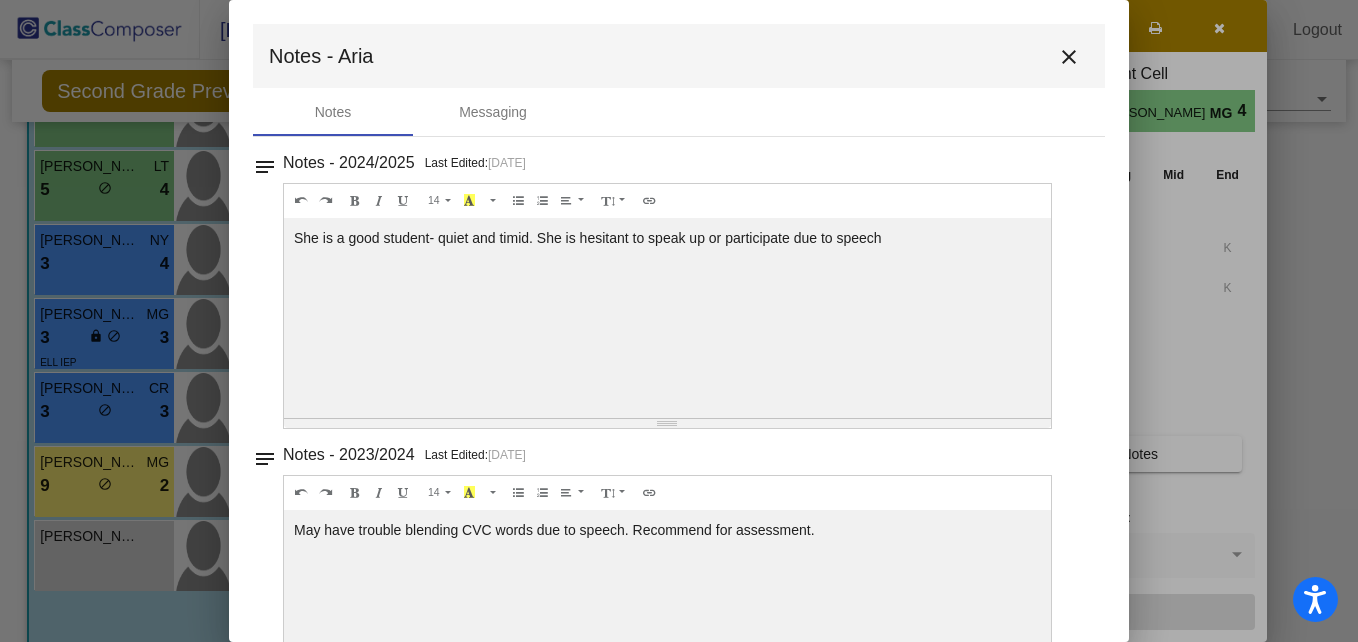 click on "close" at bounding box center [1069, 57] 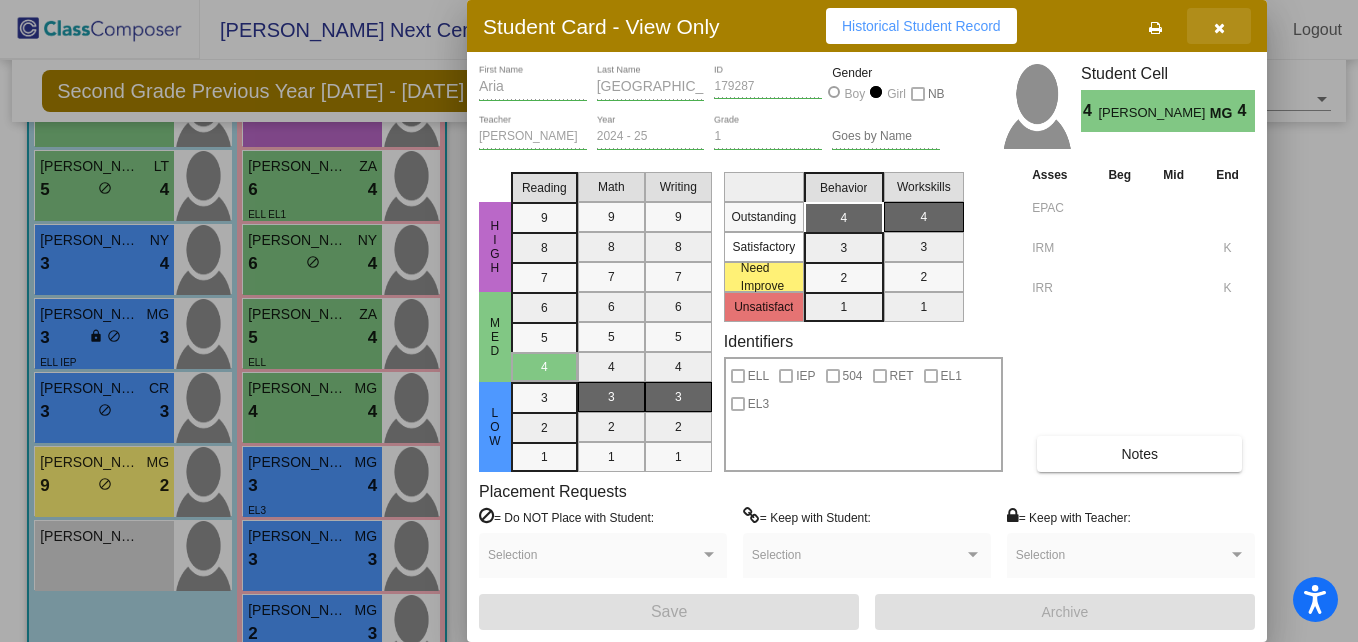 click at bounding box center [1219, 28] 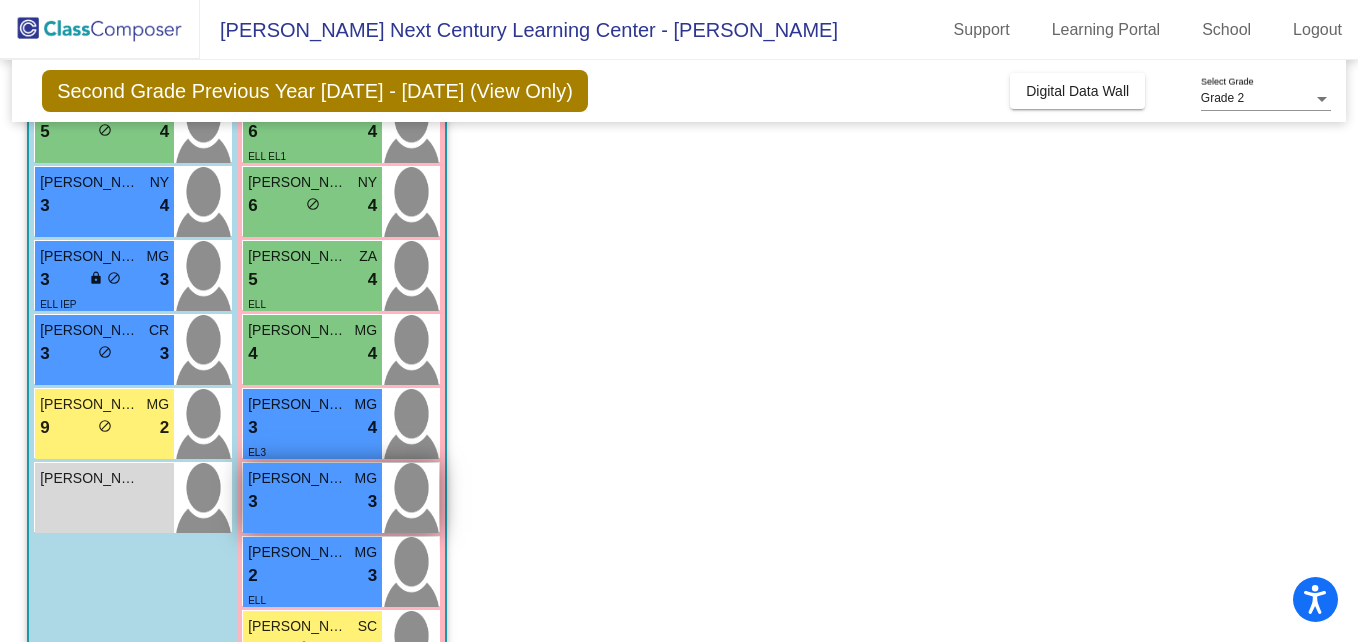 scroll, scrollTop: 451, scrollLeft: 0, axis: vertical 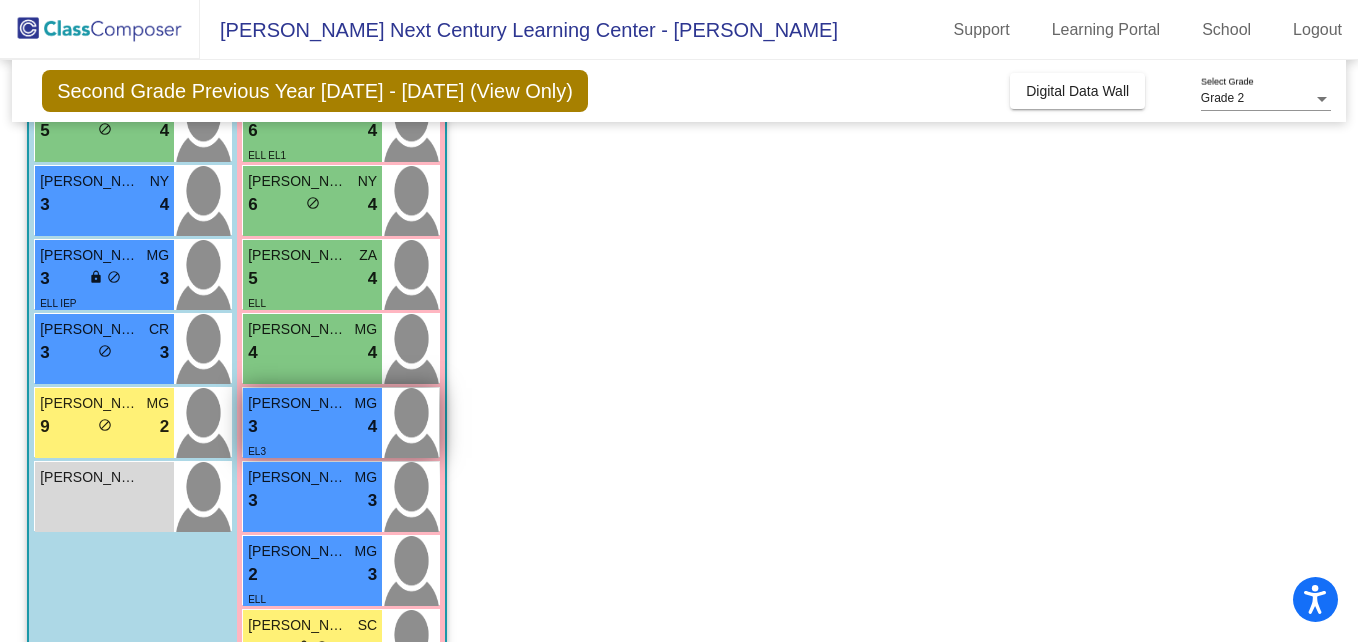 click on "3 lock do_not_disturb_alt 4" at bounding box center (312, 427) 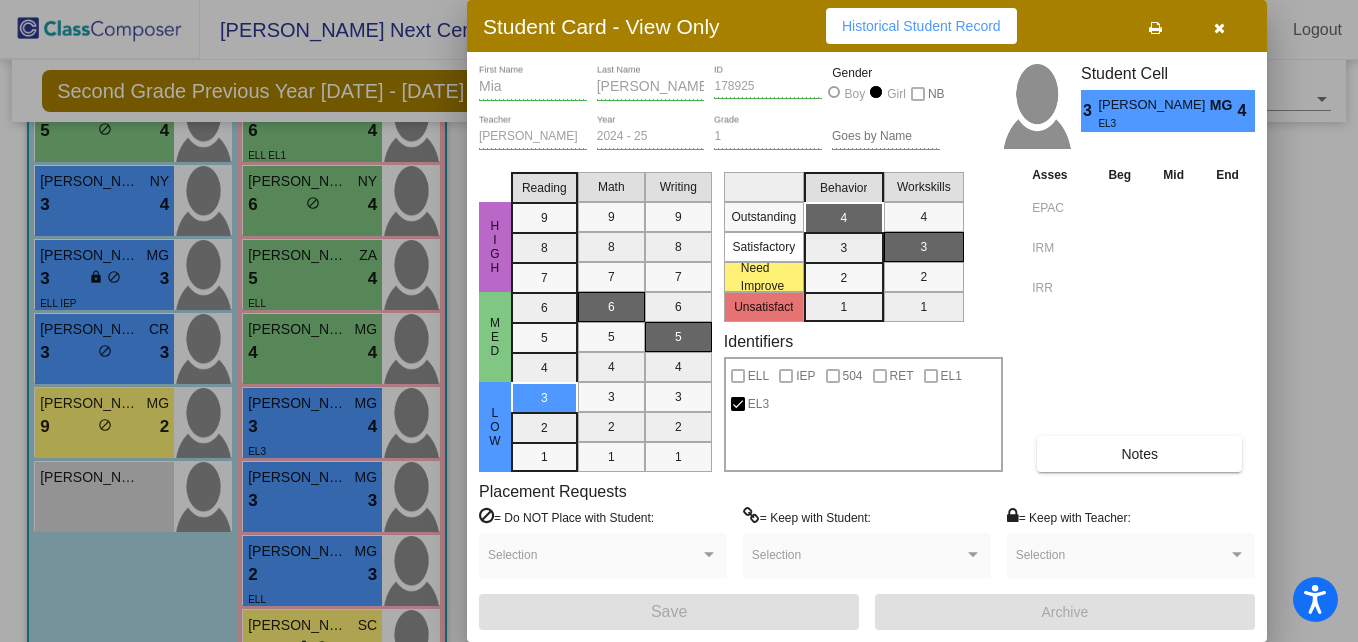 click on "Notes" at bounding box center [1139, 454] 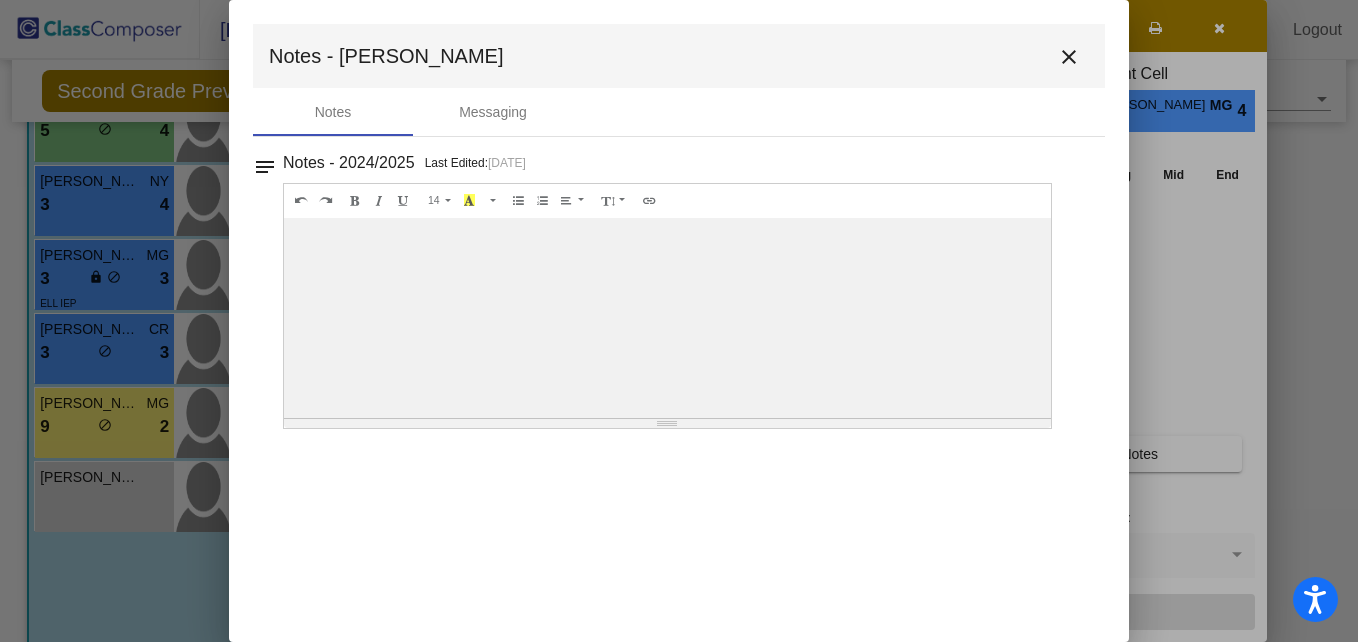 click on "close" at bounding box center [1069, 57] 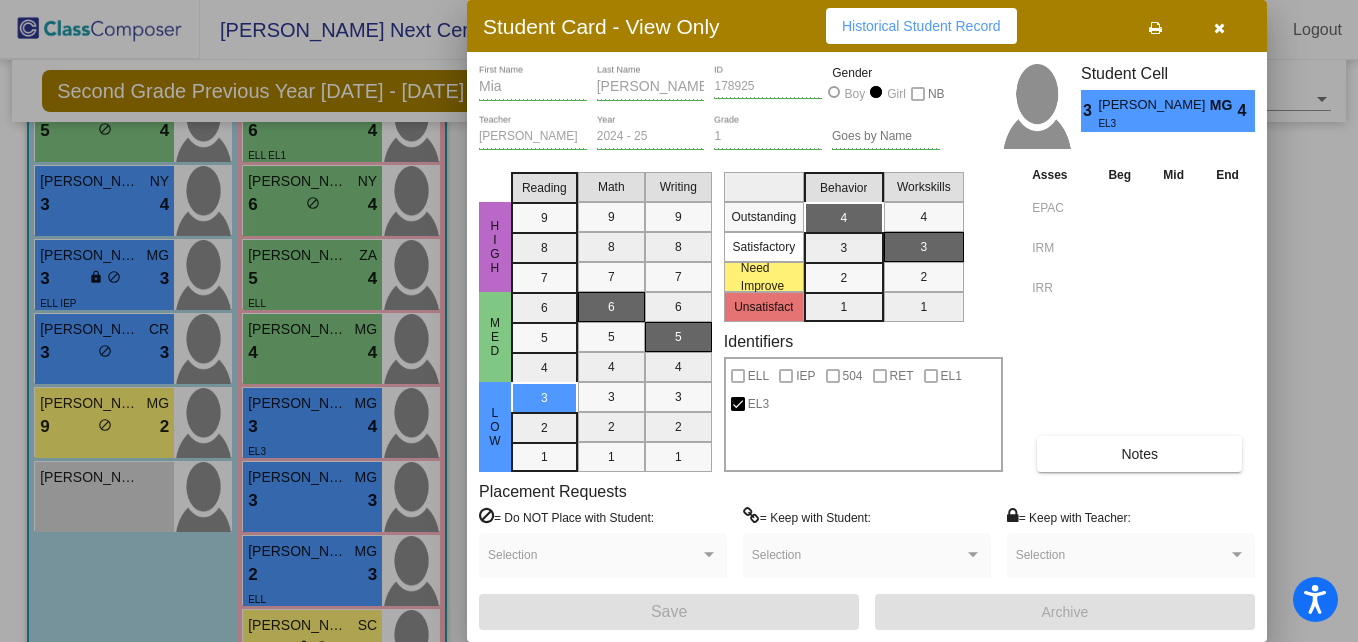 click at bounding box center [679, 321] 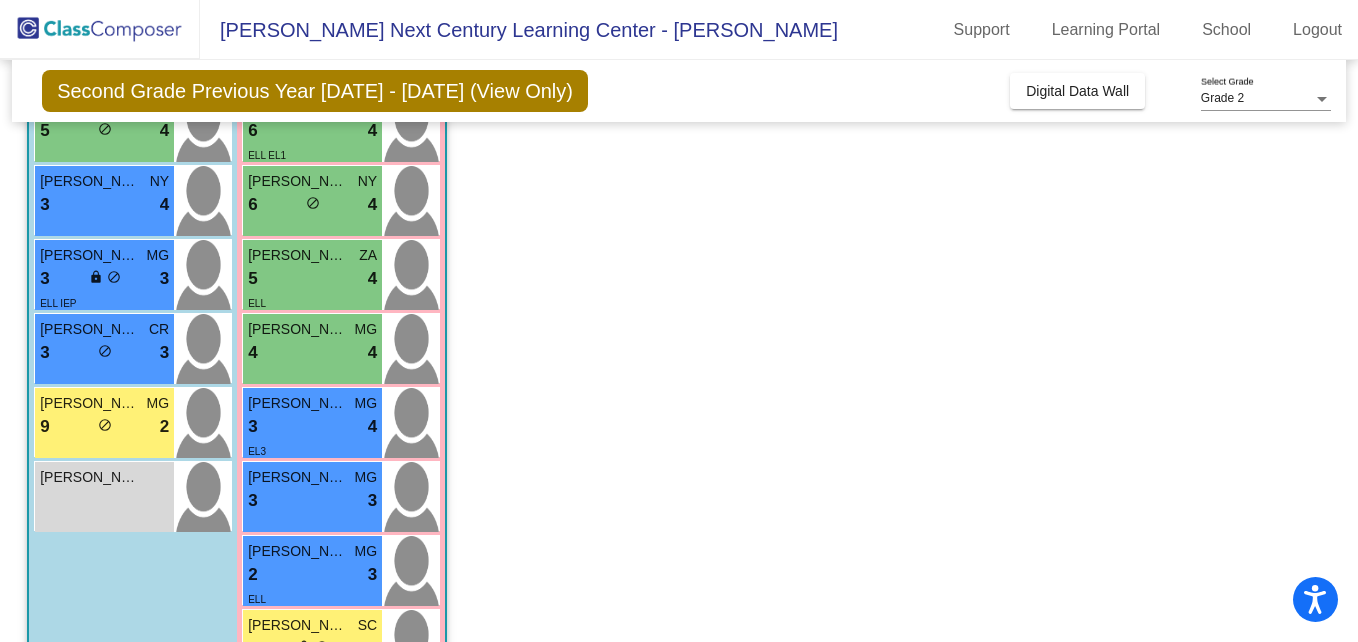 click on "3 lock do_not_disturb_alt 3" at bounding box center [312, 501] 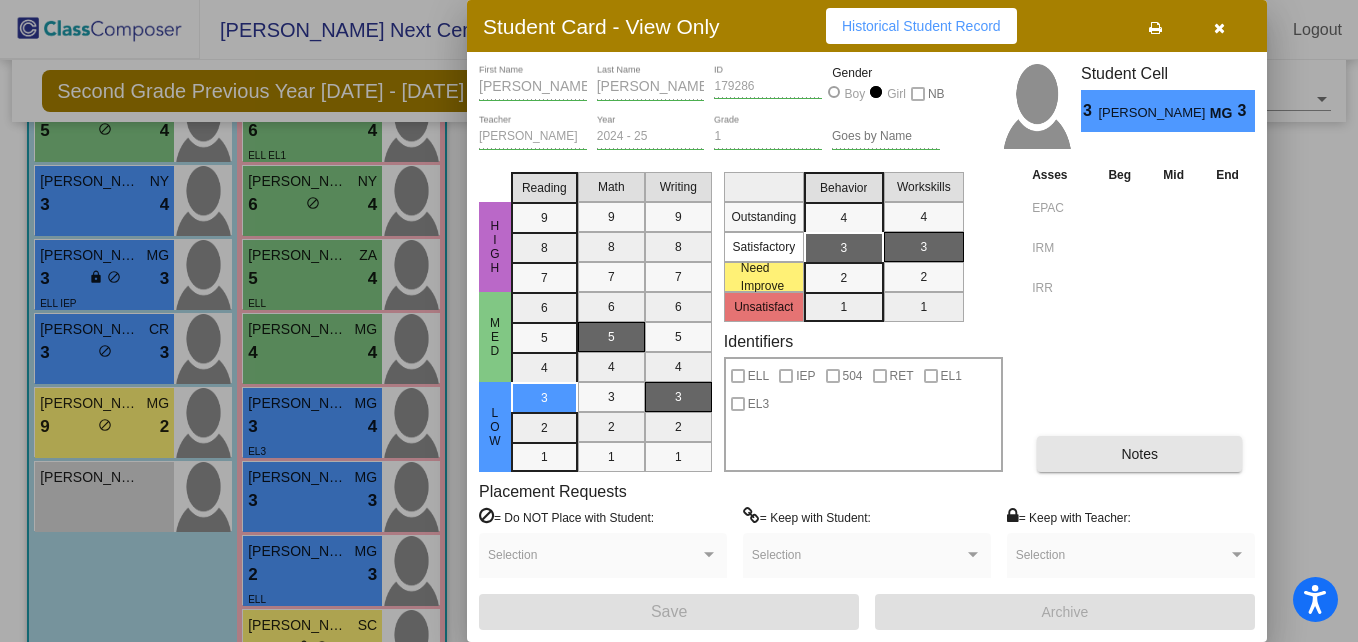 click on "Notes" at bounding box center [1139, 454] 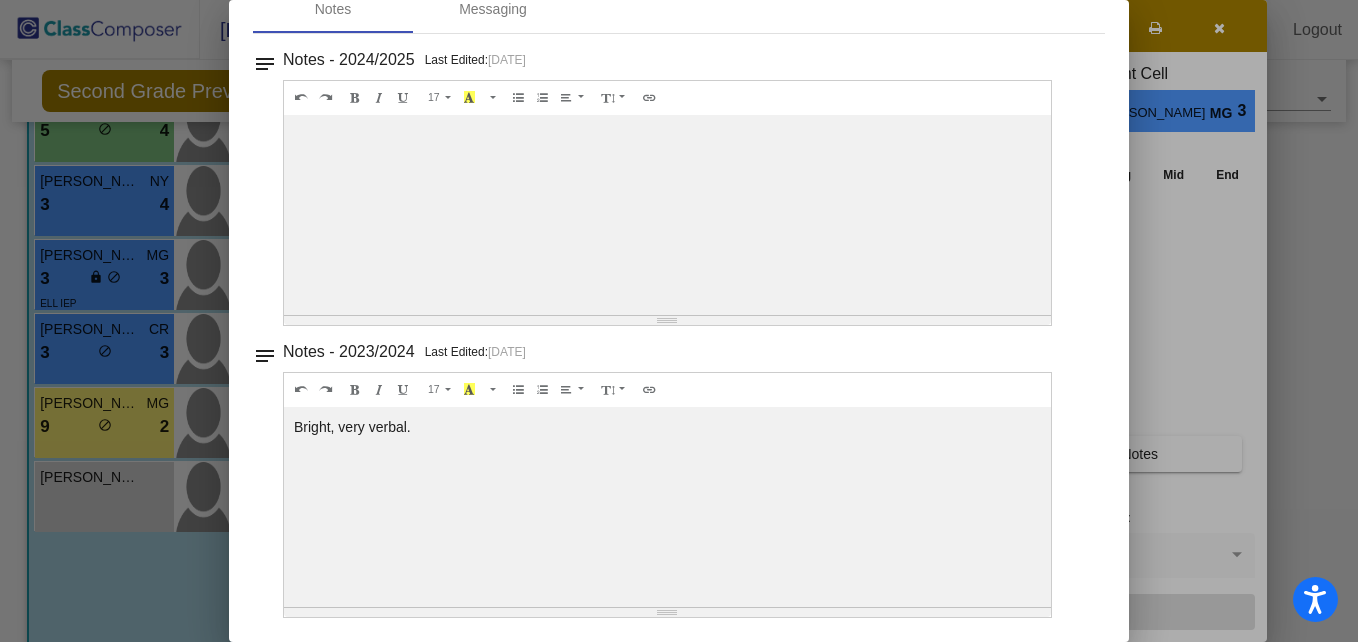scroll, scrollTop: 0, scrollLeft: 0, axis: both 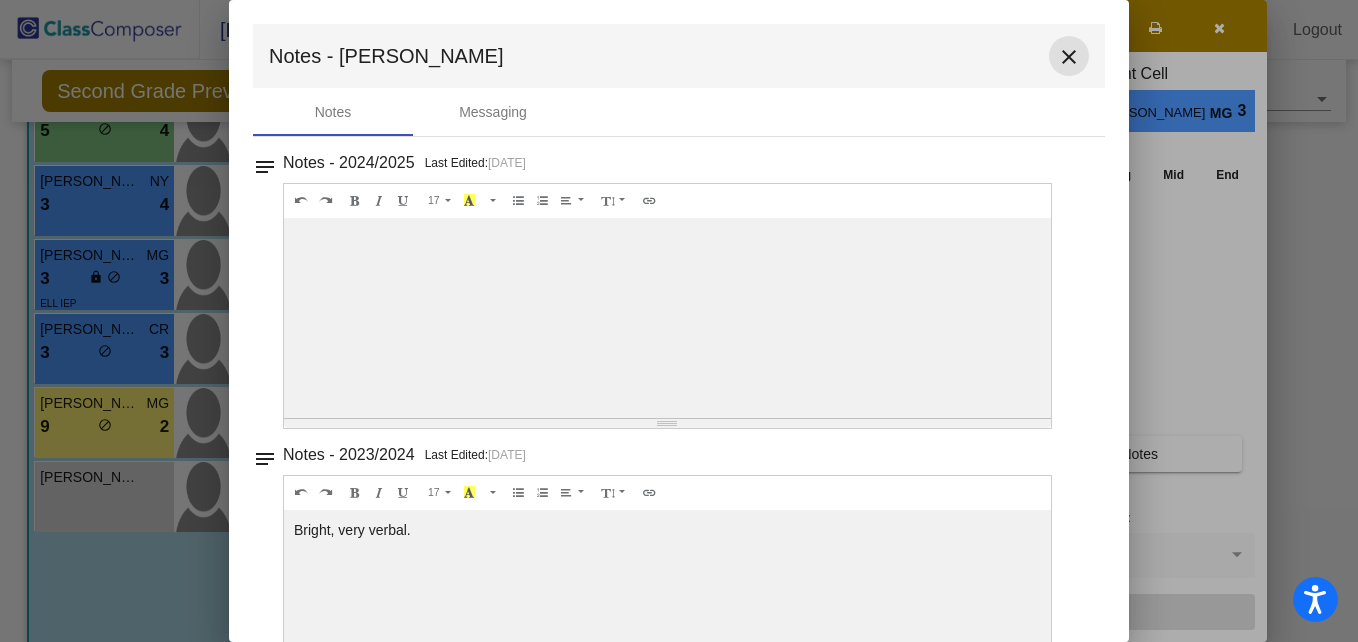 click on "close" at bounding box center [1069, 56] 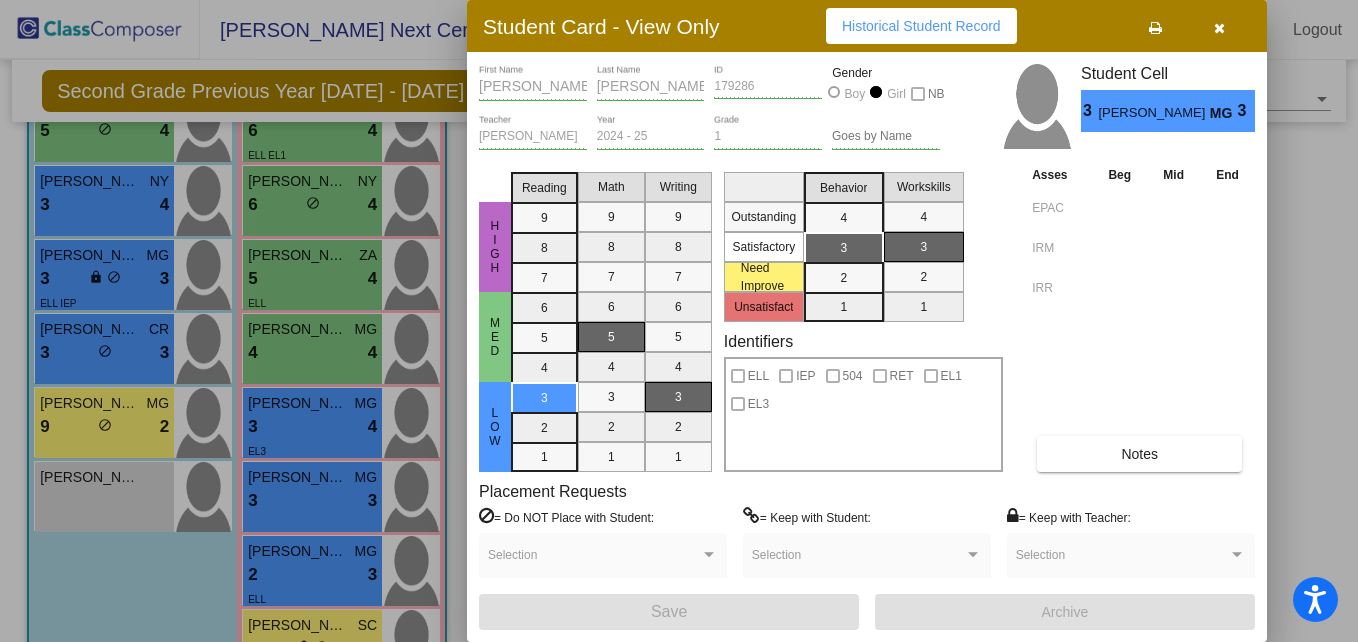 click at bounding box center [1219, 26] 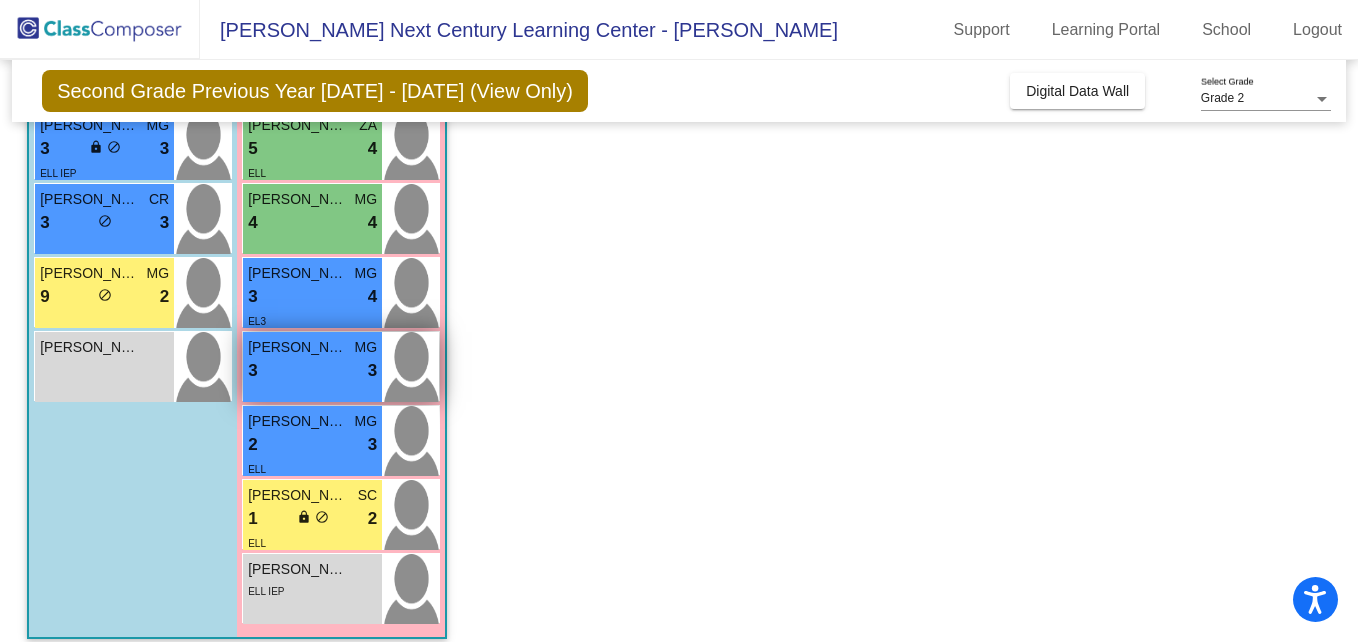 scroll, scrollTop: 582, scrollLeft: 0, axis: vertical 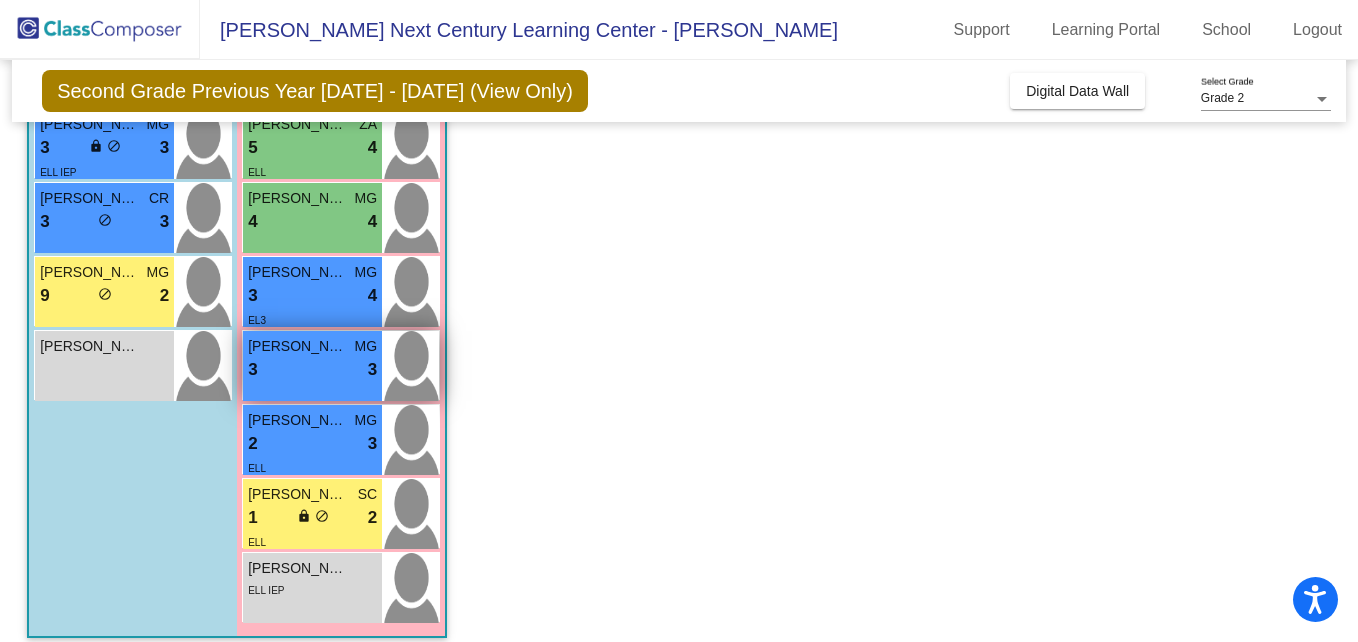 click on "3 lock do_not_disturb_alt 3" at bounding box center (312, 370) 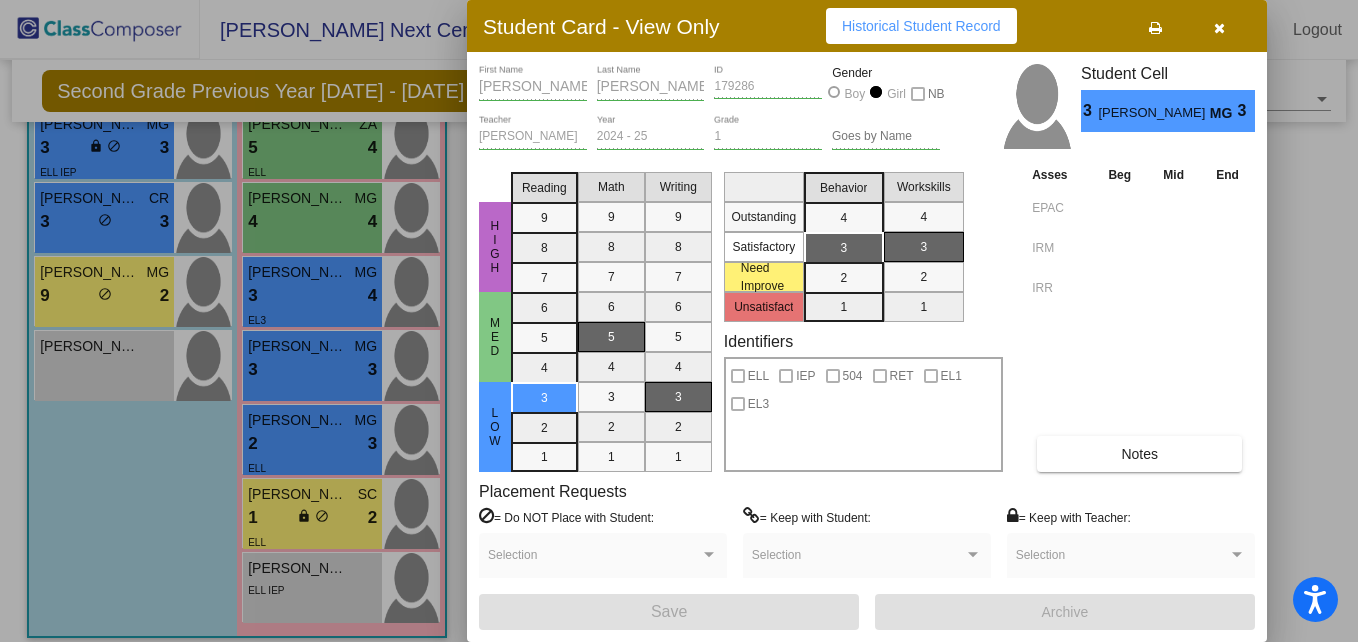 click on "Notes" at bounding box center (1139, 454) 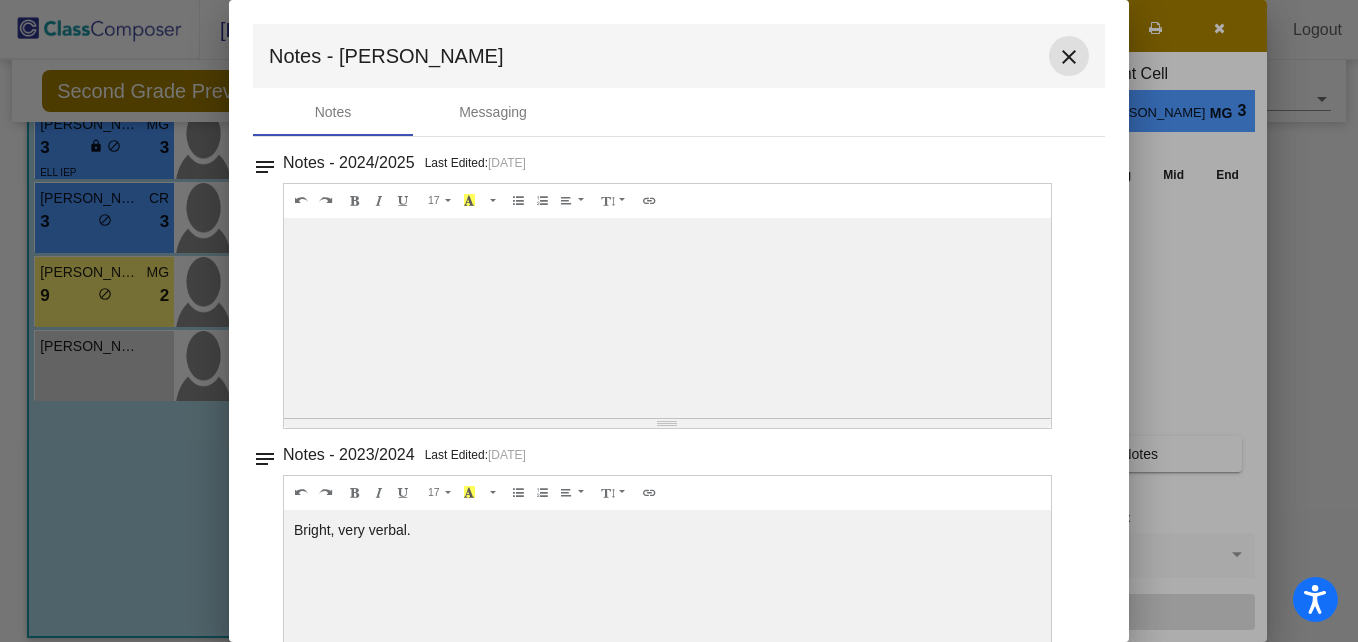 click on "close" at bounding box center [1069, 57] 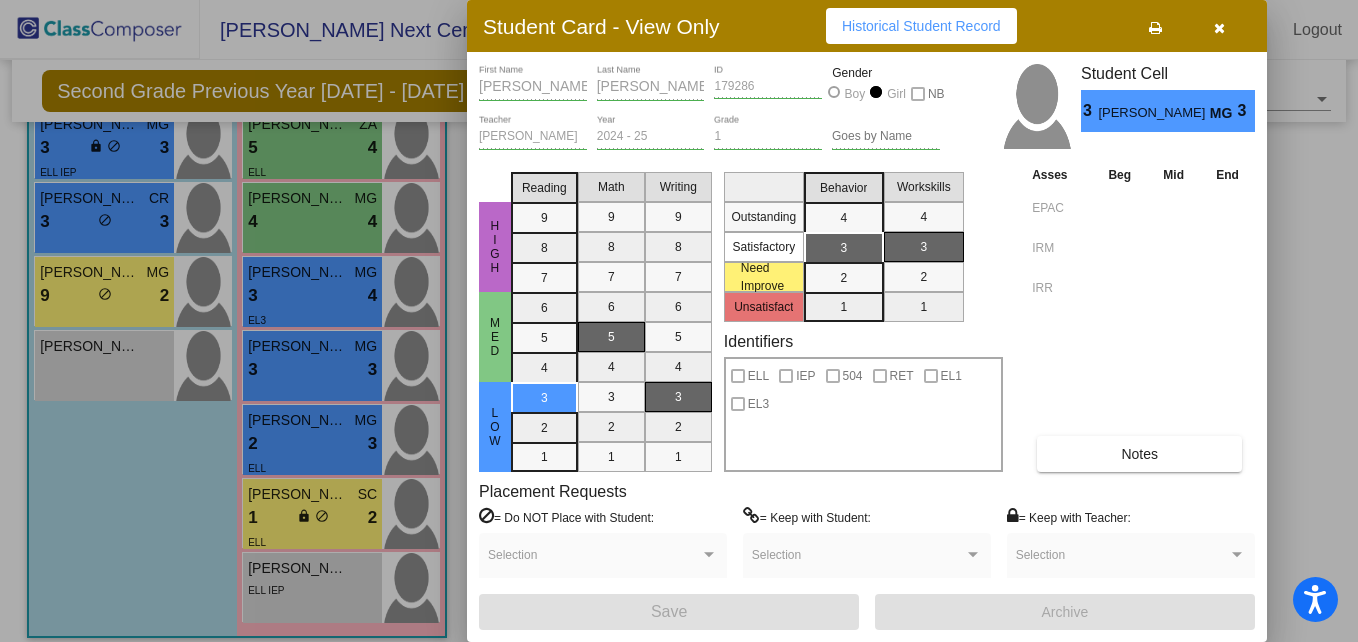click at bounding box center [679, 321] 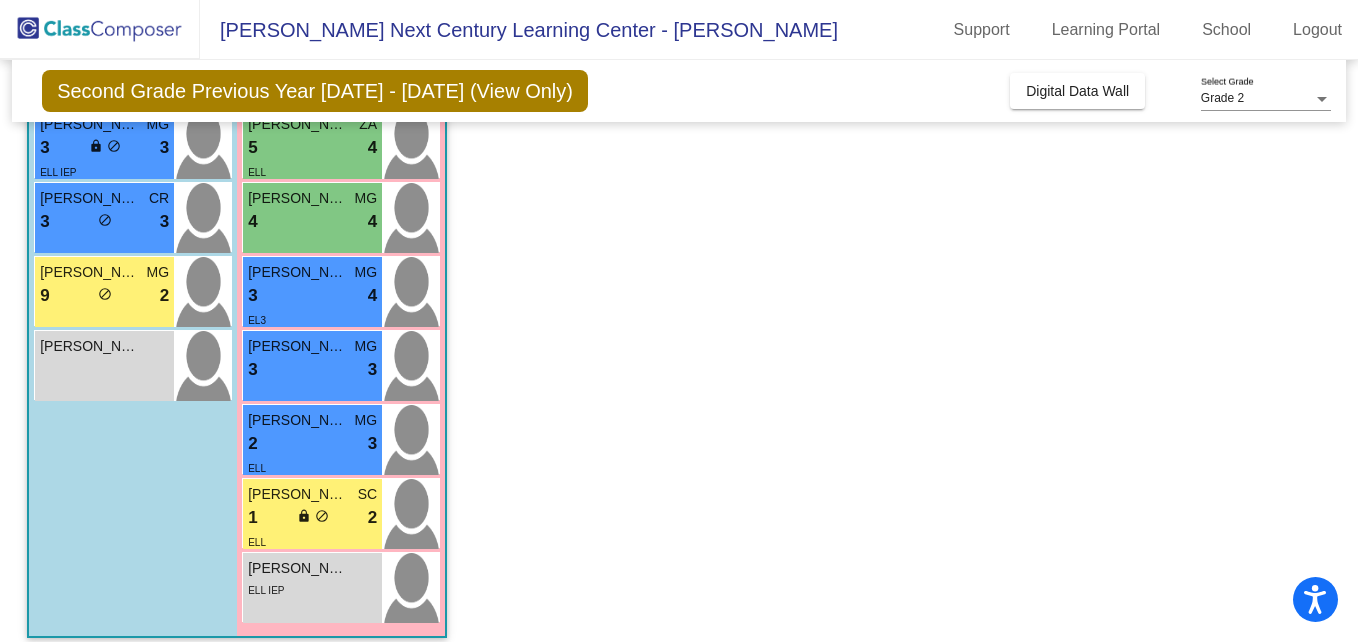 click on "2 lock do_not_disturb_alt 3" at bounding box center (312, 444) 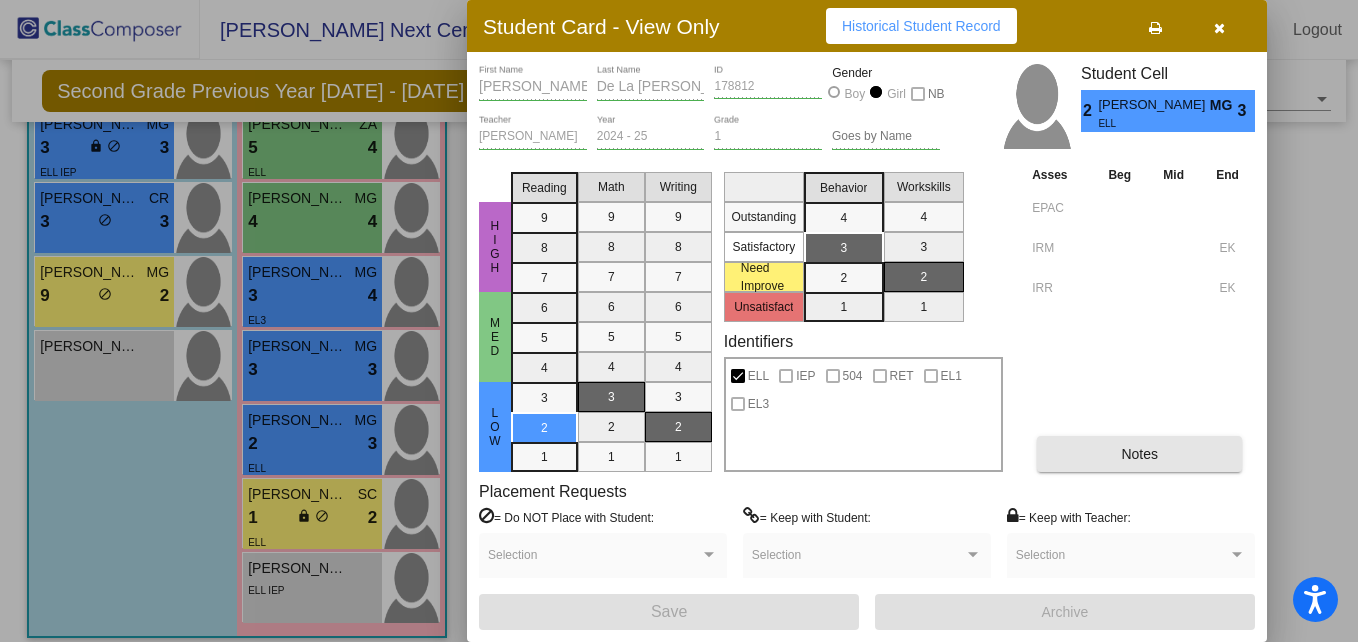 click on "Notes" at bounding box center (1139, 454) 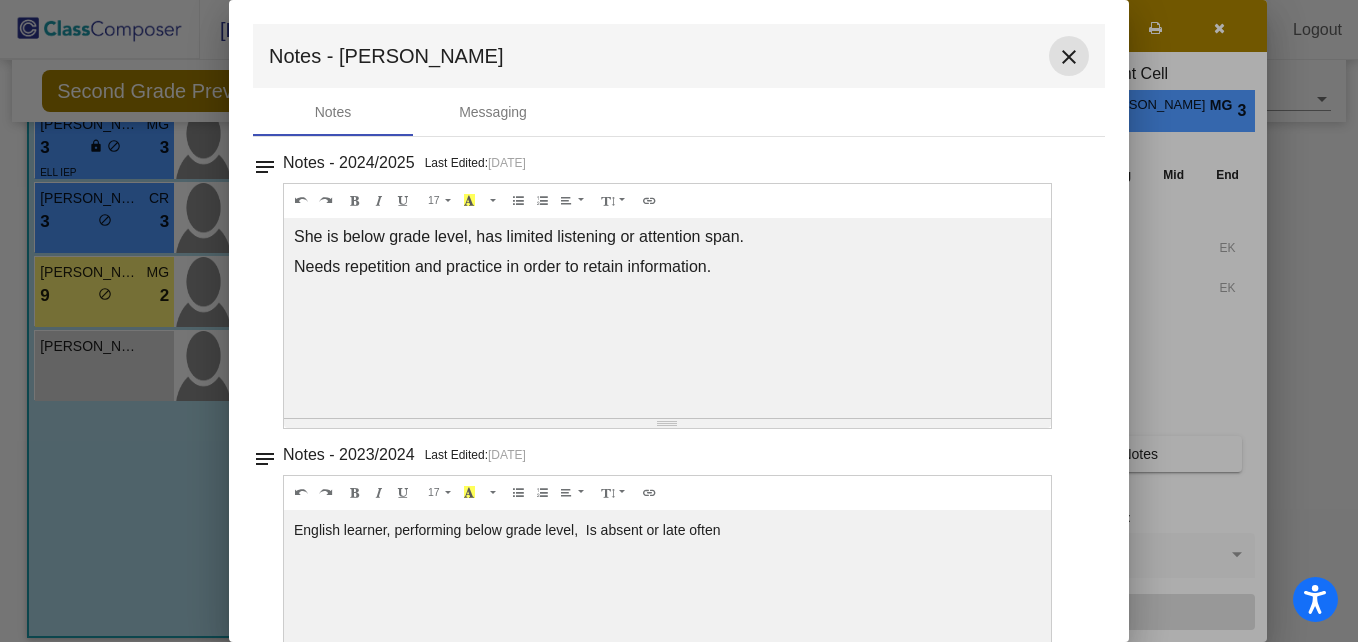 click on "close" at bounding box center [1069, 57] 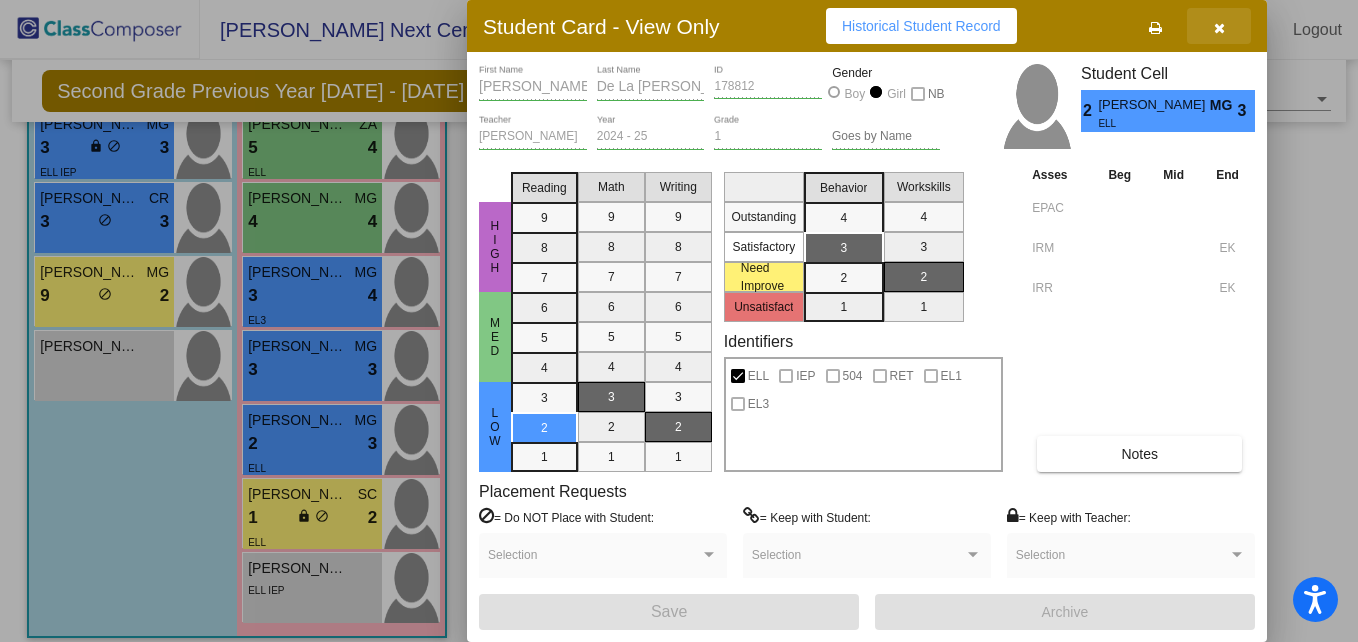 click at bounding box center [1219, 26] 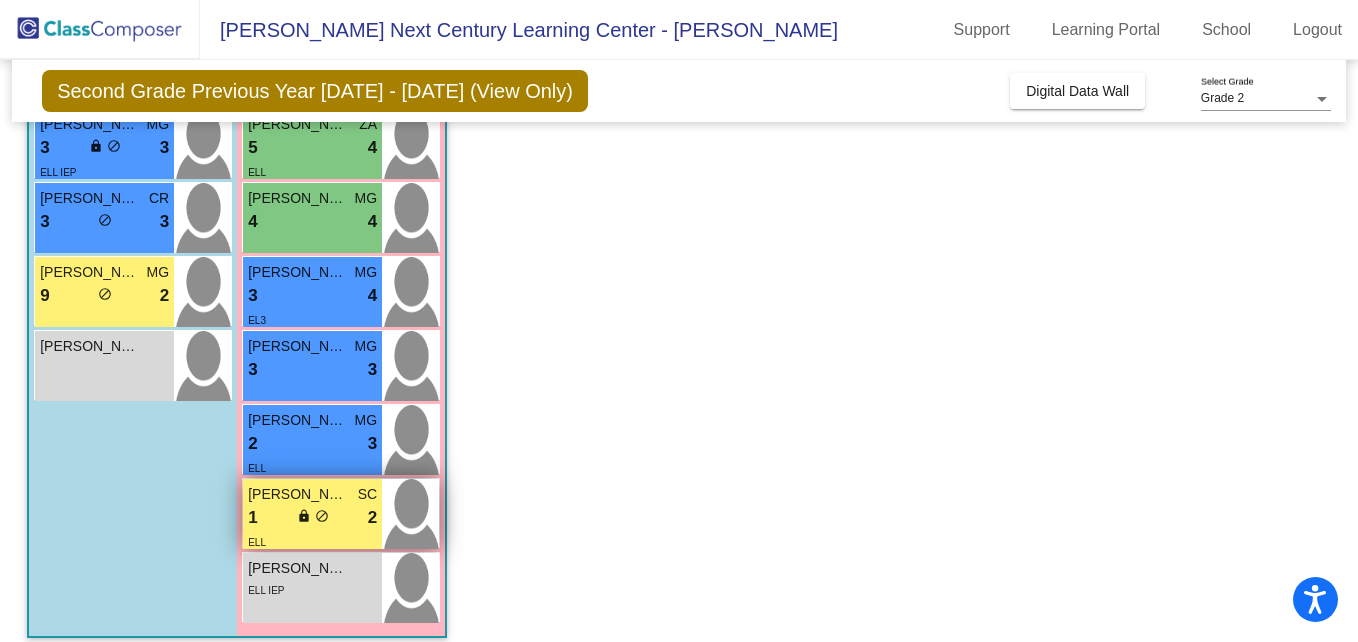 click on "1 lock do_not_disturb_alt 2" at bounding box center (312, 518) 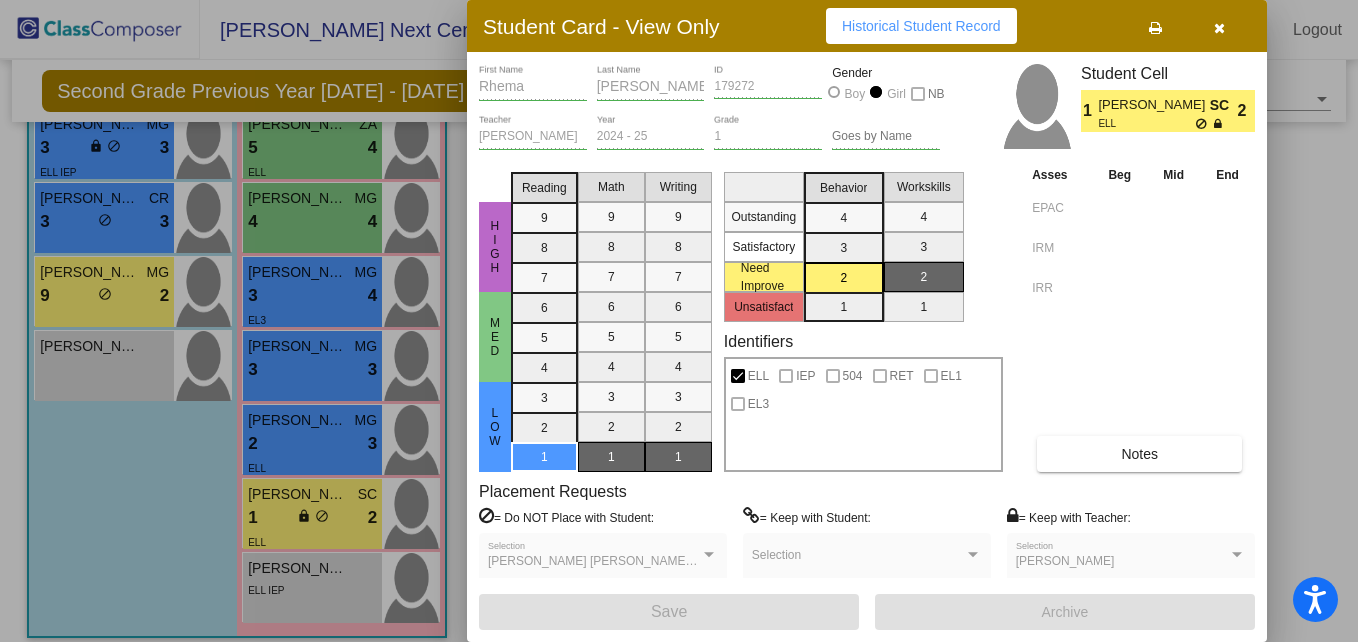 click on "Notes" at bounding box center [1139, 454] 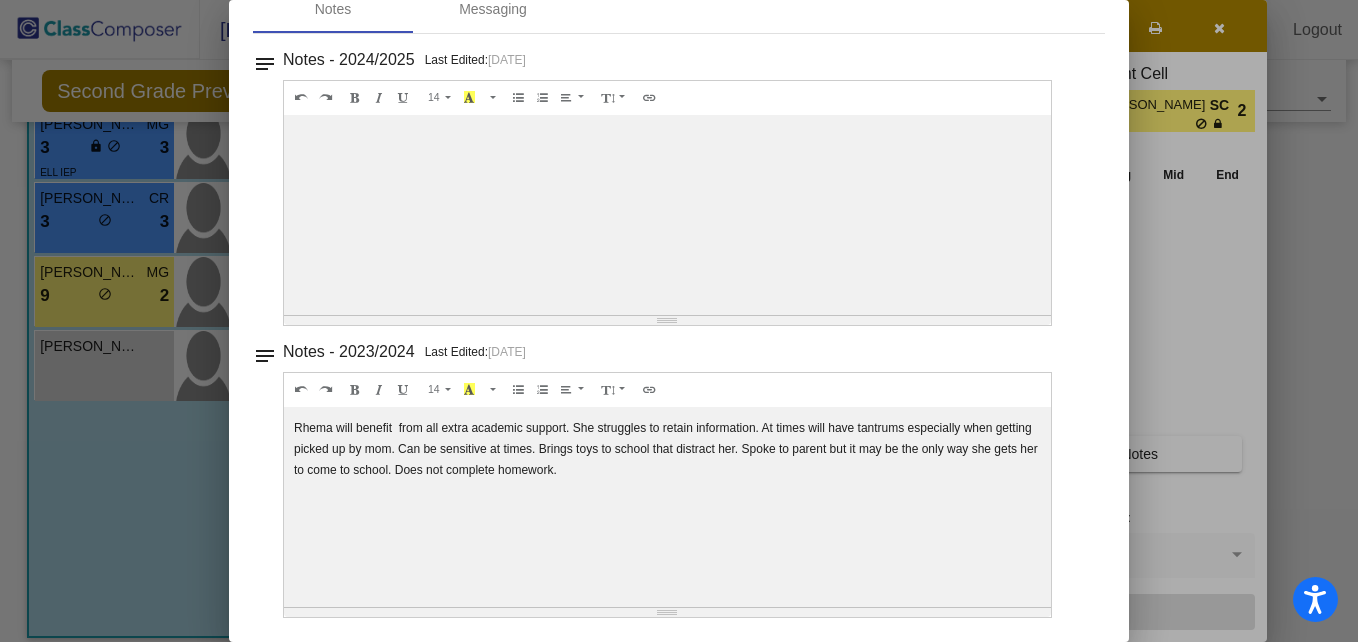 scroll, scrollTop: 0, scrollLeft: 0, axis: both 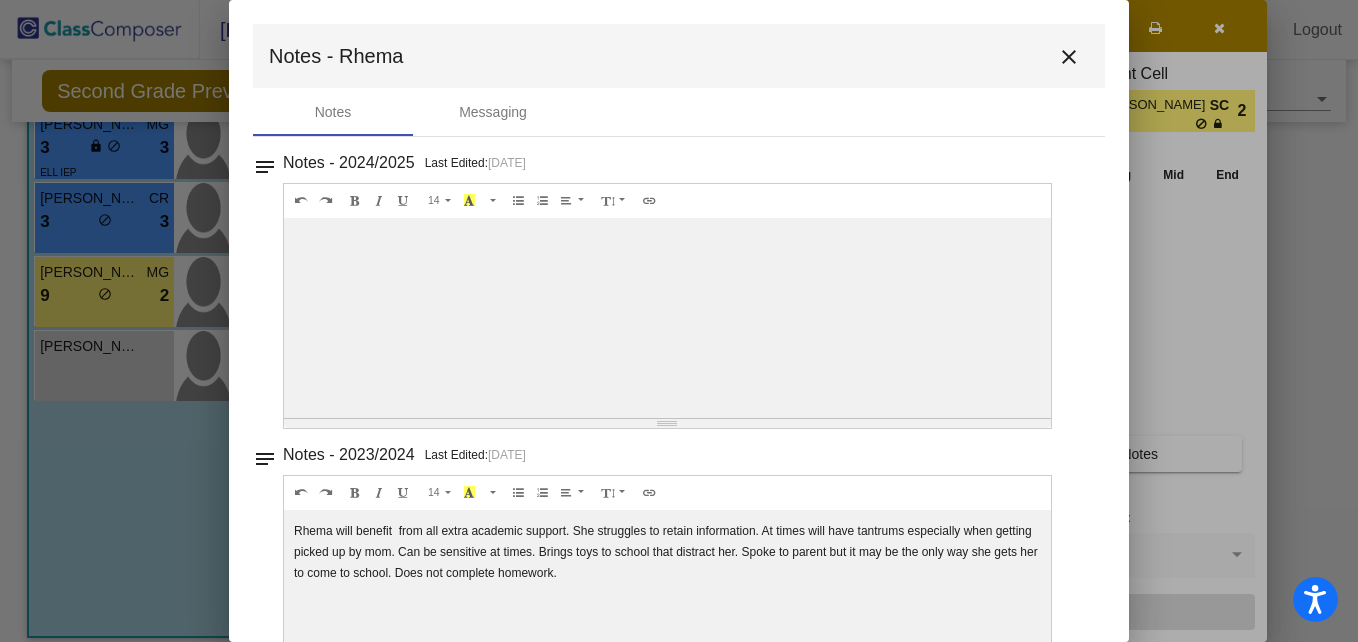 click on "close" at bounding box center [1069, 57] 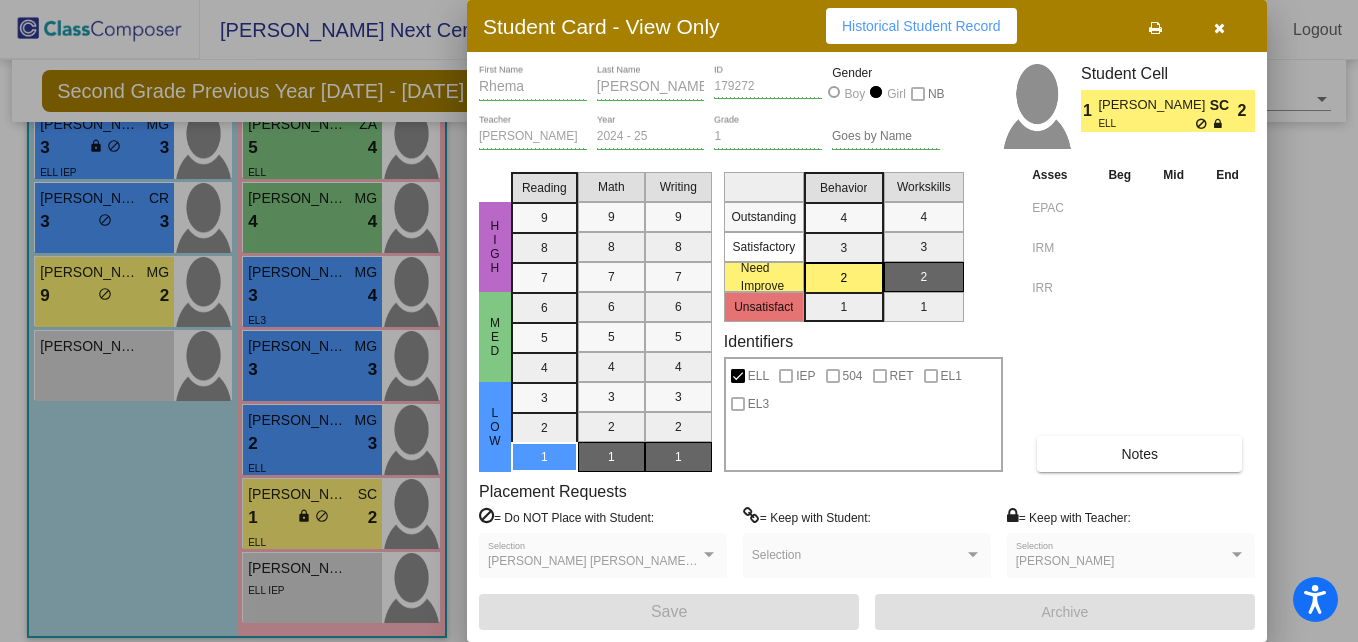 click at bounding box center (1219, 28) 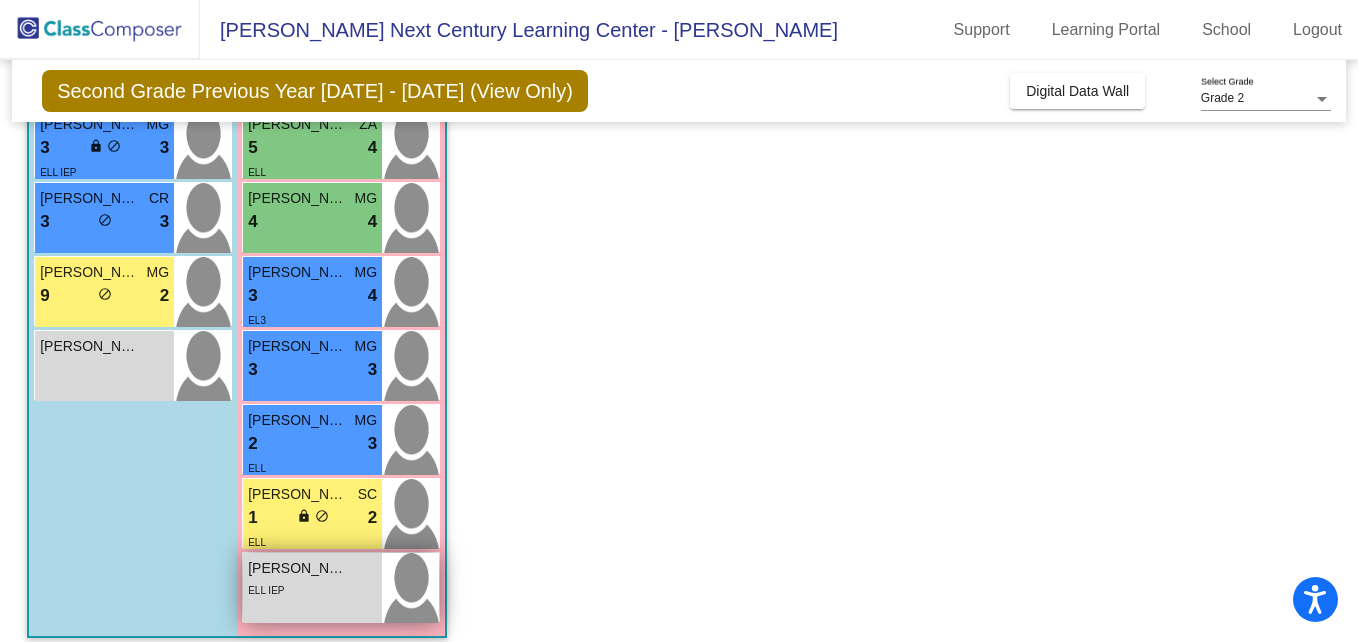 scroll, scrollTop: 598, scrollLeft: 0, axis: vertical 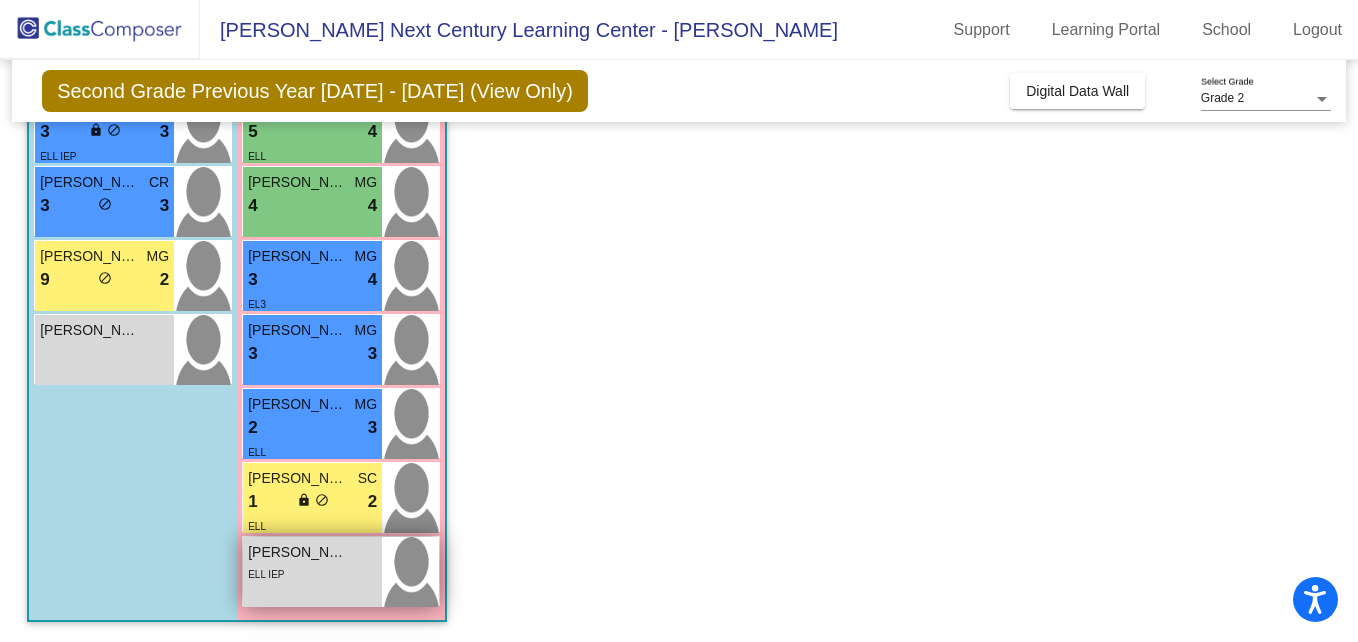 click on "[PERSON_NAME] lock do_not_disturb_alt ELL IEP" at bounding box center (312, 572) 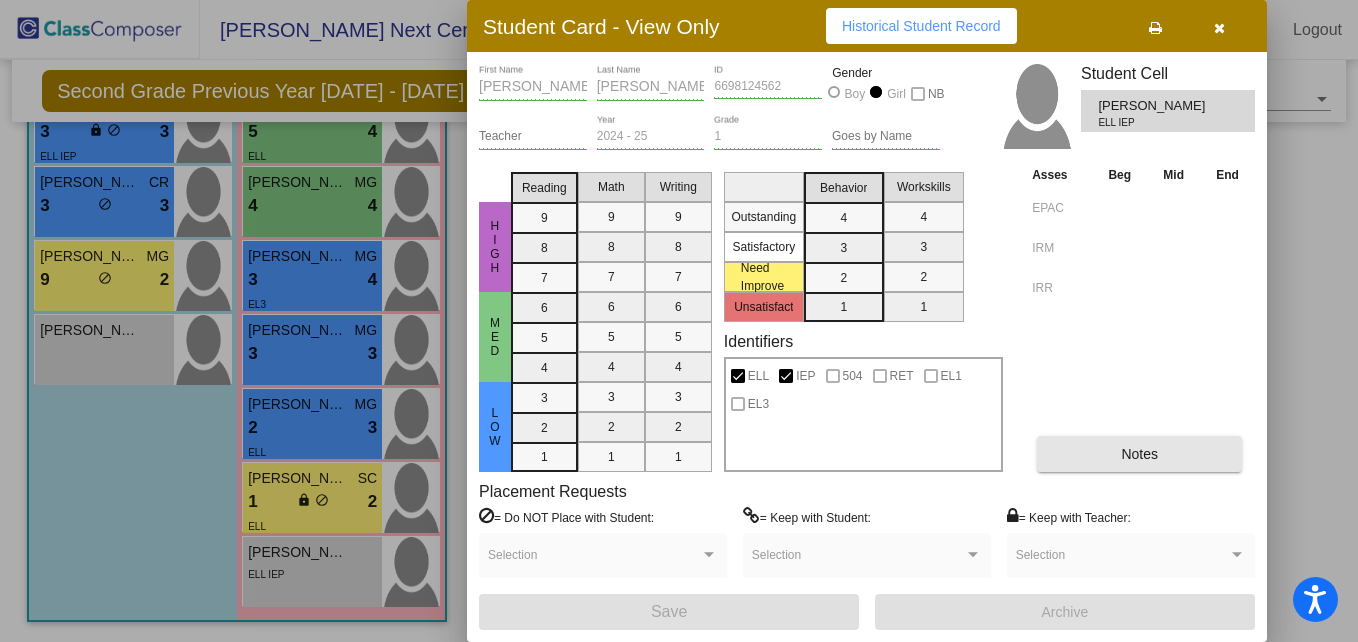 click on "Notes" at bounding box center [1139, 454] 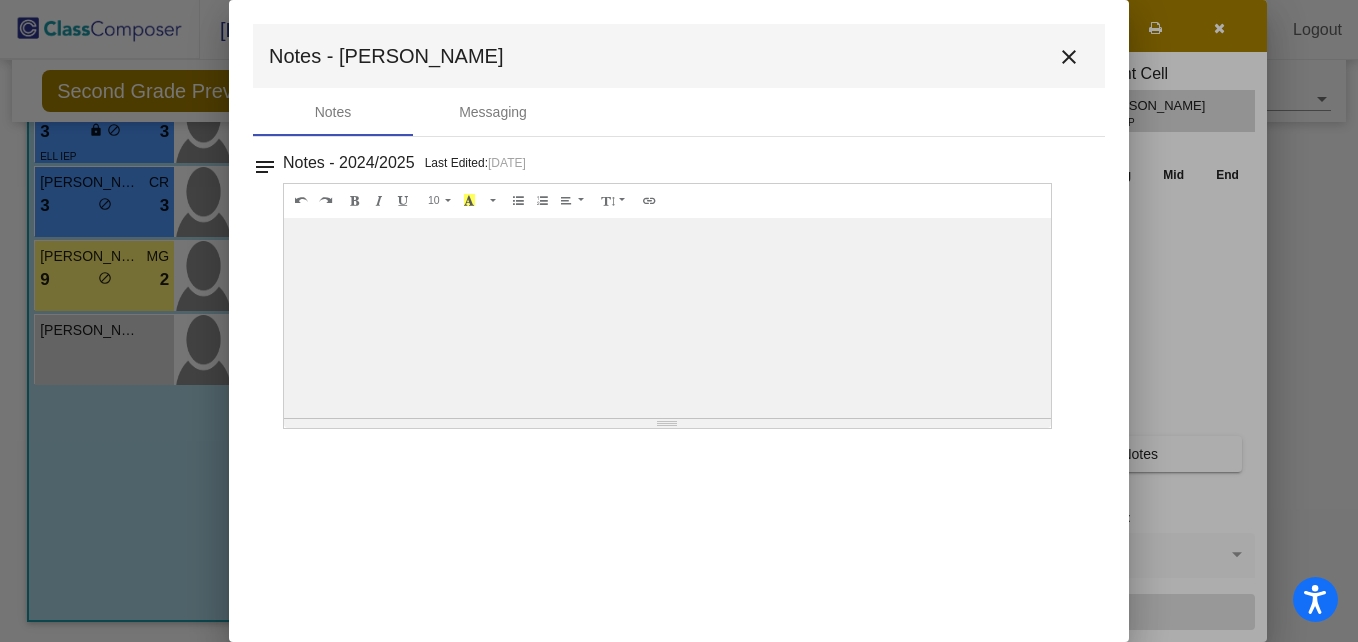 click on "close" at bounding box center (1069, 57) 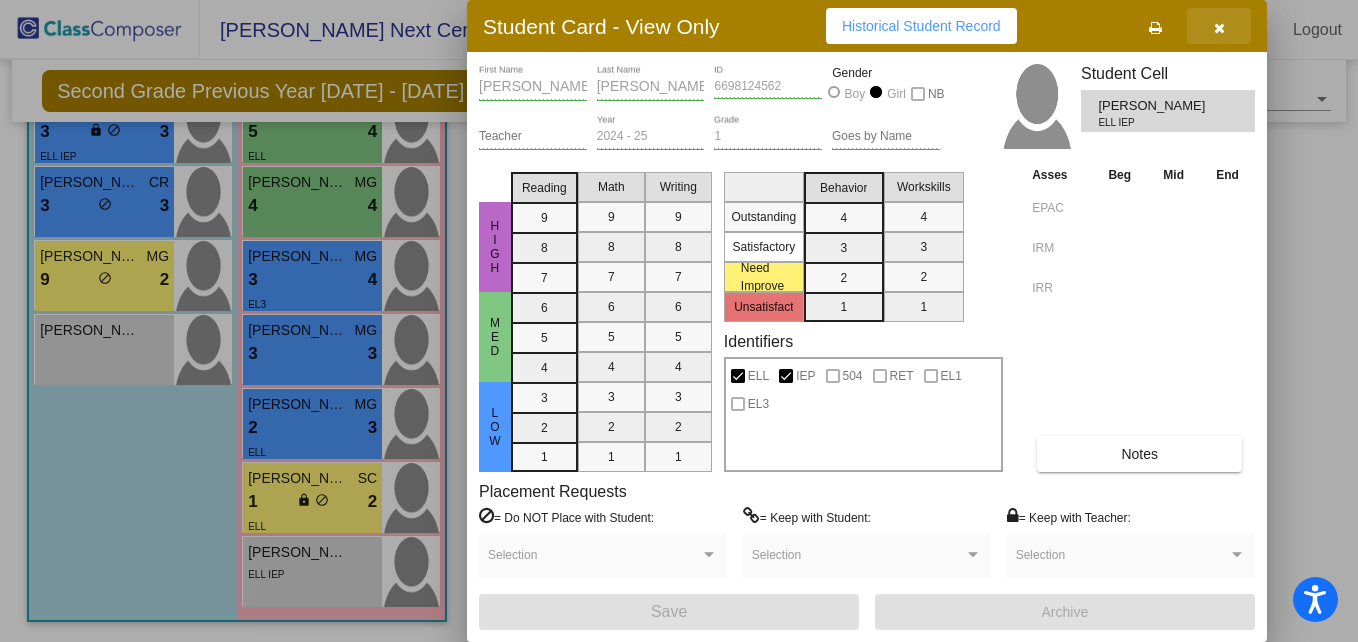 click at bounding box center [1219, 26] 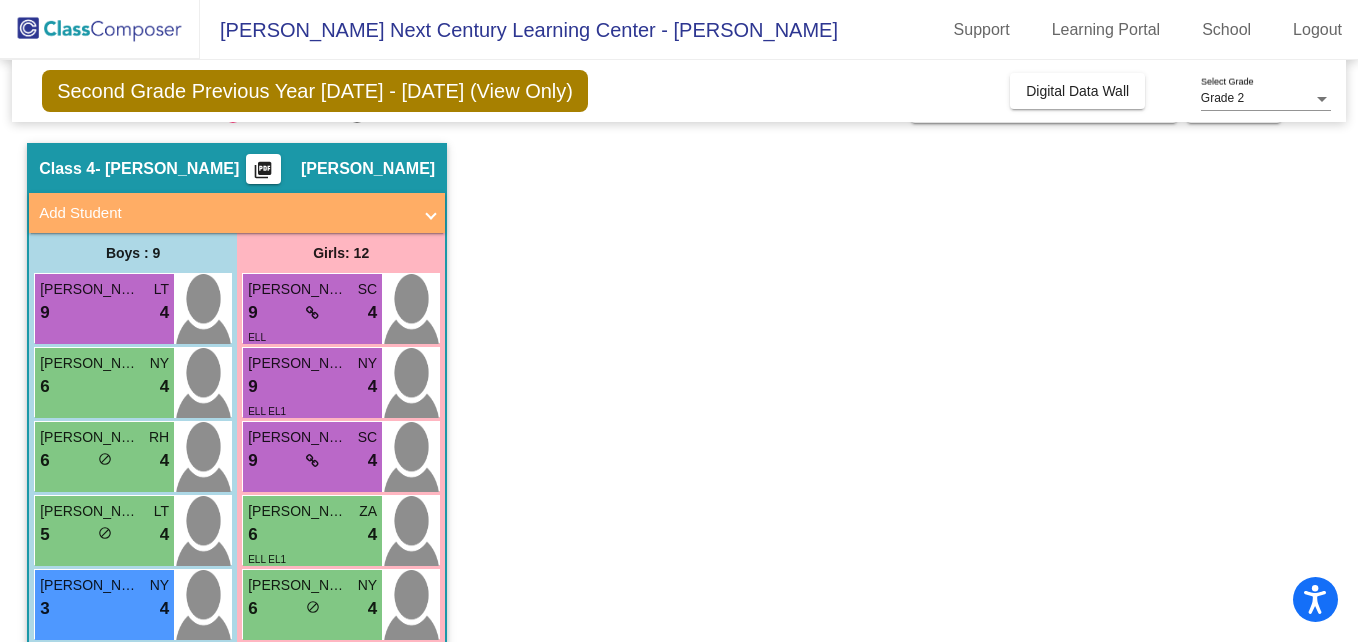 scroll, scrollTop: 0, scrollLeft: 0, axis: both 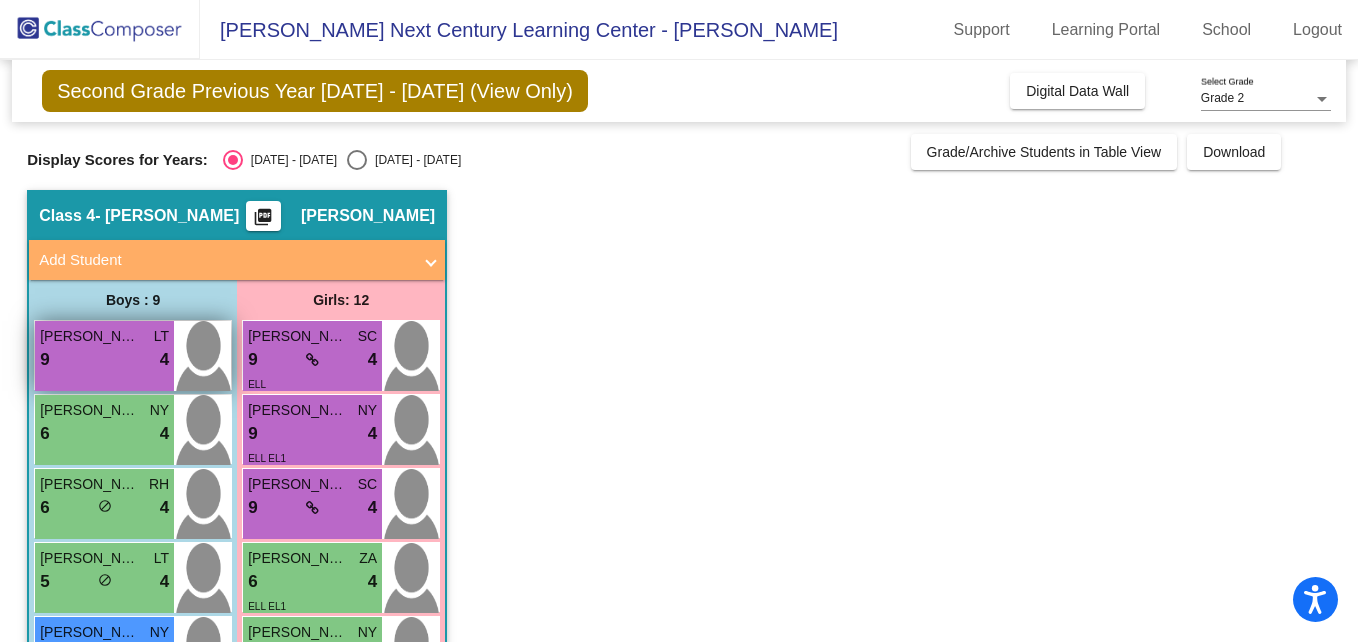 click on "9 lock do_not_disturb_alt 4" at bounding box center [104, 360] 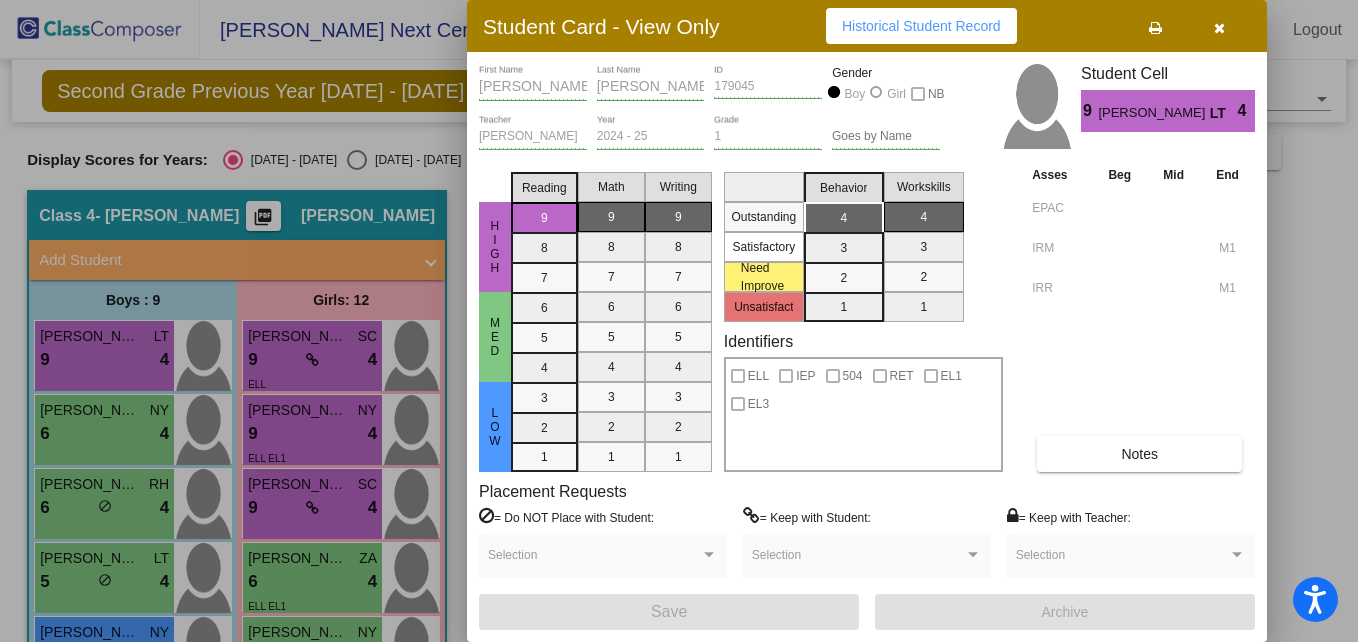 click on "Notes" at bounding box center [1139, 454] 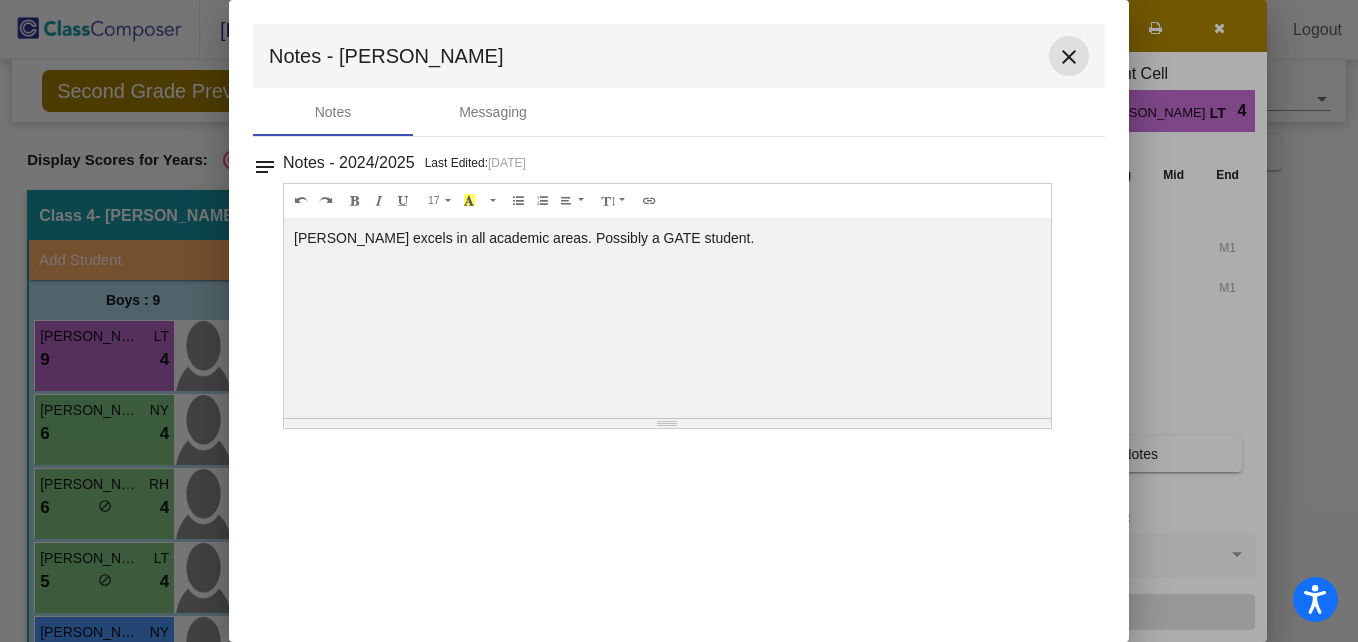 click on "close" at bounding box center [1069, 57] 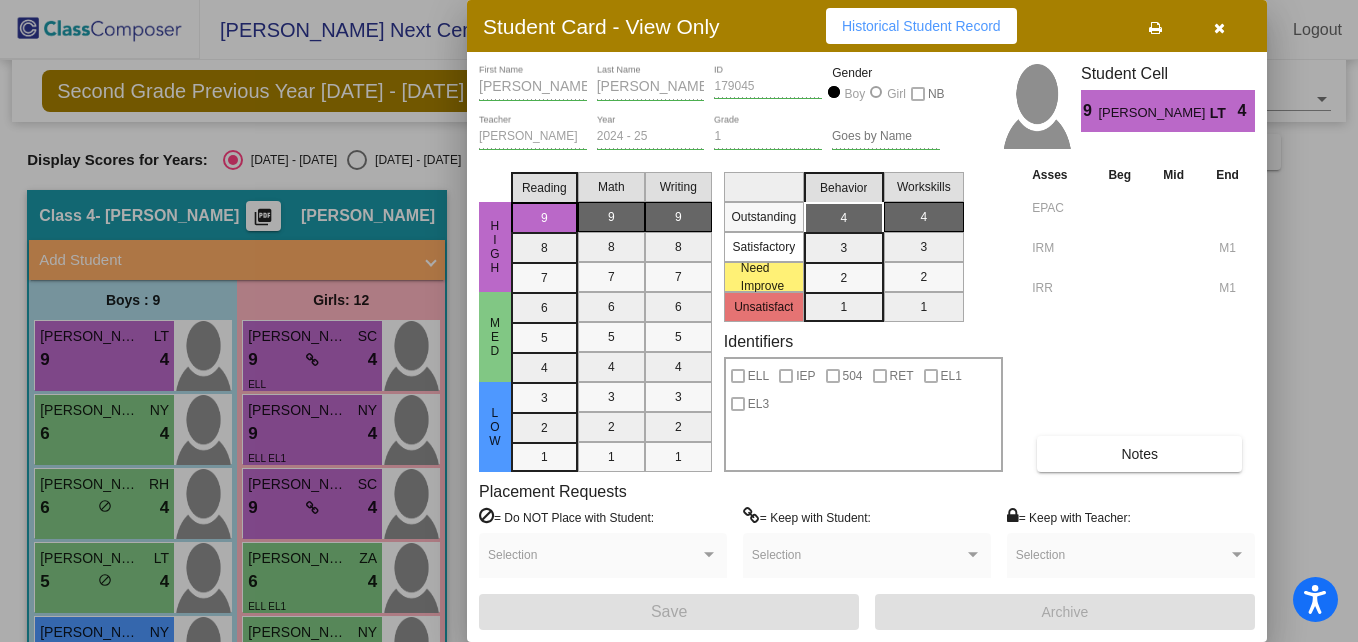 click at bounding box center (679, 321) 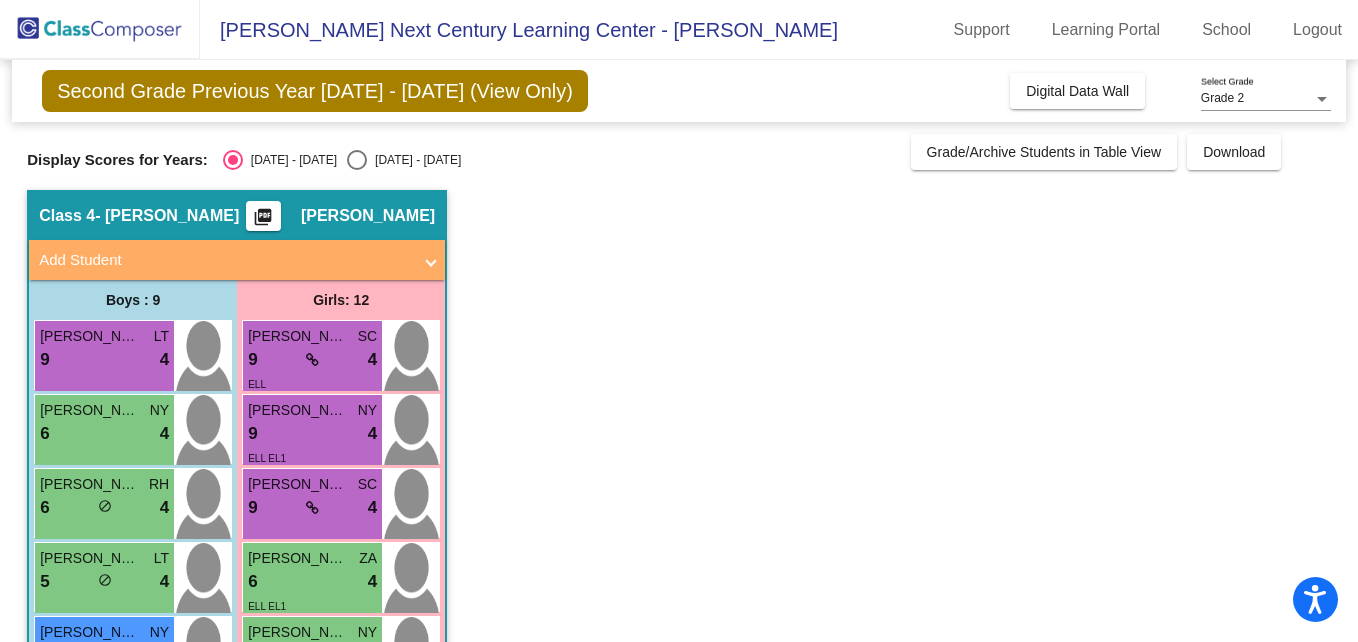 click on "6 lock do_not_disturb_alt 4" at bounding box center (104, 434) 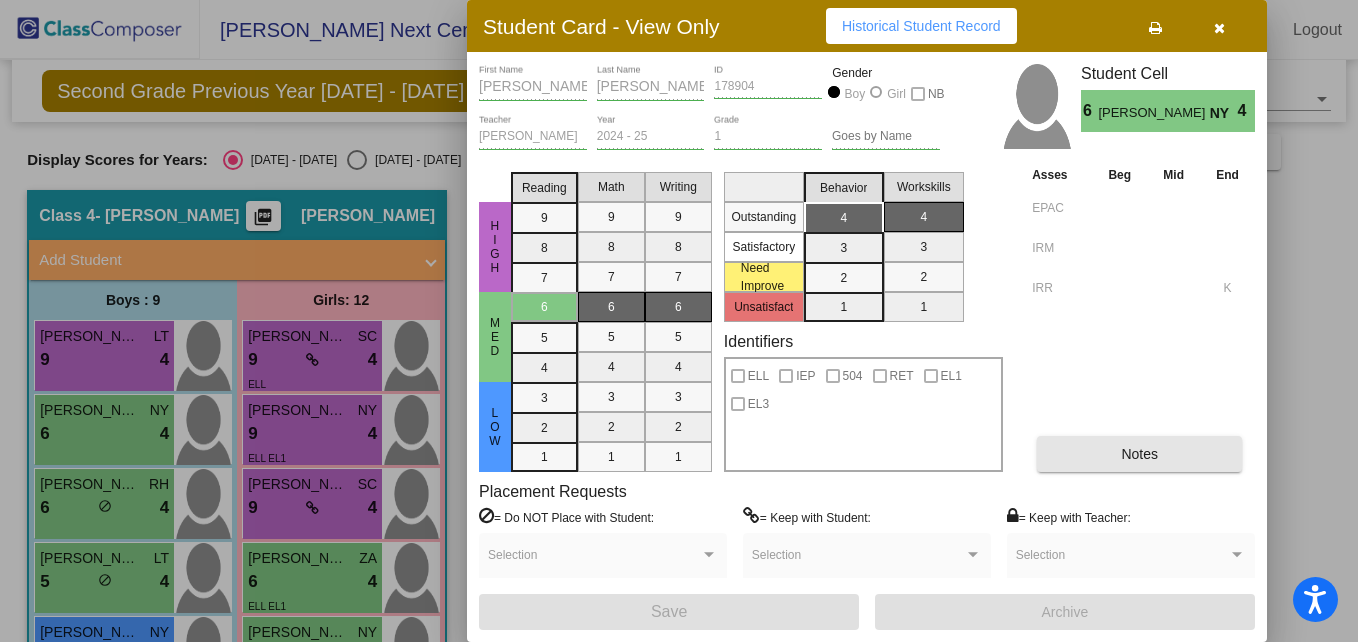 click on "Notes" at bounding box center [1139, 454] 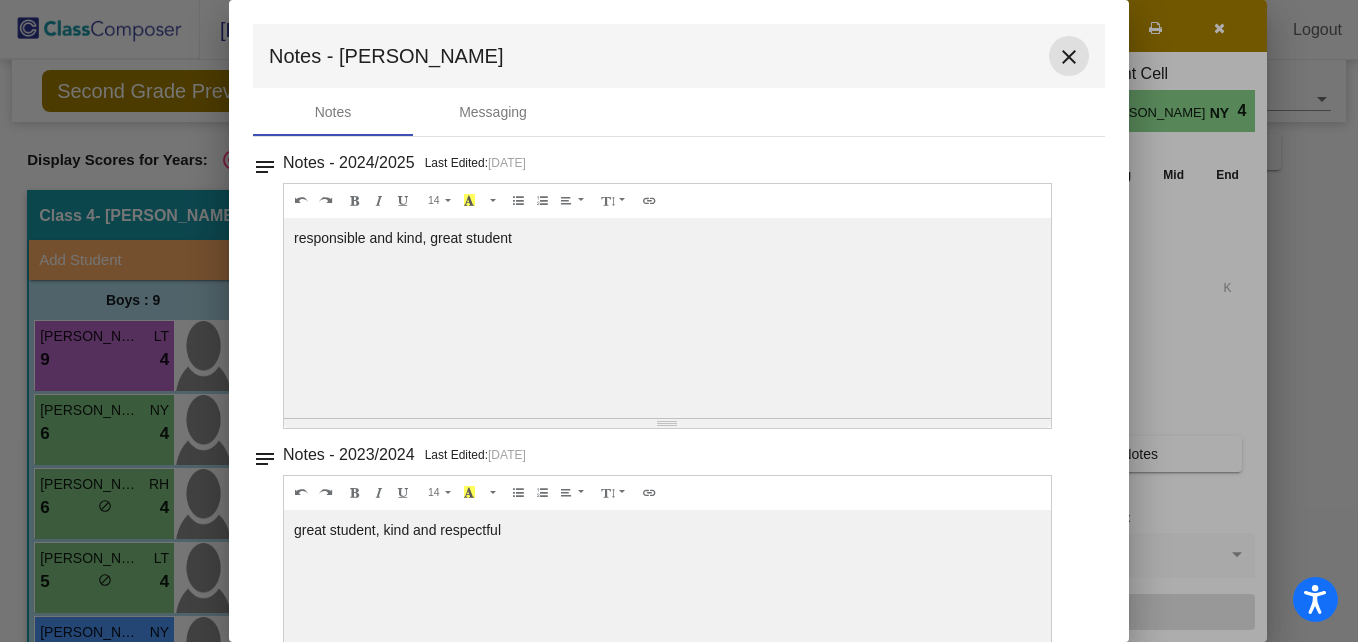 click on "close" at bounding box center [1069, 57] 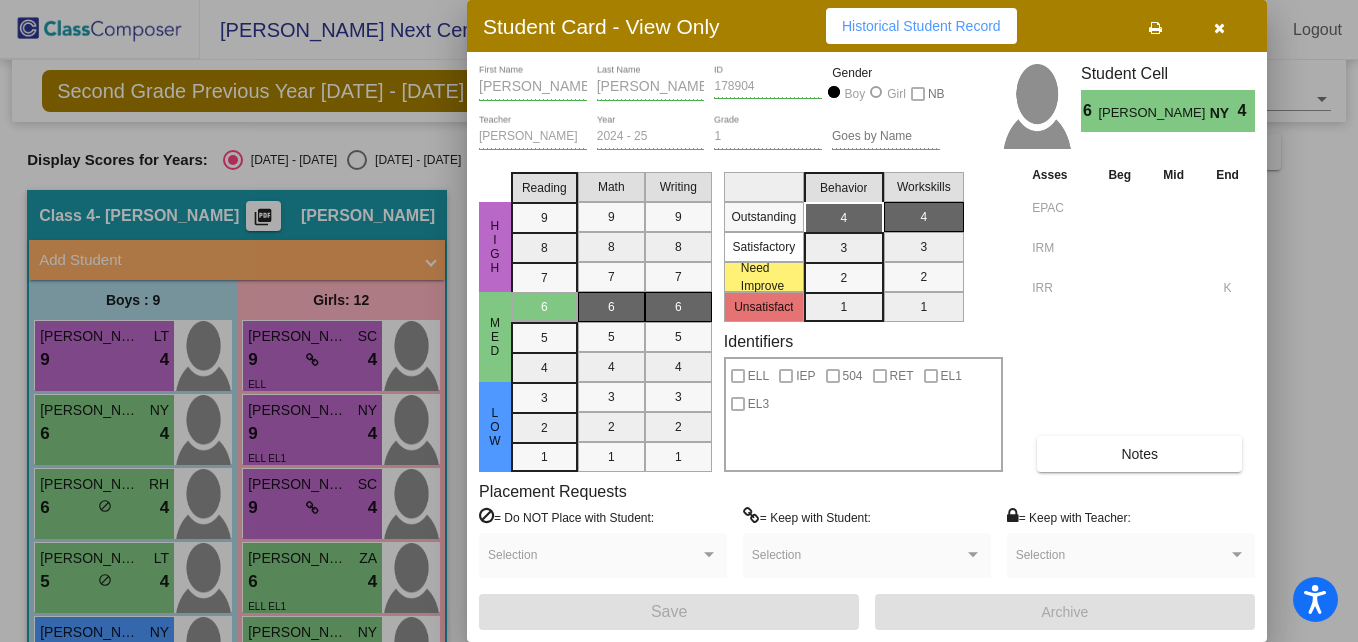 click at bounding box center [679, 321] 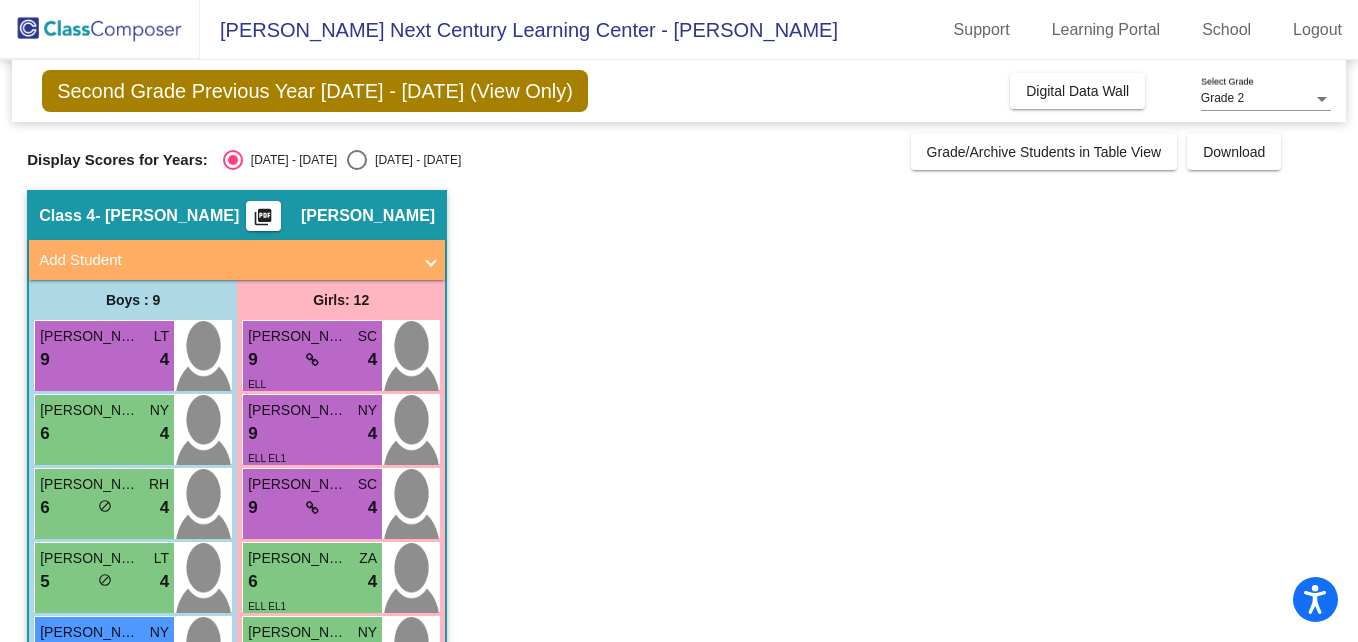 click on "6 lock do_not_disturb_alt 4" at bounding box center (104, 508) 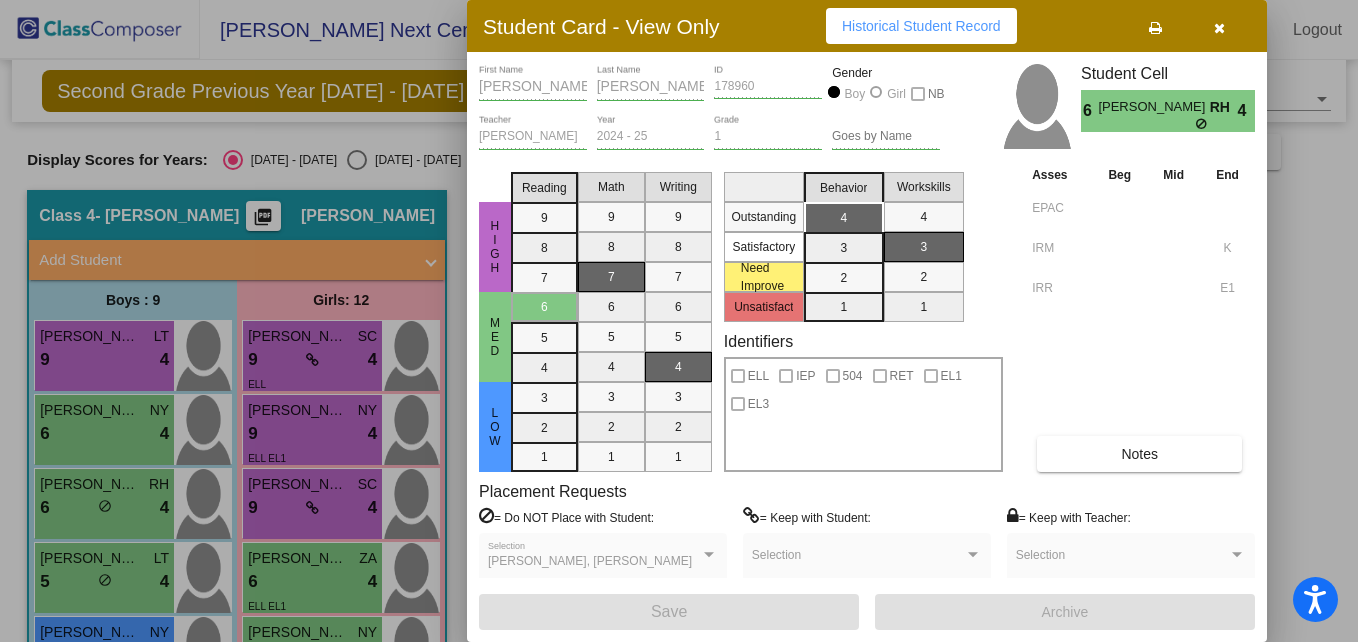 click on "Notes" at bounding box center (1139, 454) 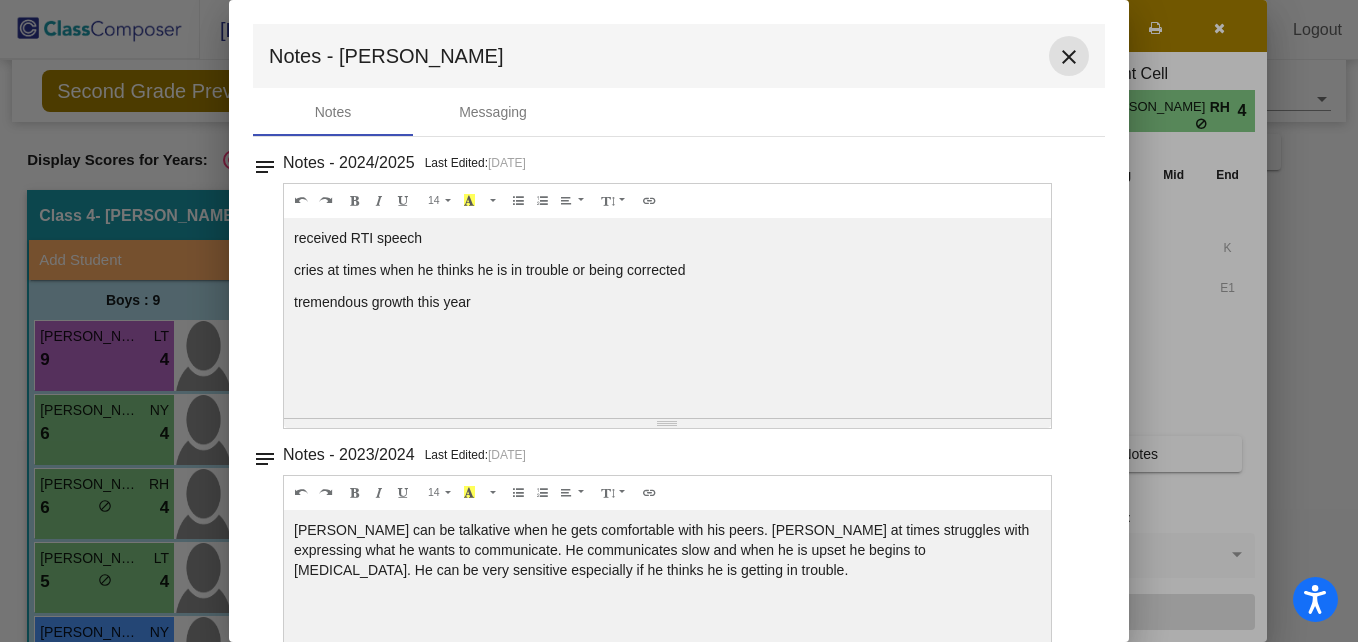 click on "close" at bounding box center (1069, 57) 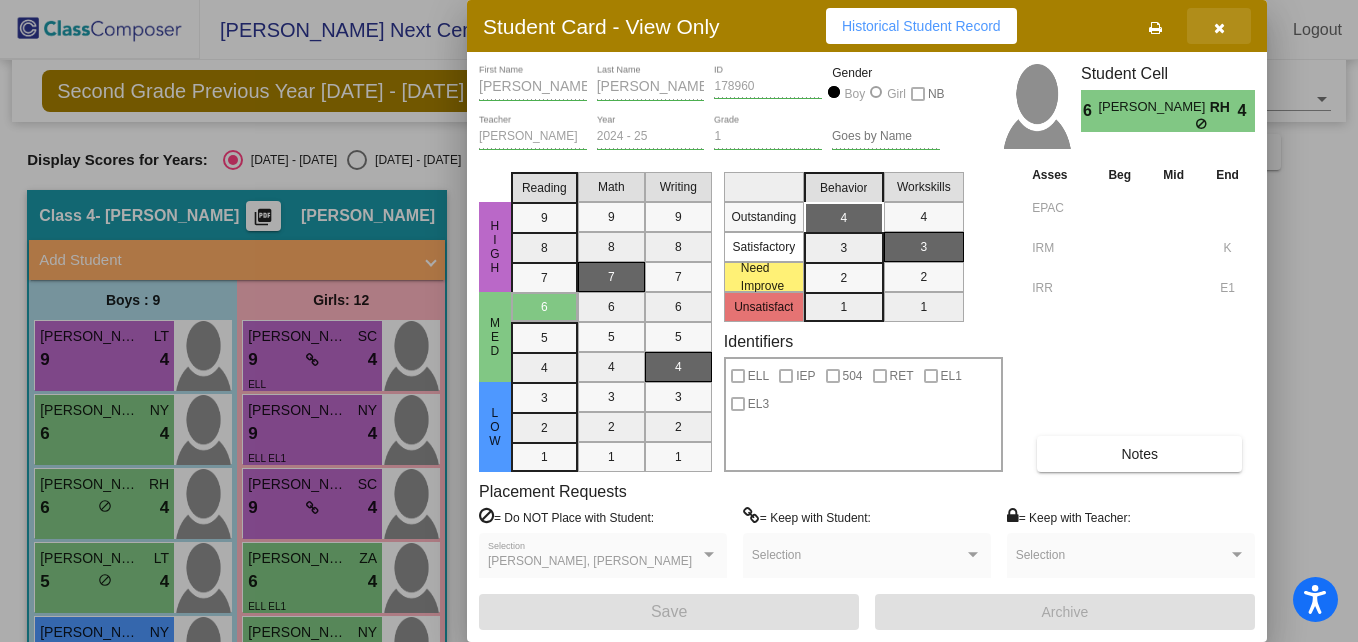 click at bounding box center (1219, 28) 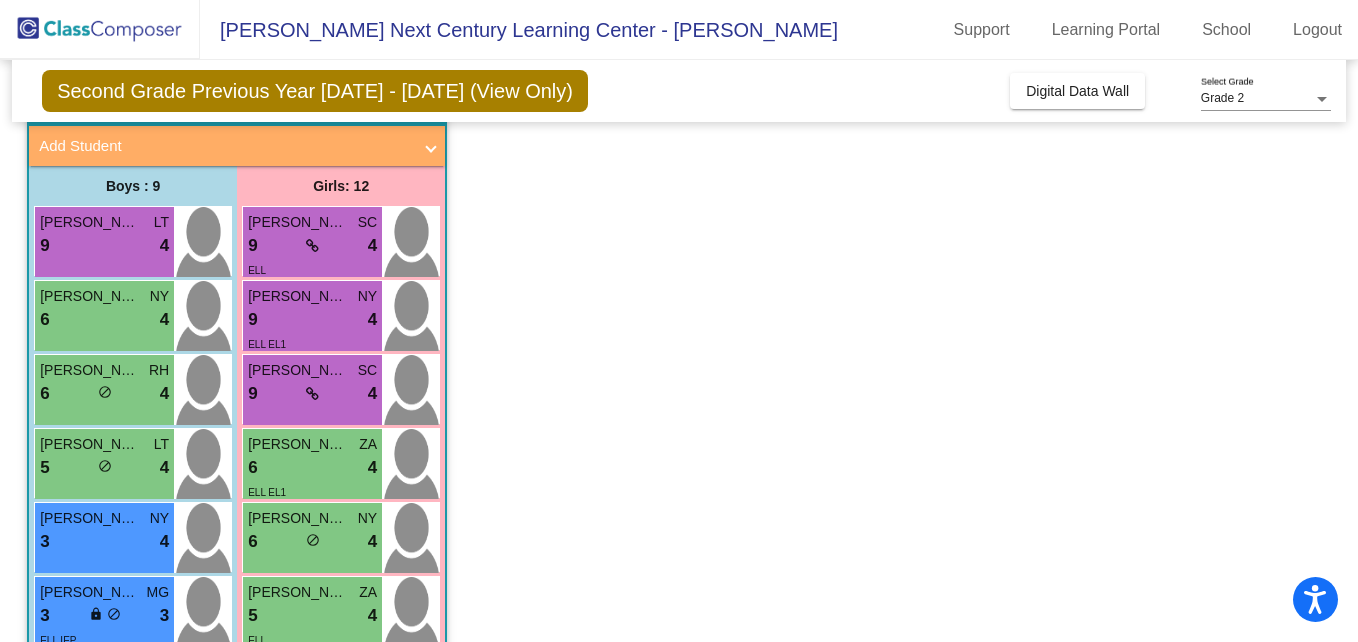 scroll, scrollTop: 119, scrollLeft: 0, axis: vertical 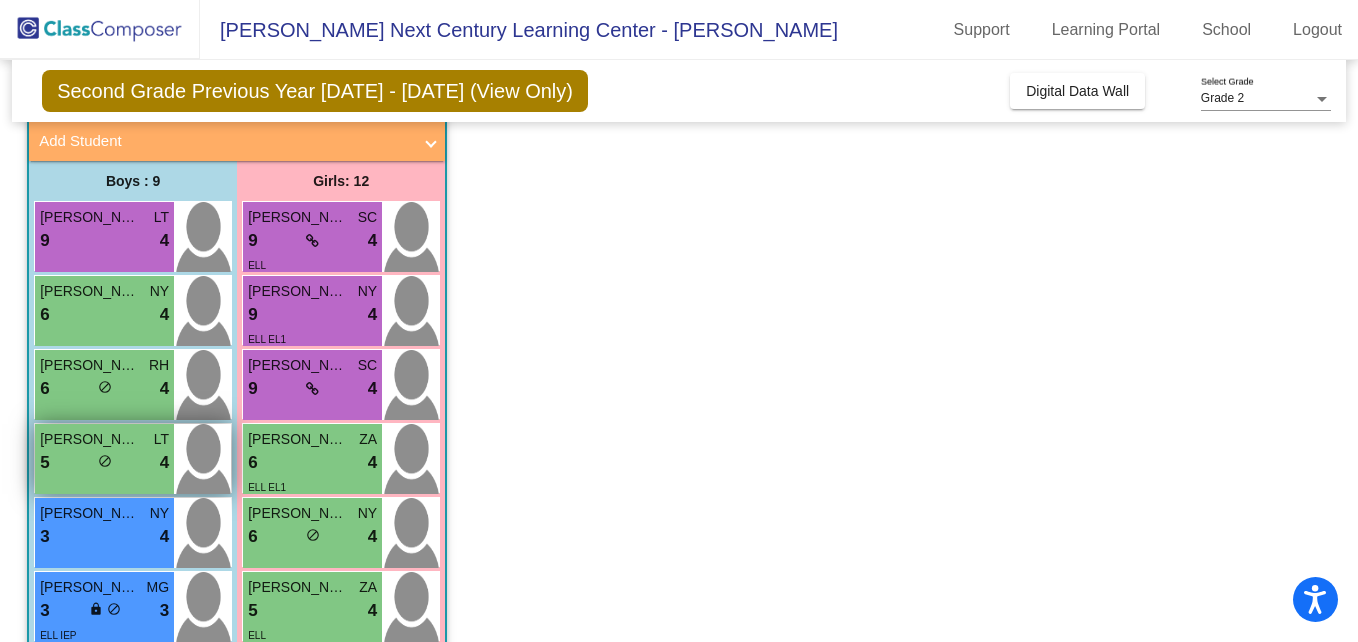 click on "[PERSON_NAME] LT 5 lock do_not_disturb_alt 4" at bounding box center [104, 459] 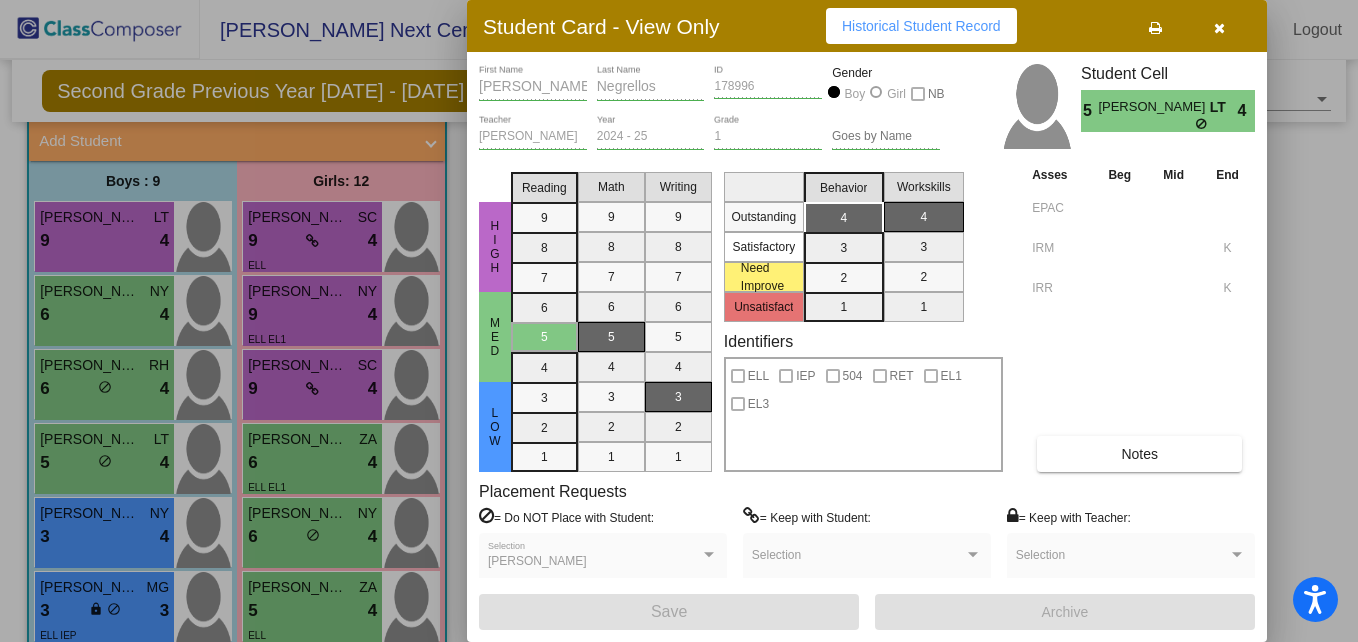 click on "Notes" at bounding box center (1139, 454) 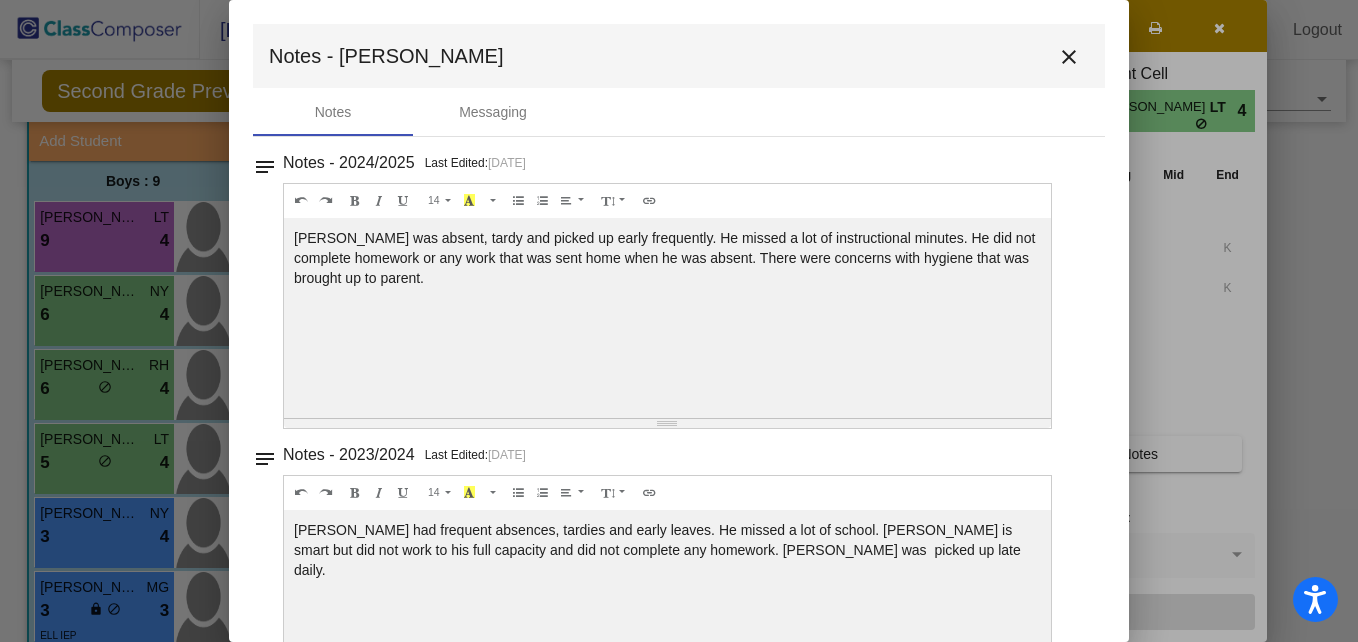 click on "close" at bounding box center (1069, 57) 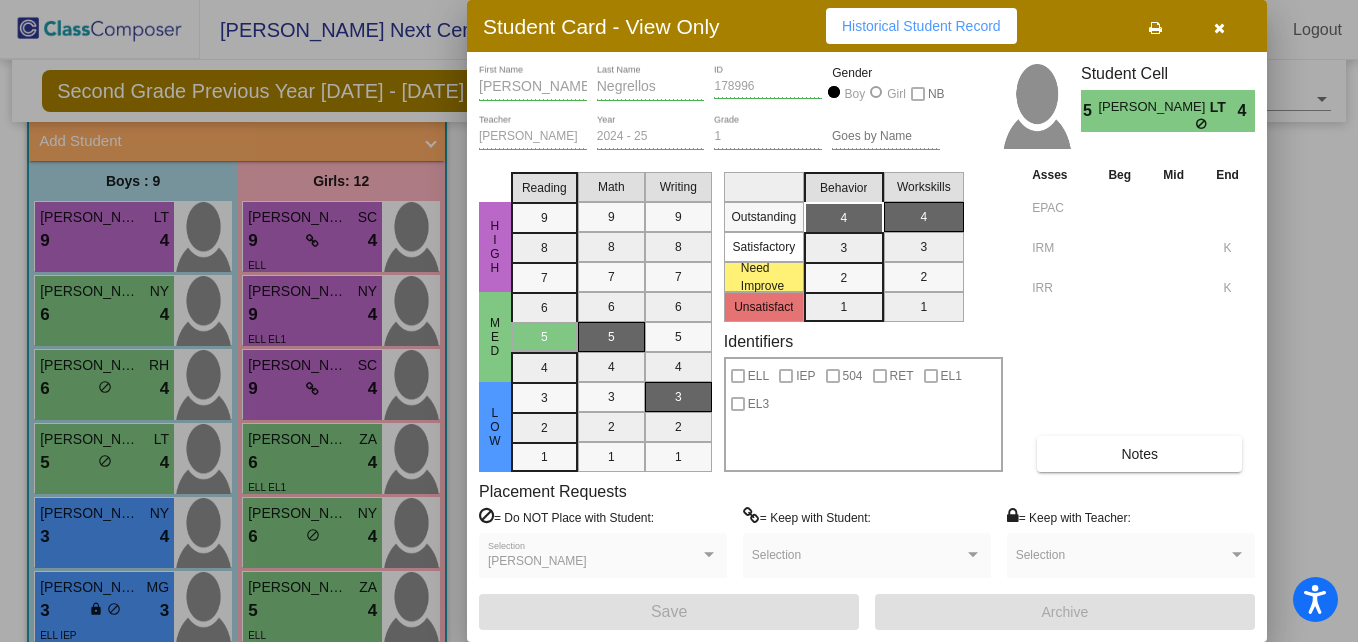 click at bounding box center (679, 321) 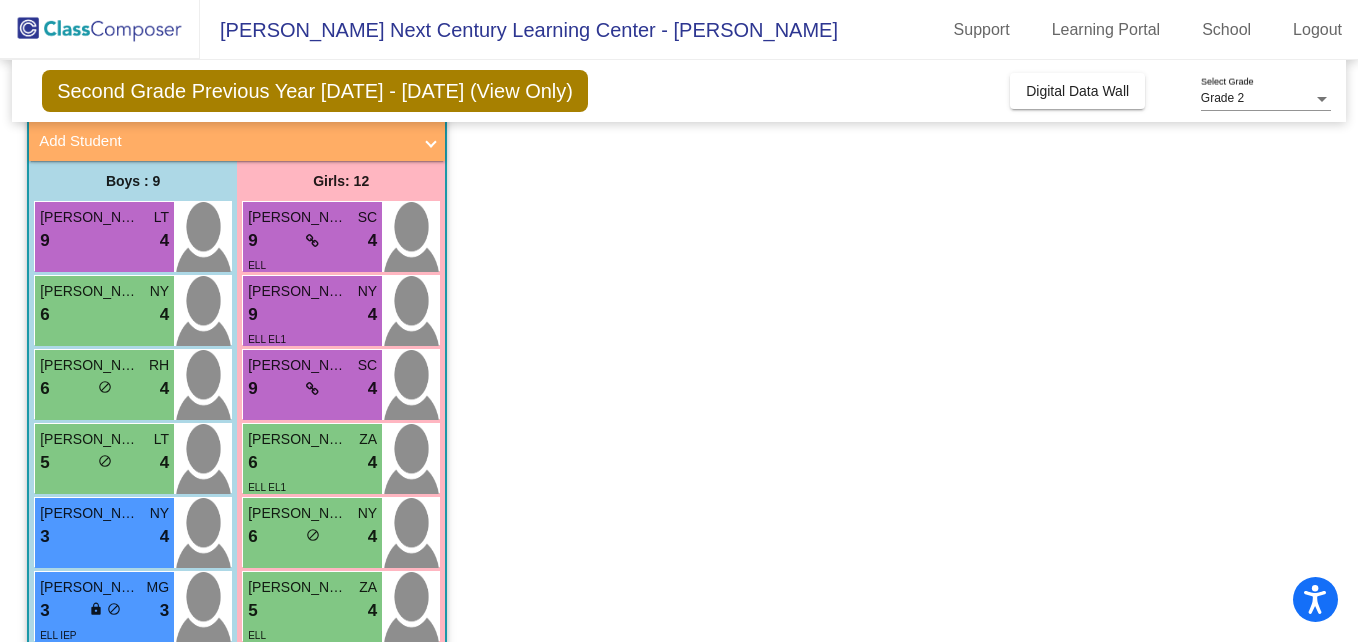 click on "3 lock do_not_disturb_alt 4" at bounding box center (104, 537) 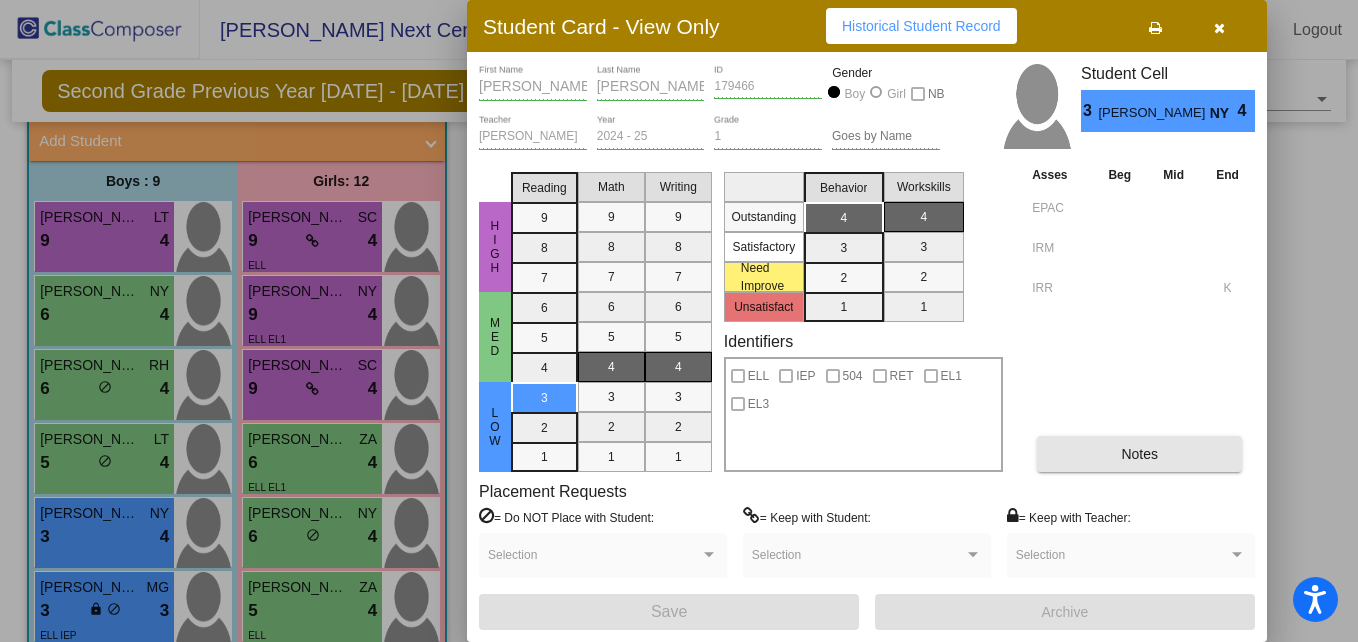 click on "Notes" at bounding box center [1139, 454] 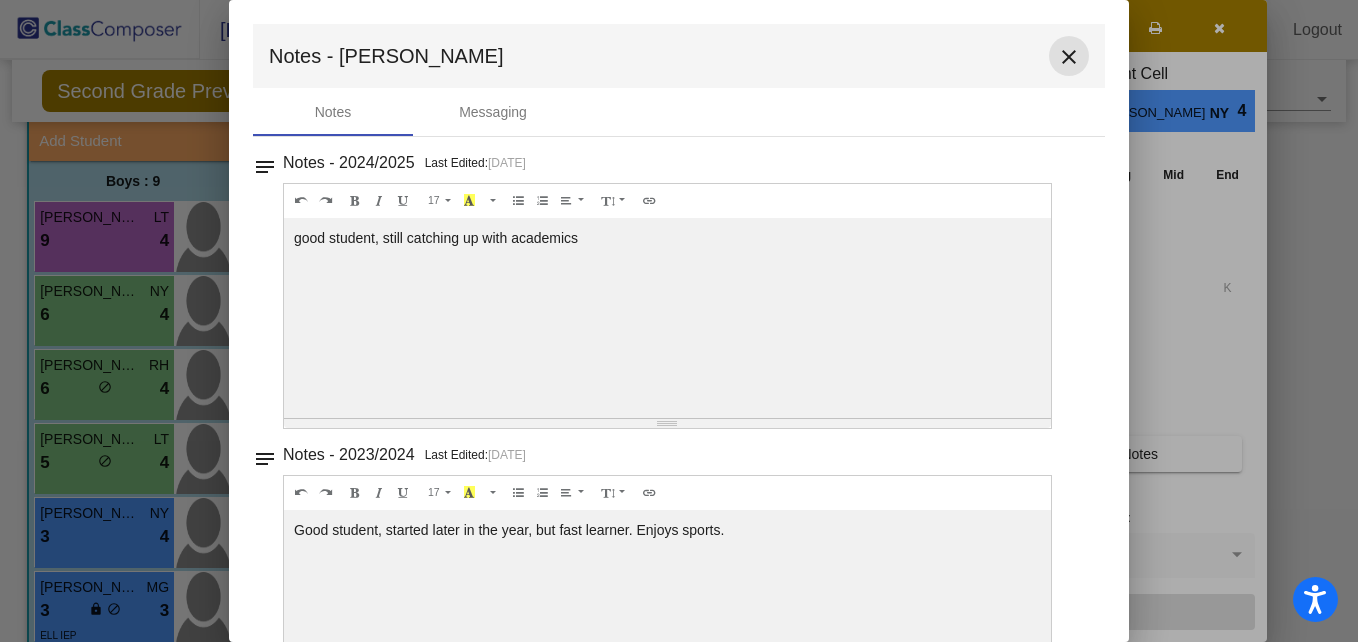 click on "close" at bounding box center (1069, 57) 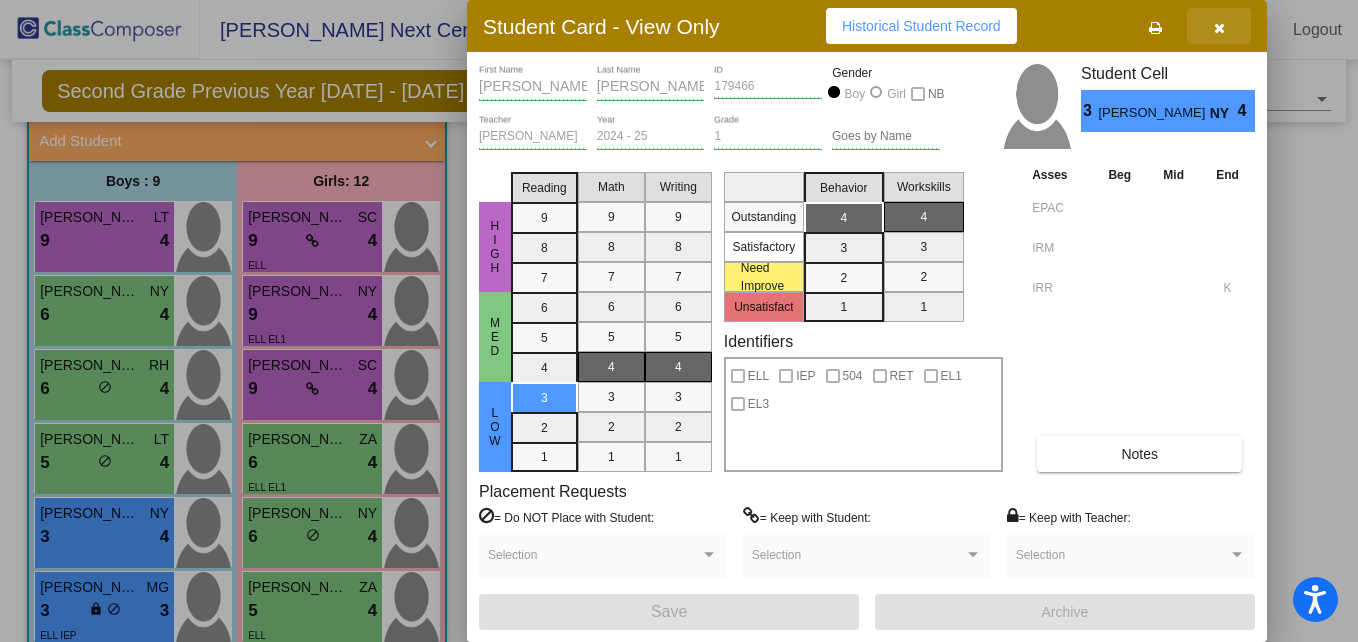 click at bounding box center [1219, 26] 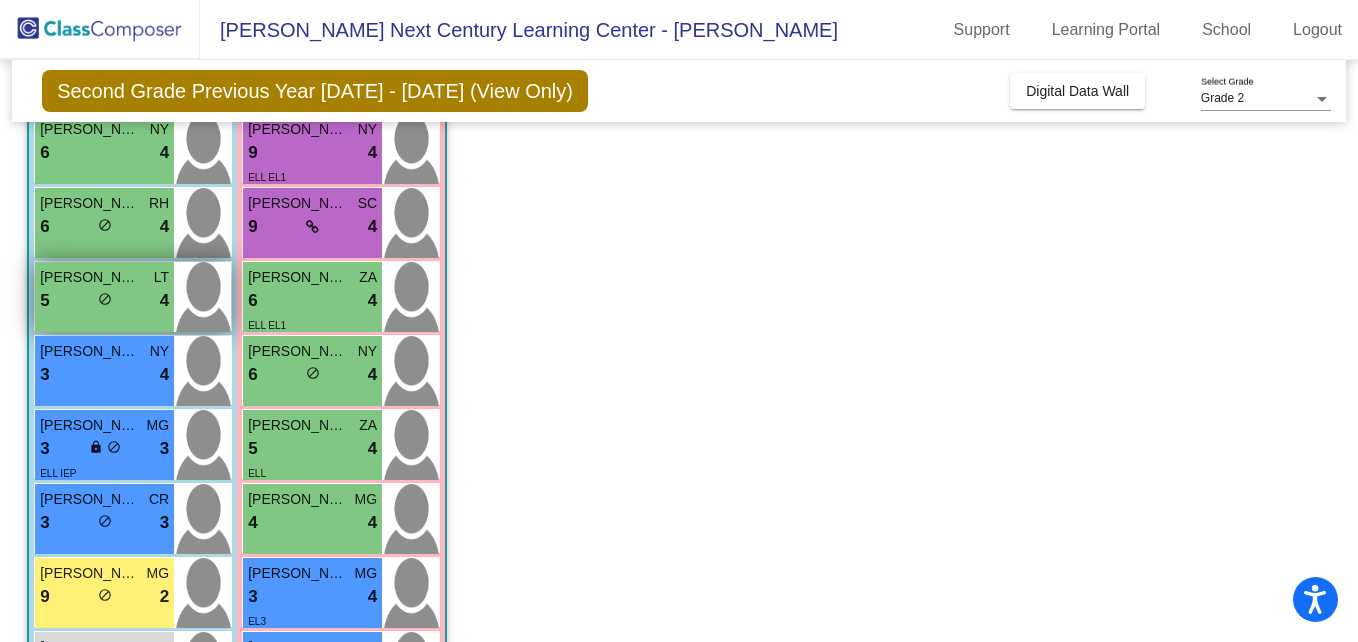 scroll, scrollTop: 282, scrollLeft: 0, axis: vertical 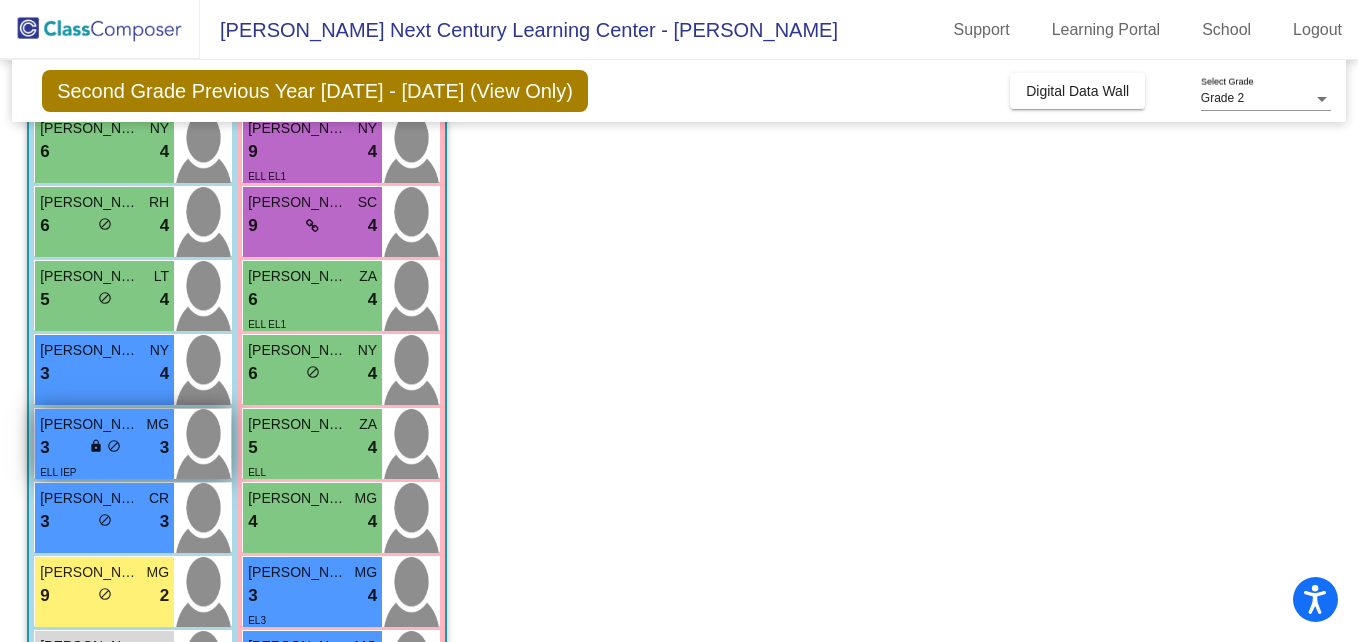 click on "ELL IEP" at bounding box center (104, 471) 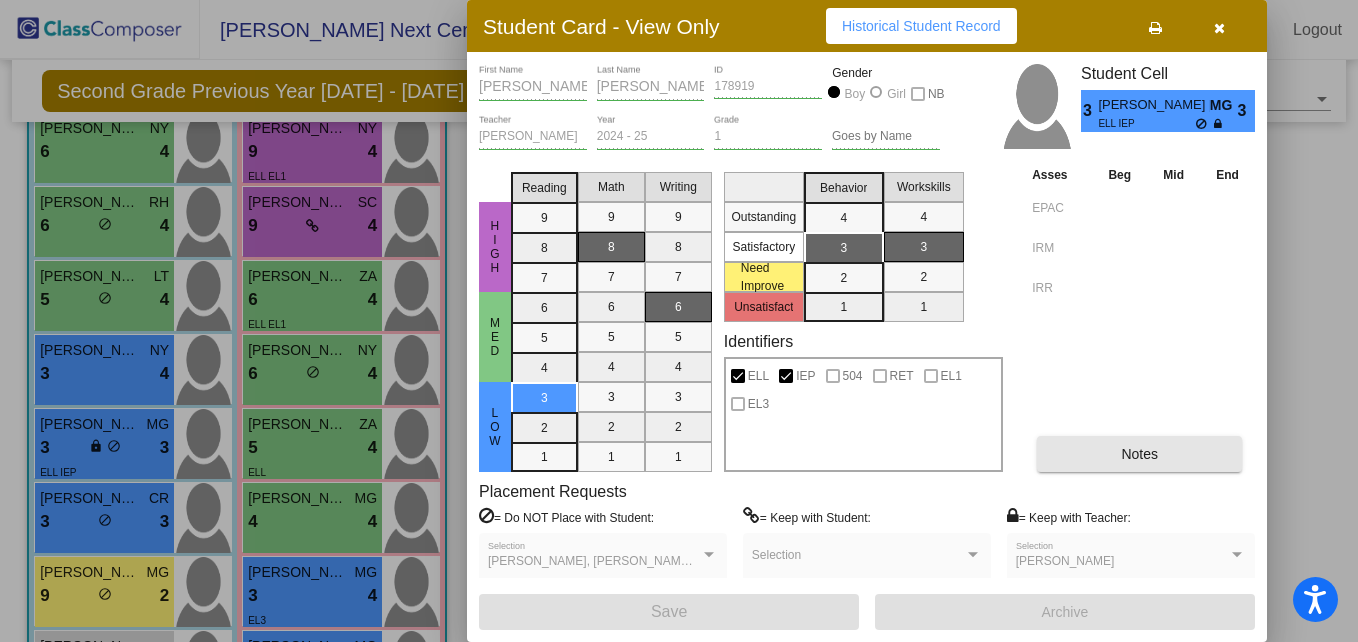click on "Notes" at bounding box center [1139, 454] 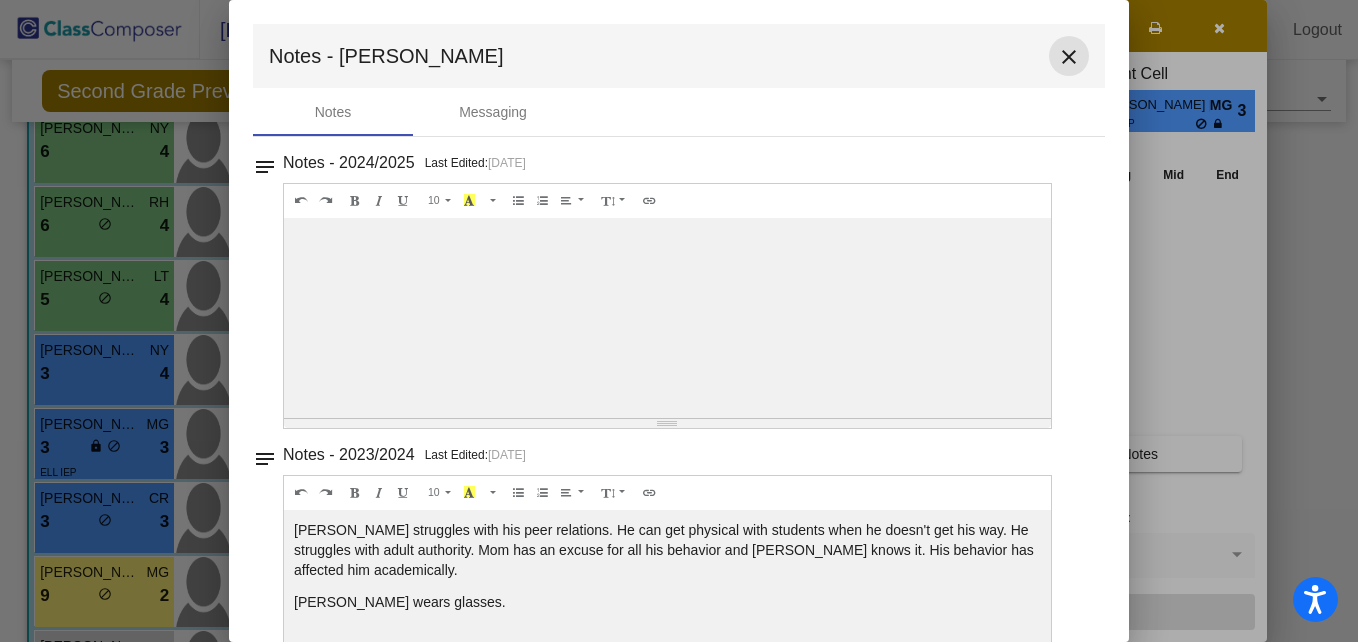 click on "close" at bounding box center [1069, 57] 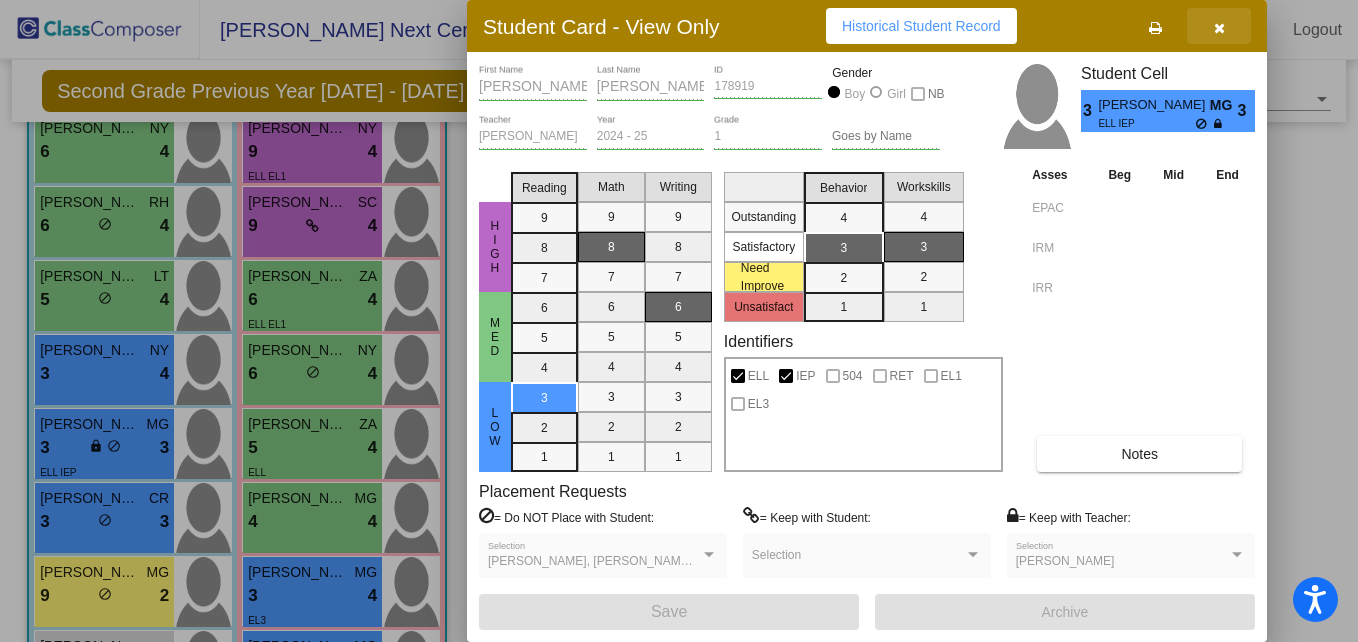 click at bounding box center (1219, 28) 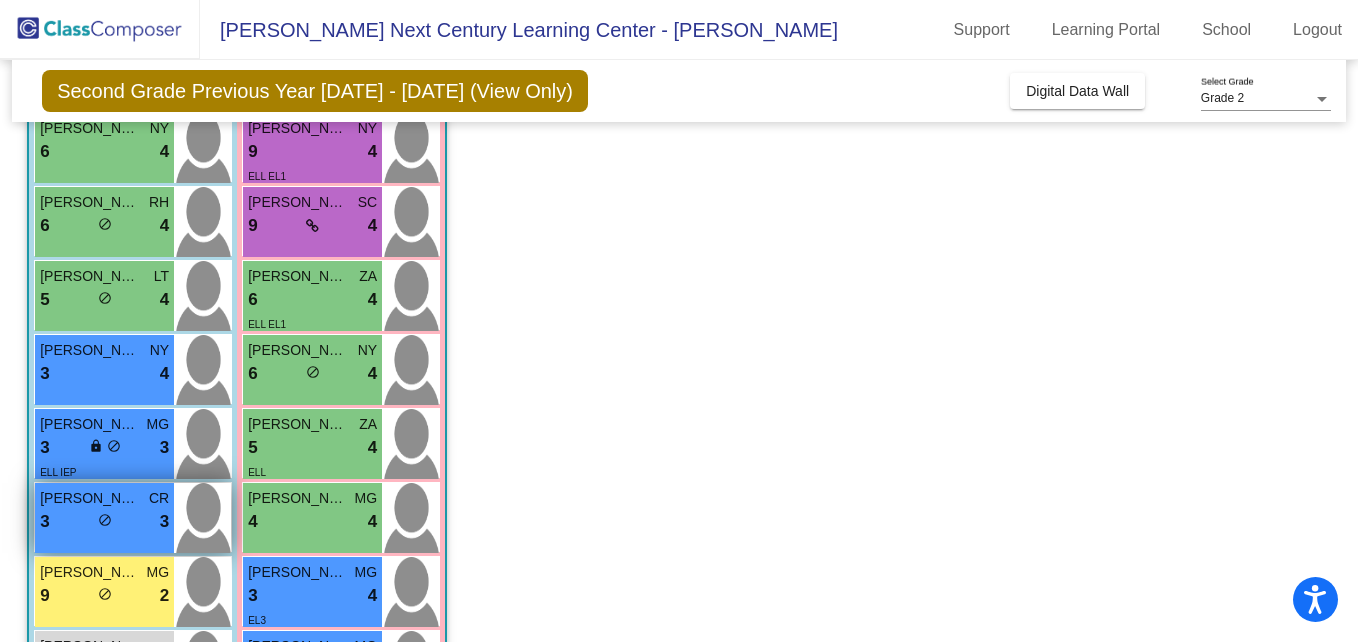 click on "3 lock do_not_disturb_alt 3" at bounding box center (104, 522) 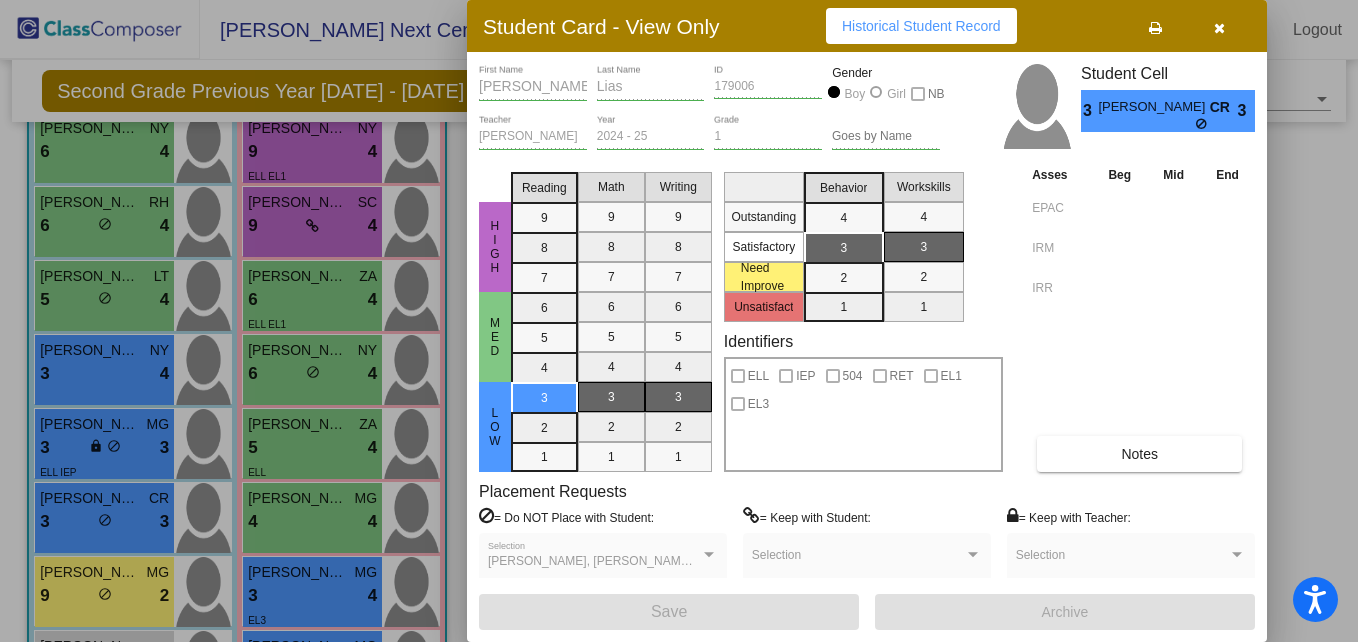click on "Notes" at bounding box center [1139, 454] 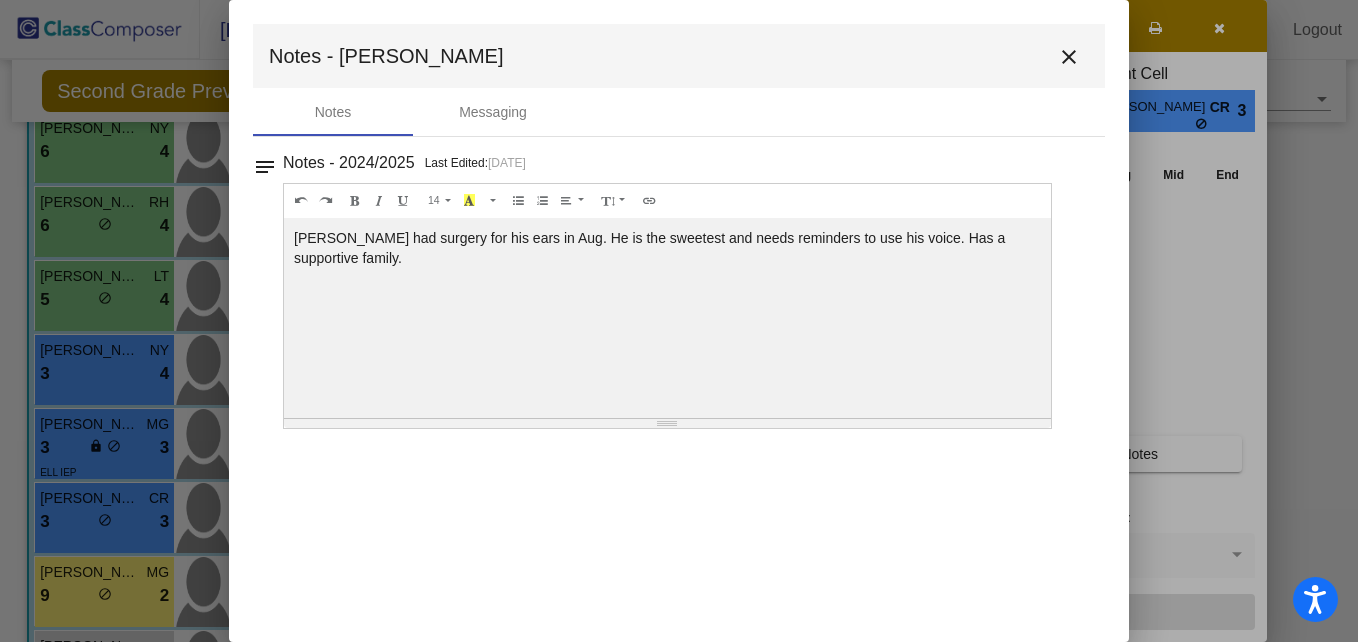 click on "close" at bounding box center [1069, 57] 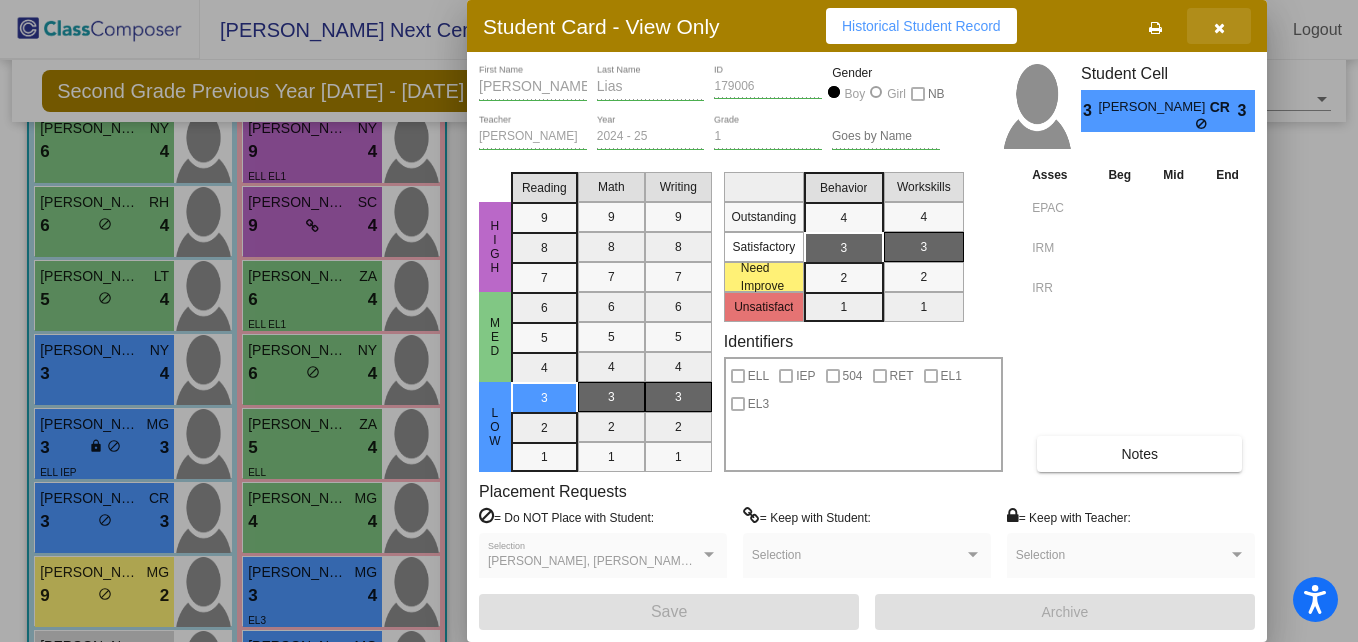 click at bounding box center [1219, 26] 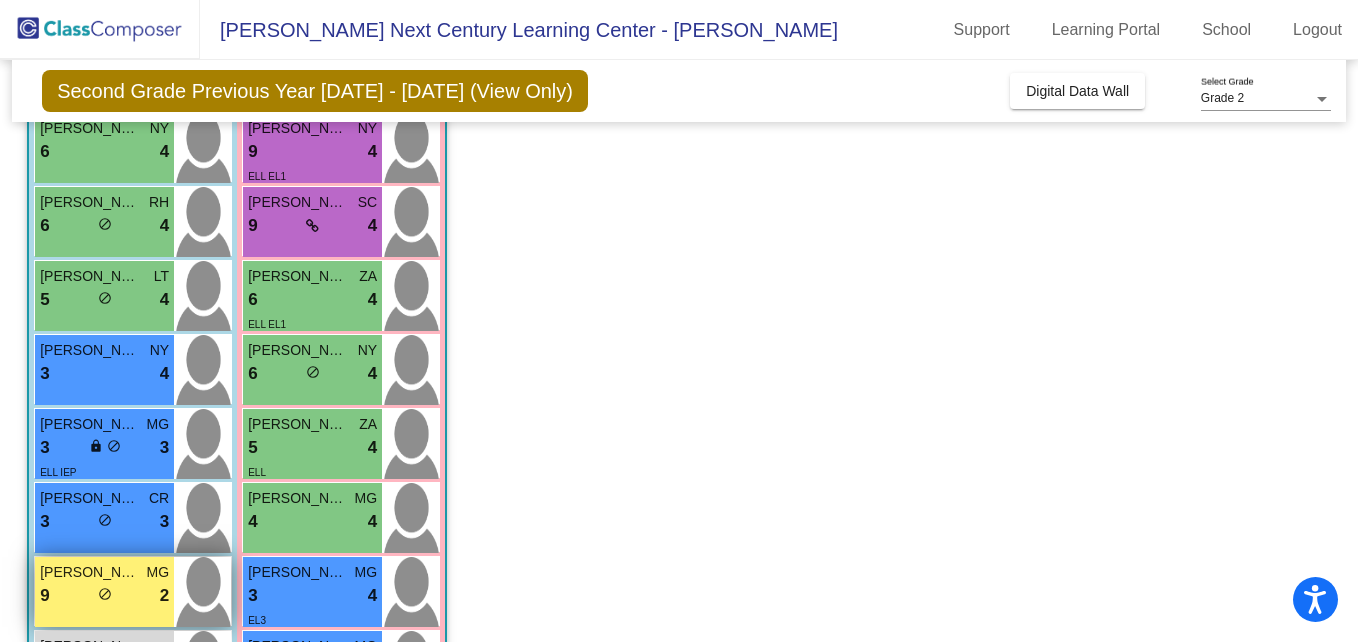 click on "9 lock do_not_disturb_alt 2" at bounding box center (104, 596) 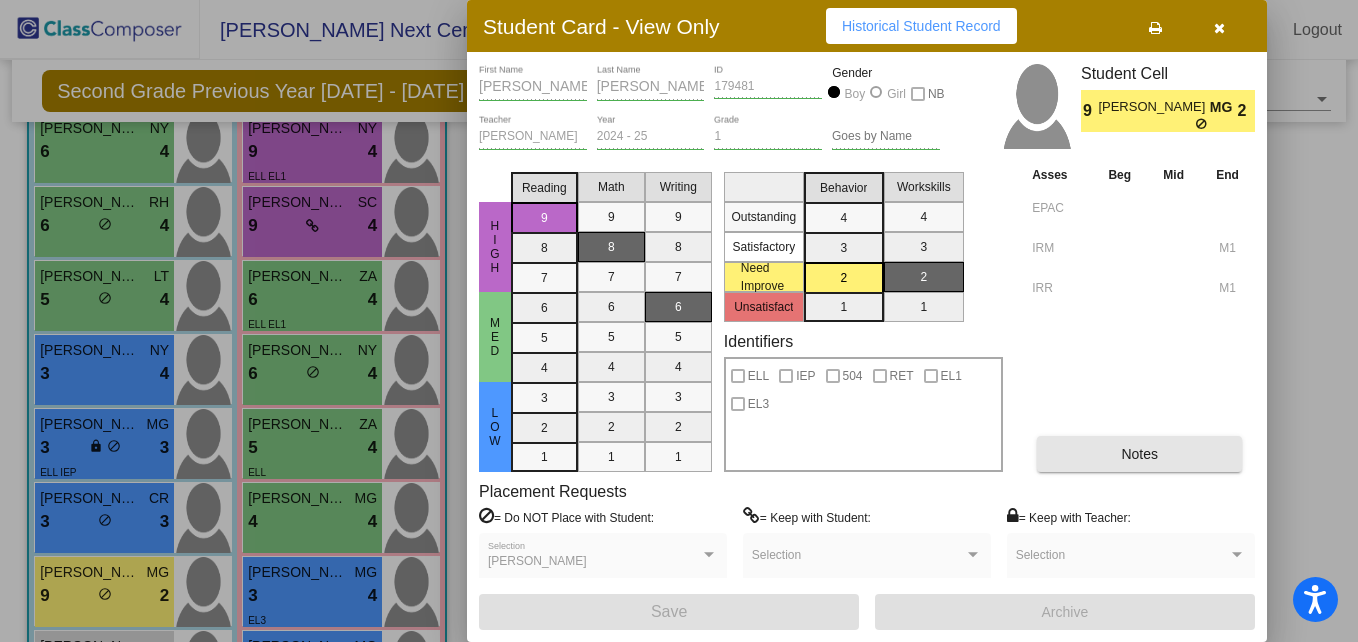 click on "Notes" at bounding box center (1139, 454) 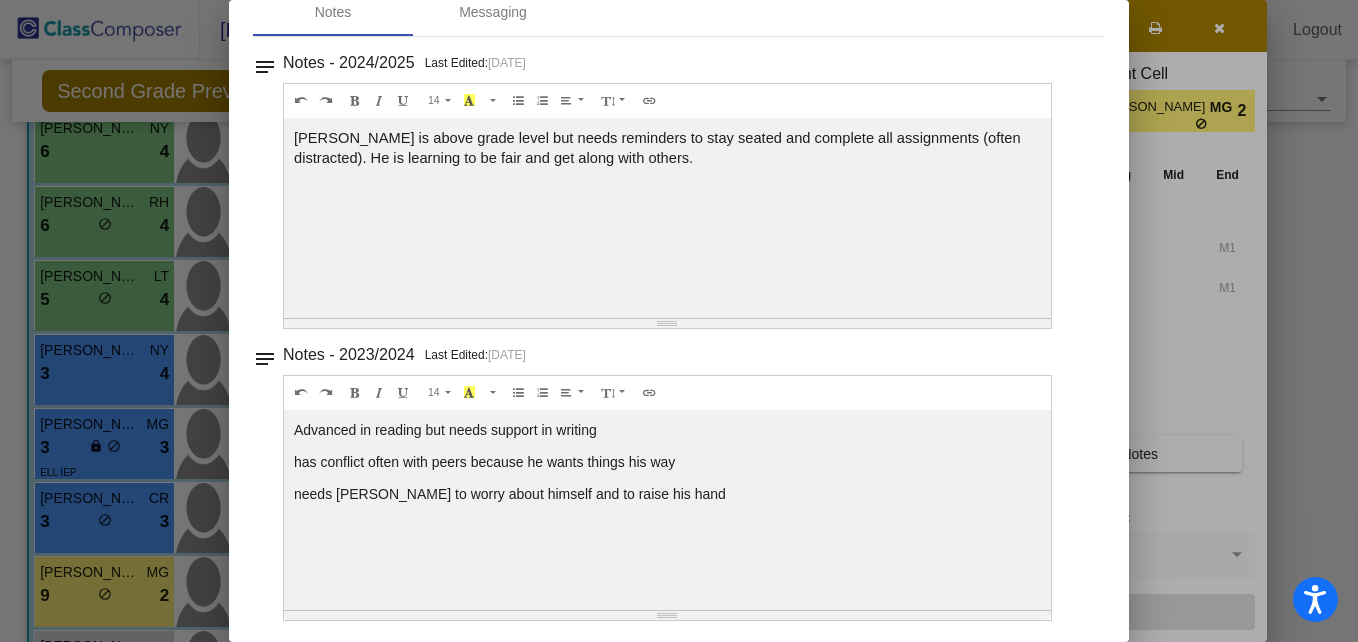 scroll, scrollTop: 0, scrollLeft: 0, axis: both 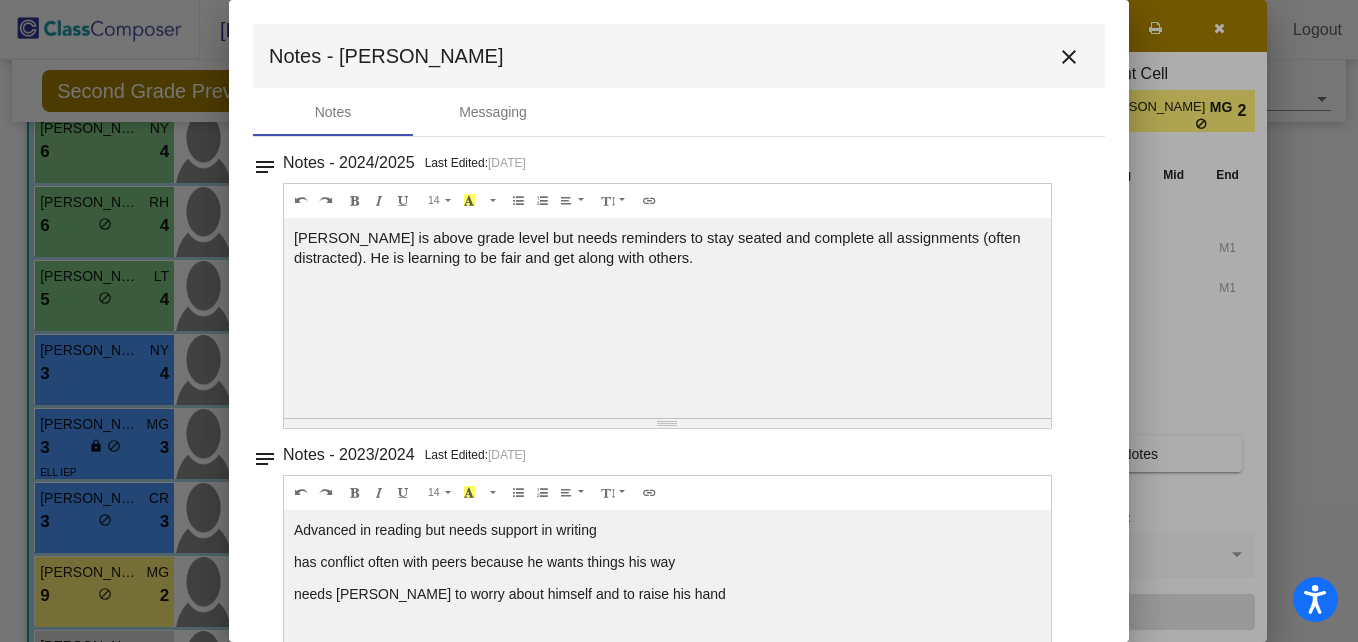 click on "close" at bounding box center (1069, 57) 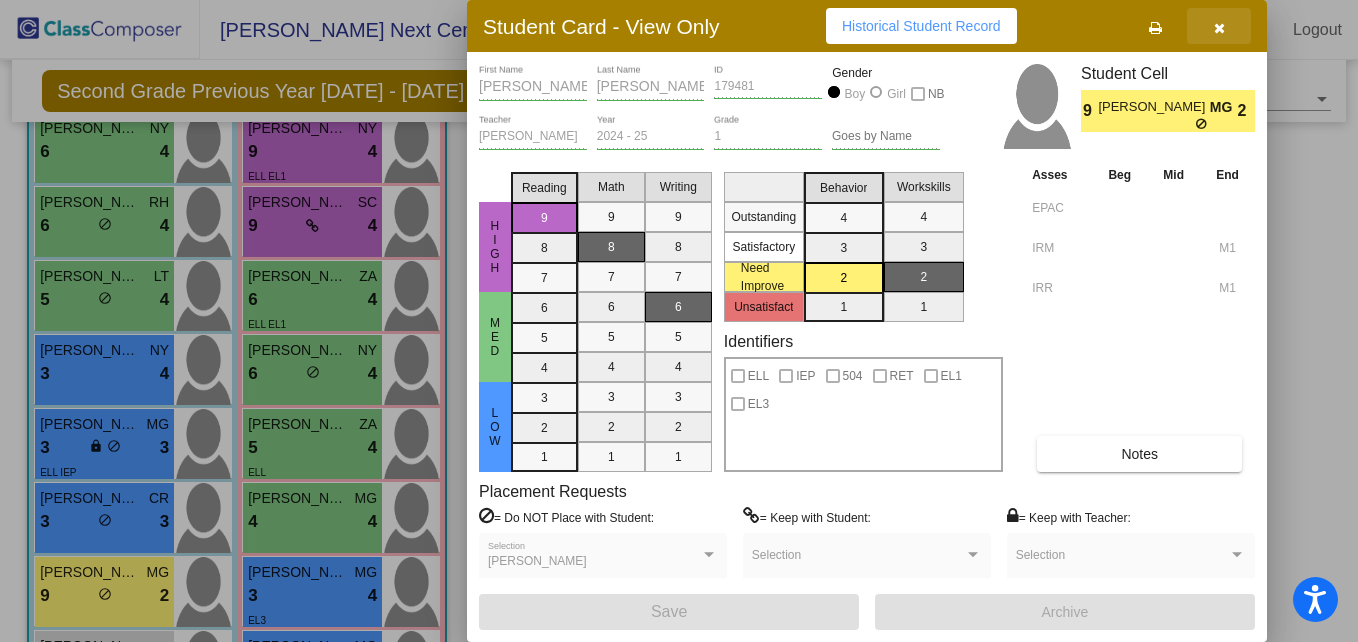 click at bounding box center (1219, 28) 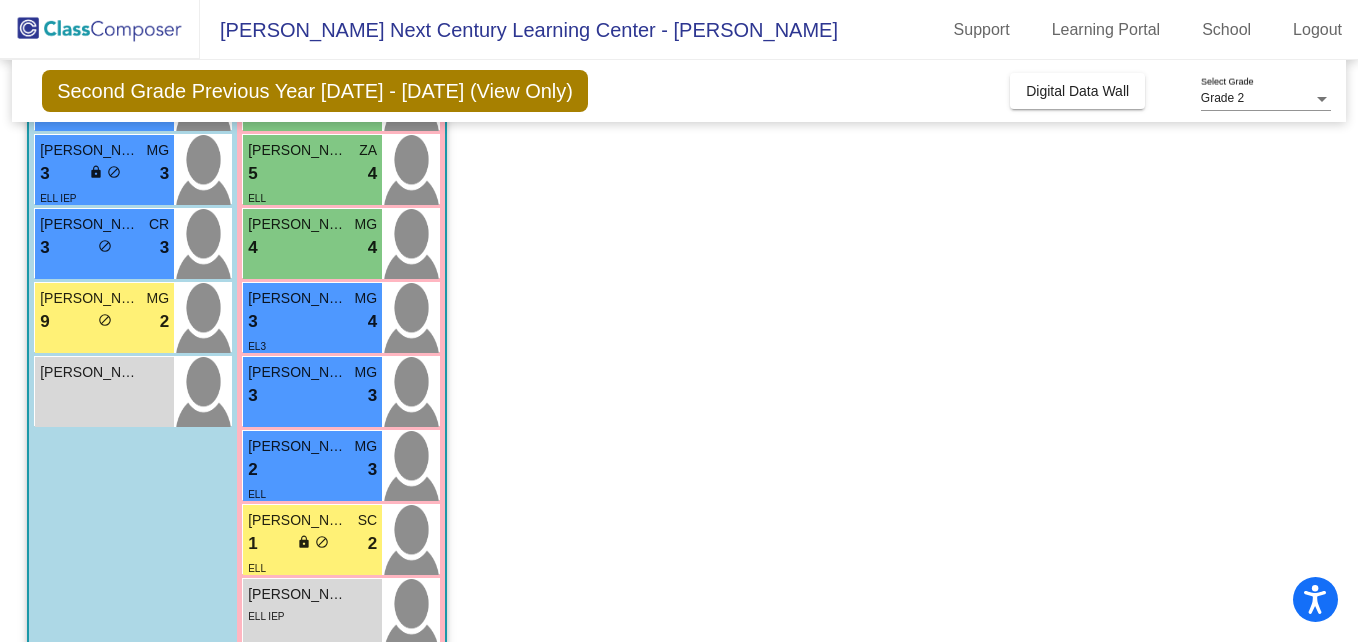 scroll, scrollTop: 598, scrollLeft: 0, axis: vertical 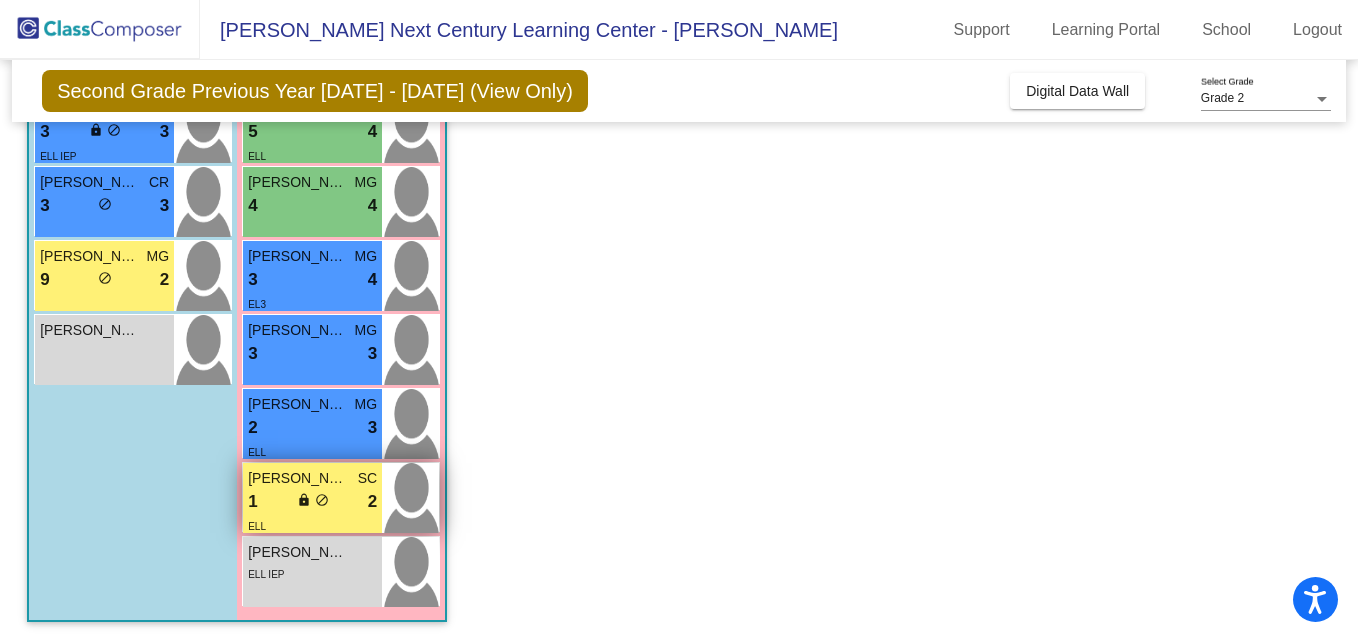 click on "1 lock do_not_disturb_alt 2" at bounding box center (312, 502) 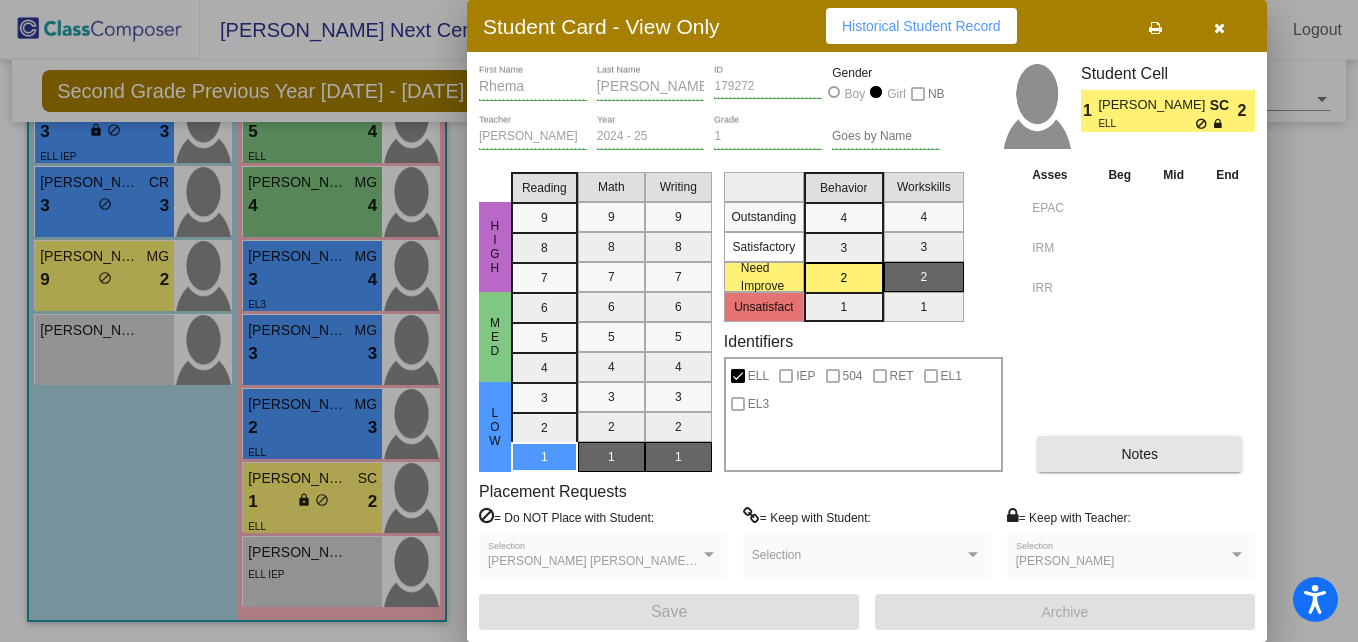 click on "Notes" at bounding box center (1139, 454) 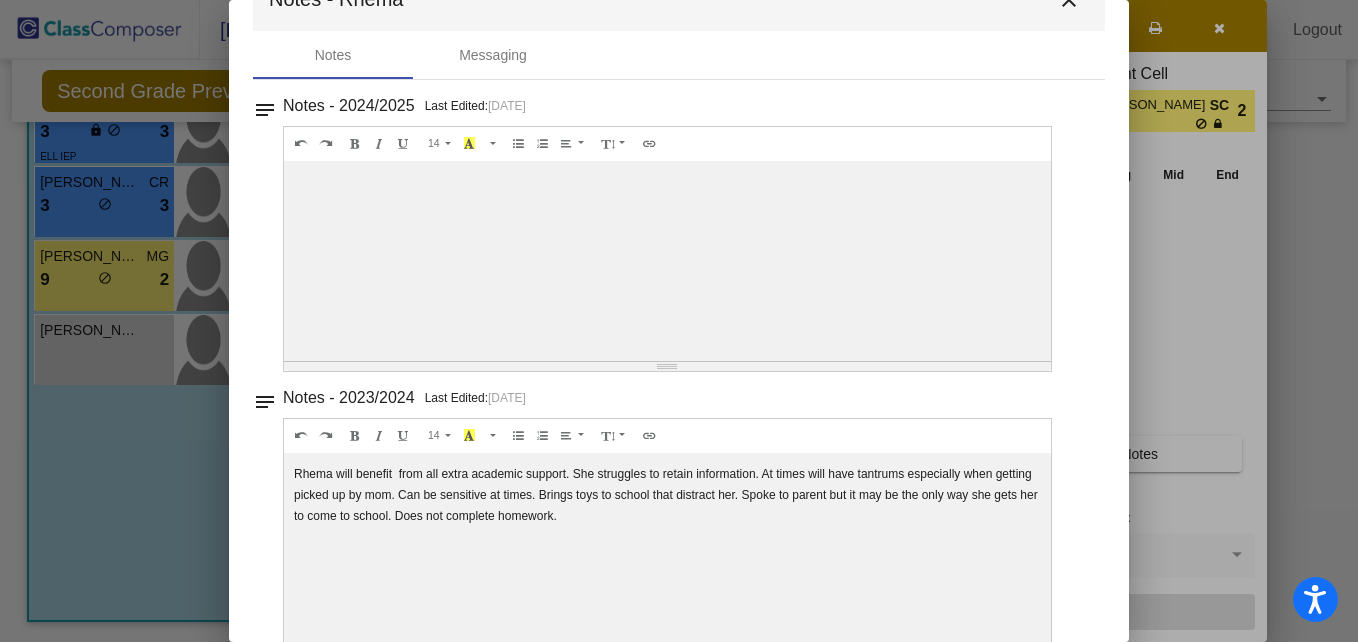 scroll, scrollTop: 0, scrollLeft: 0, axis: both 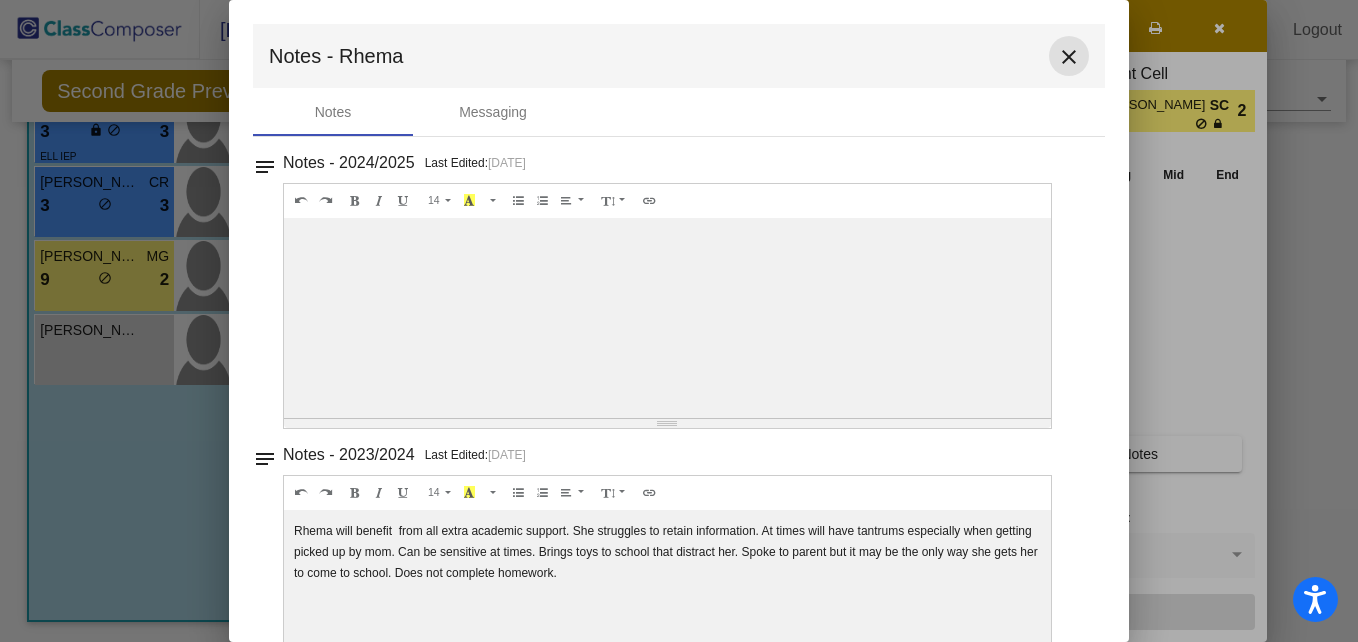 click on "close" at bounding box center [1069, 57] 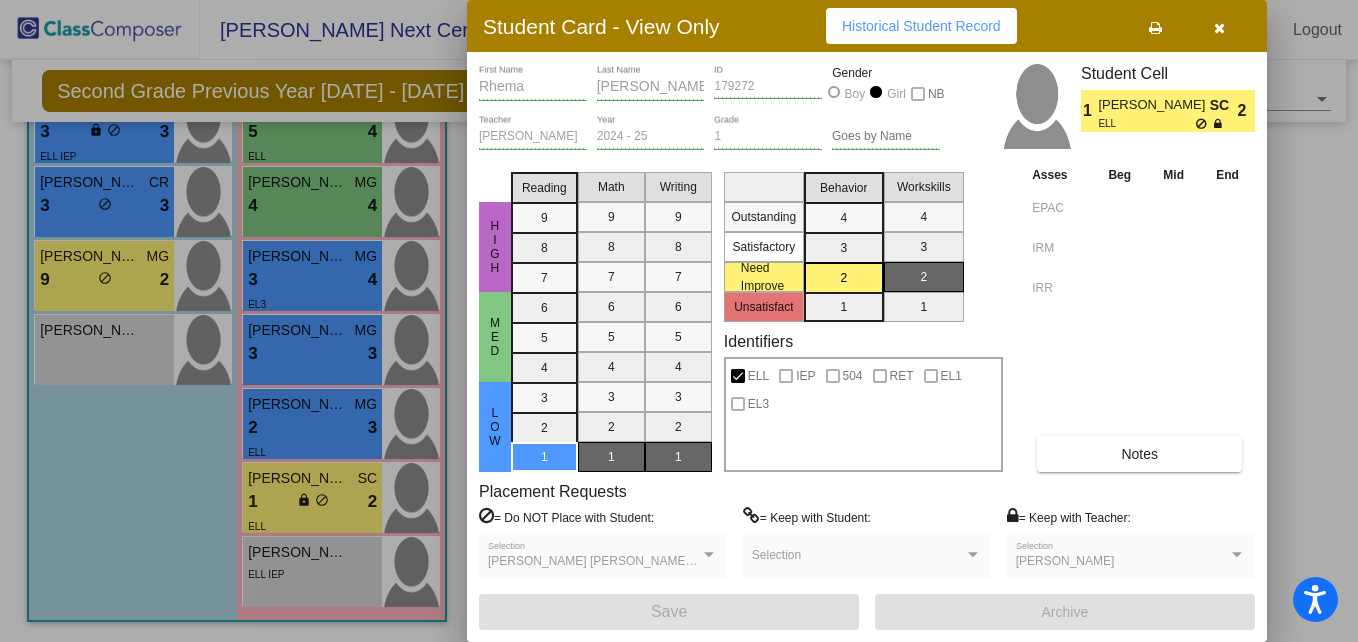 click at bounding box center [1219, 28] 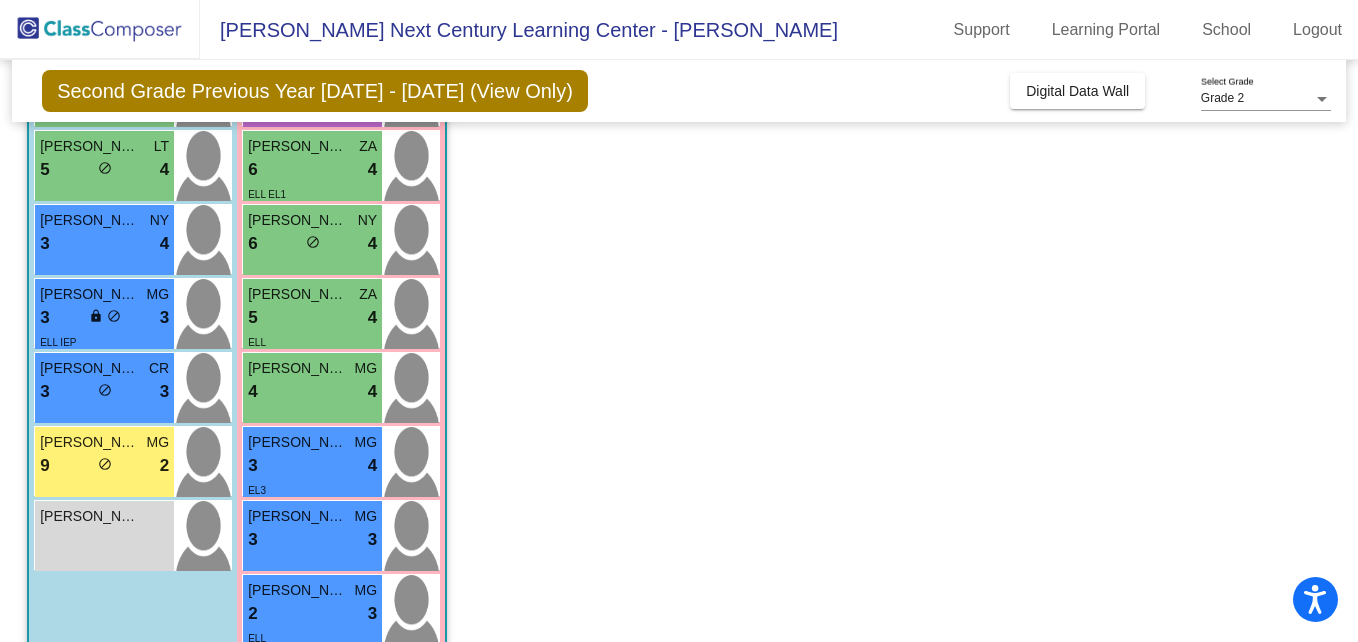 scroll, scrollTop: 0, scrollLeft: 0, axis: both 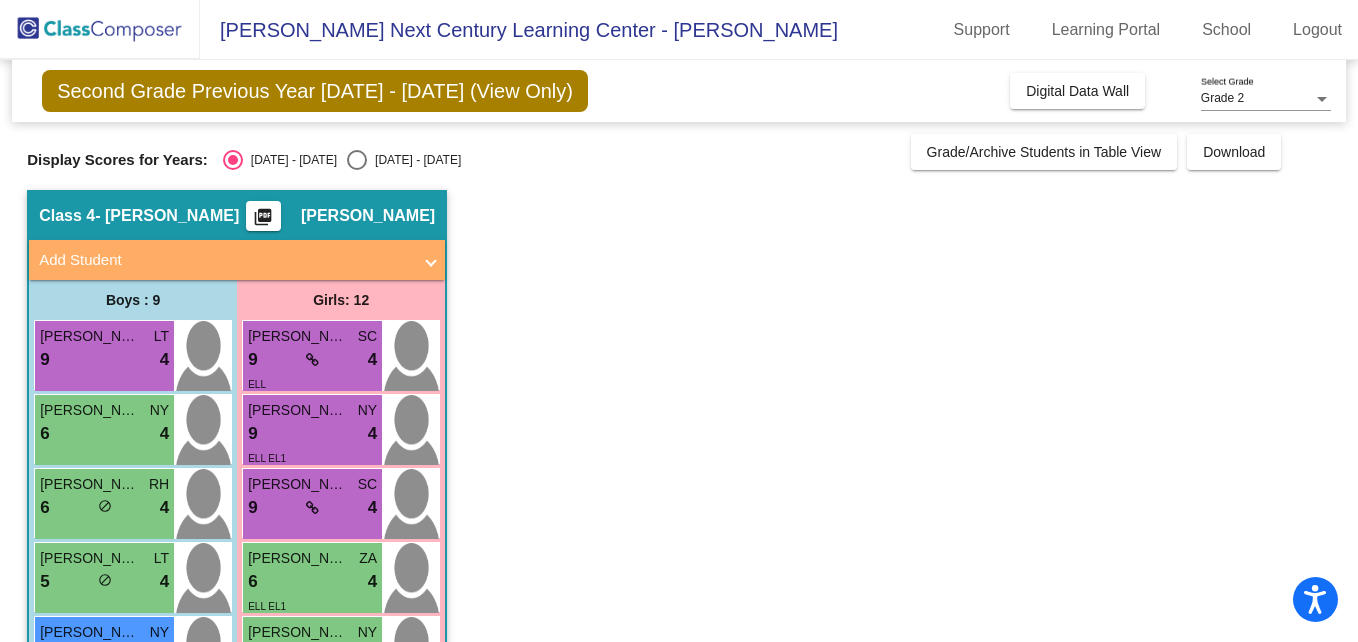 click on "Second Grade Previous Year [DATE] - [DATE] (View Only)" 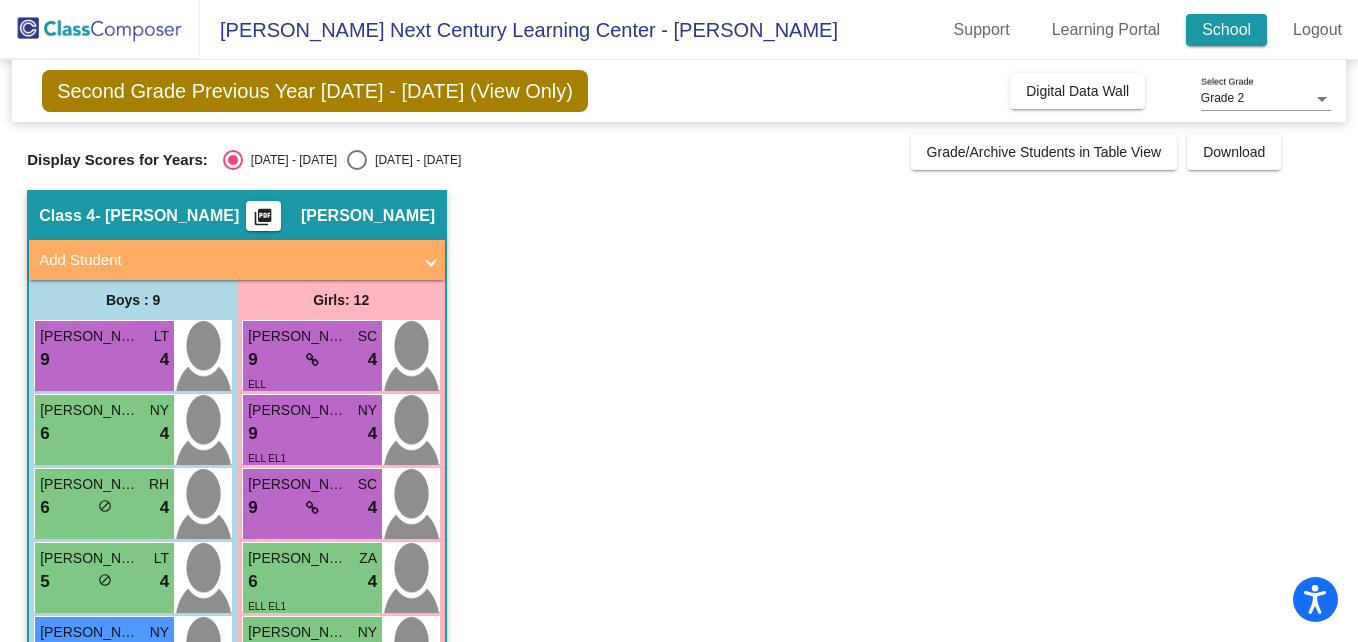 click on "School" 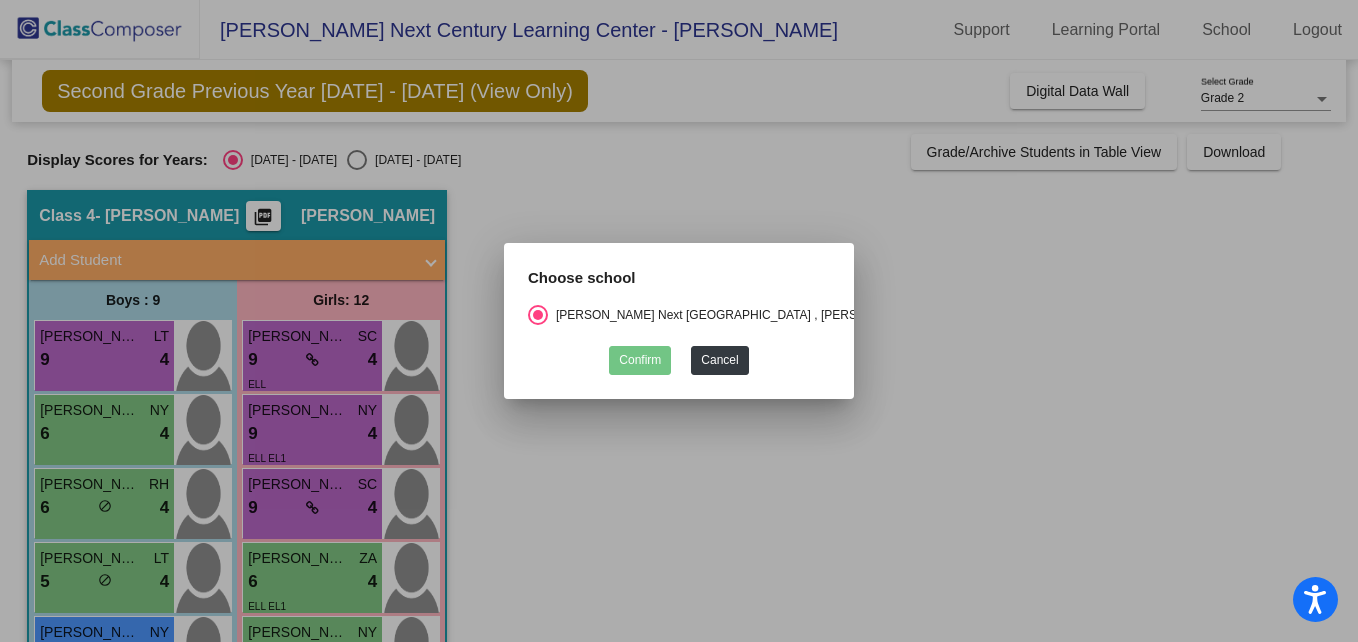 click at bounding box center [679, 321] 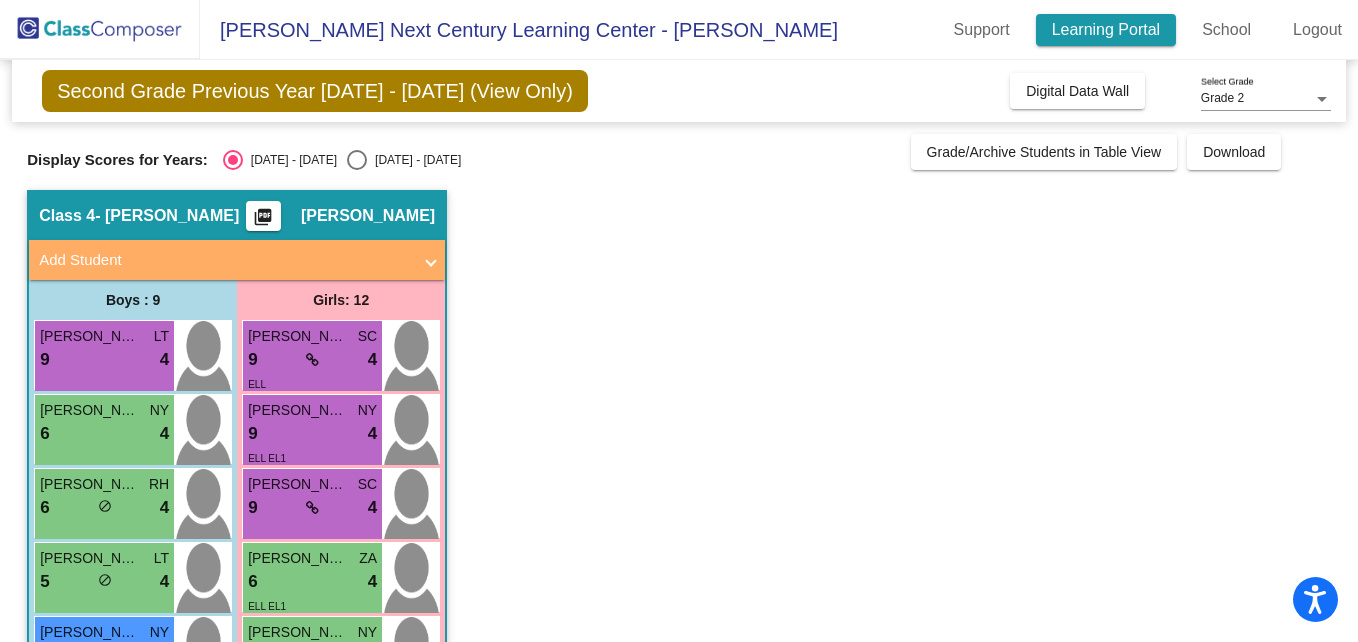 click on "Learning Portal" 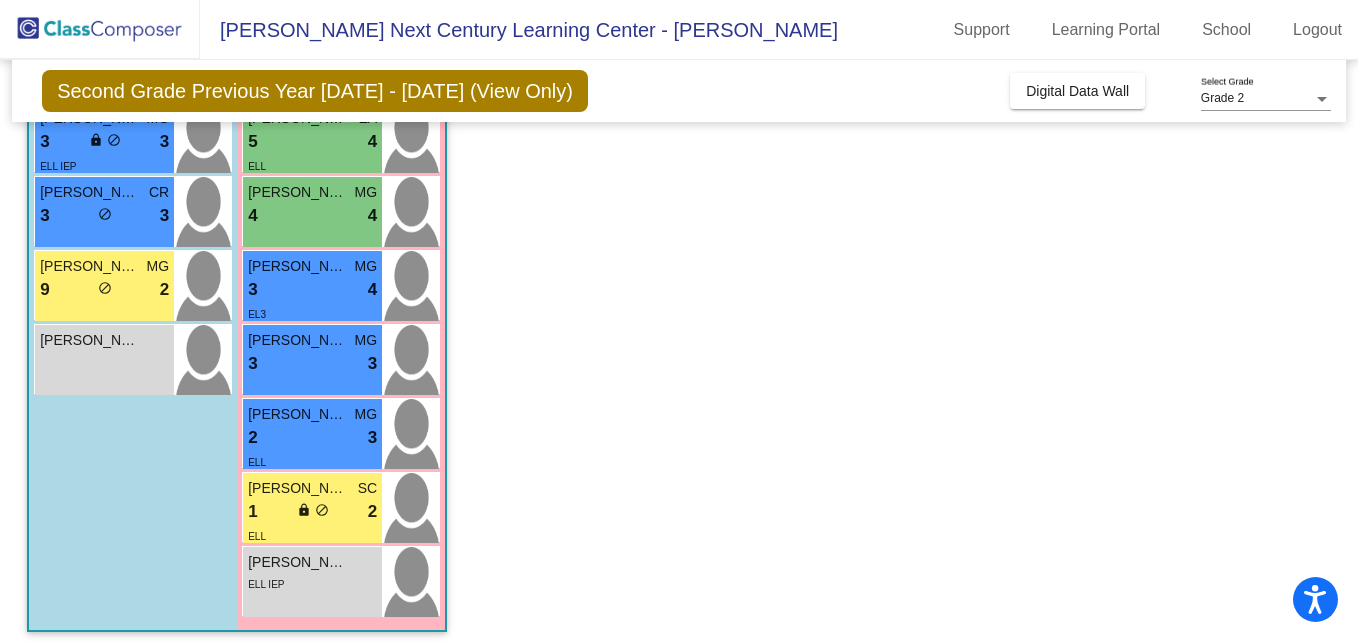 scroll, scrollTop: 598, scrollLeft: 0, axis: vertical 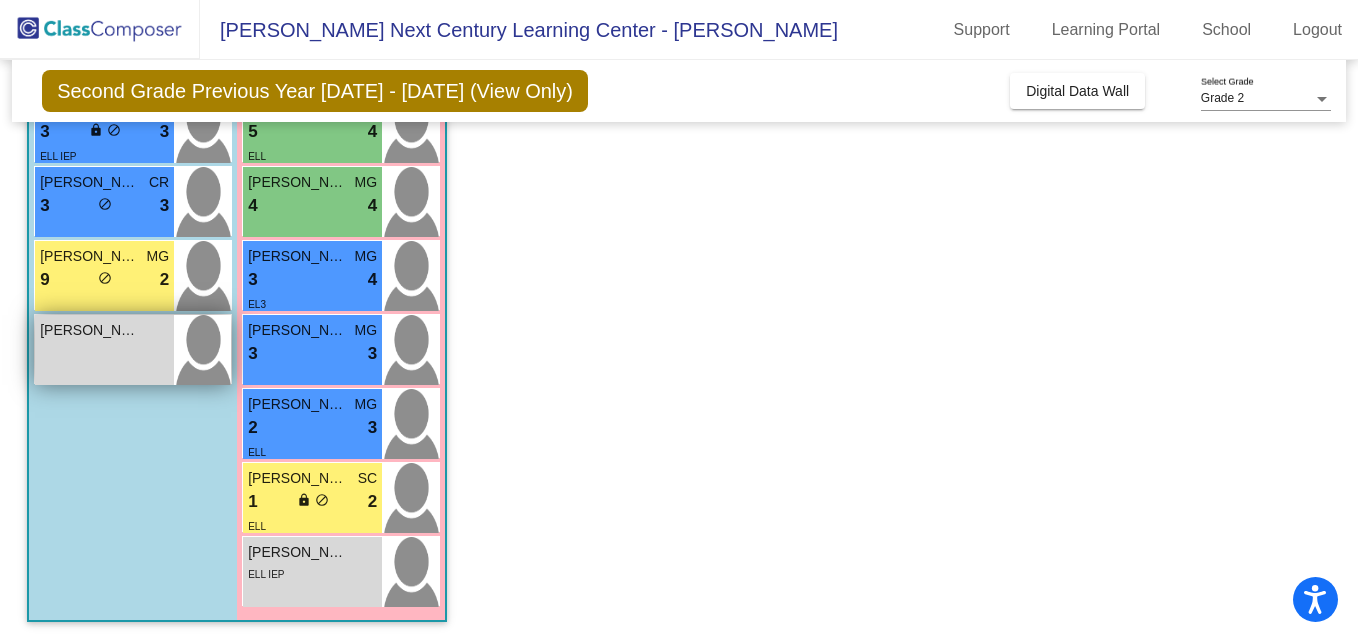 click on "[PERSON_NAME] lock do_not_disturb_alt" at bounding box center (104, 350) 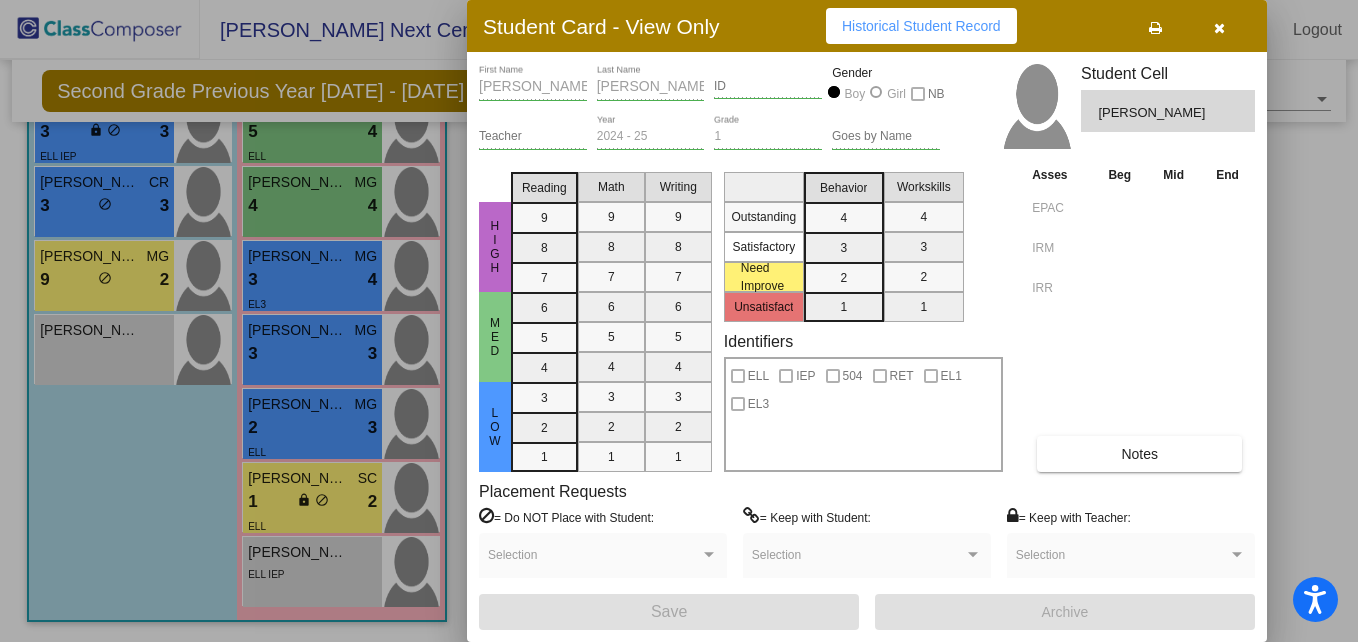 click on "Math 9 8 7 6 5 4 3 2 1" at bounding box center [611, 318] 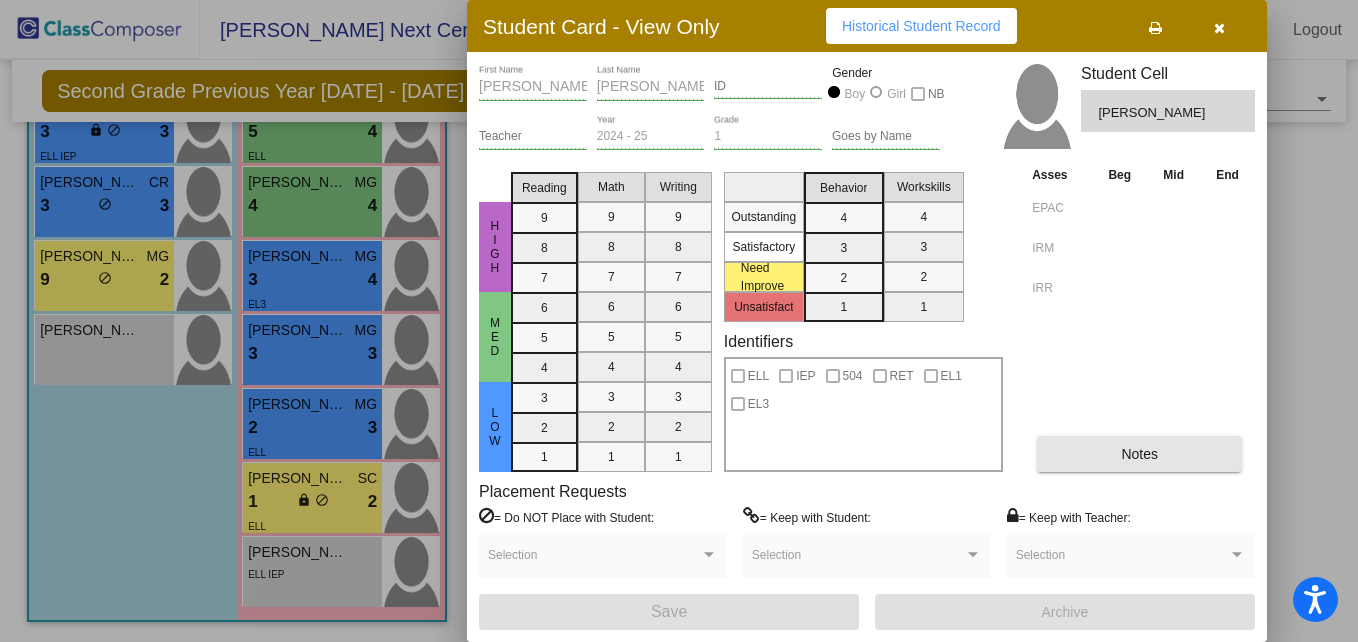 click on "Notes" at bounding box center [1139, 454] 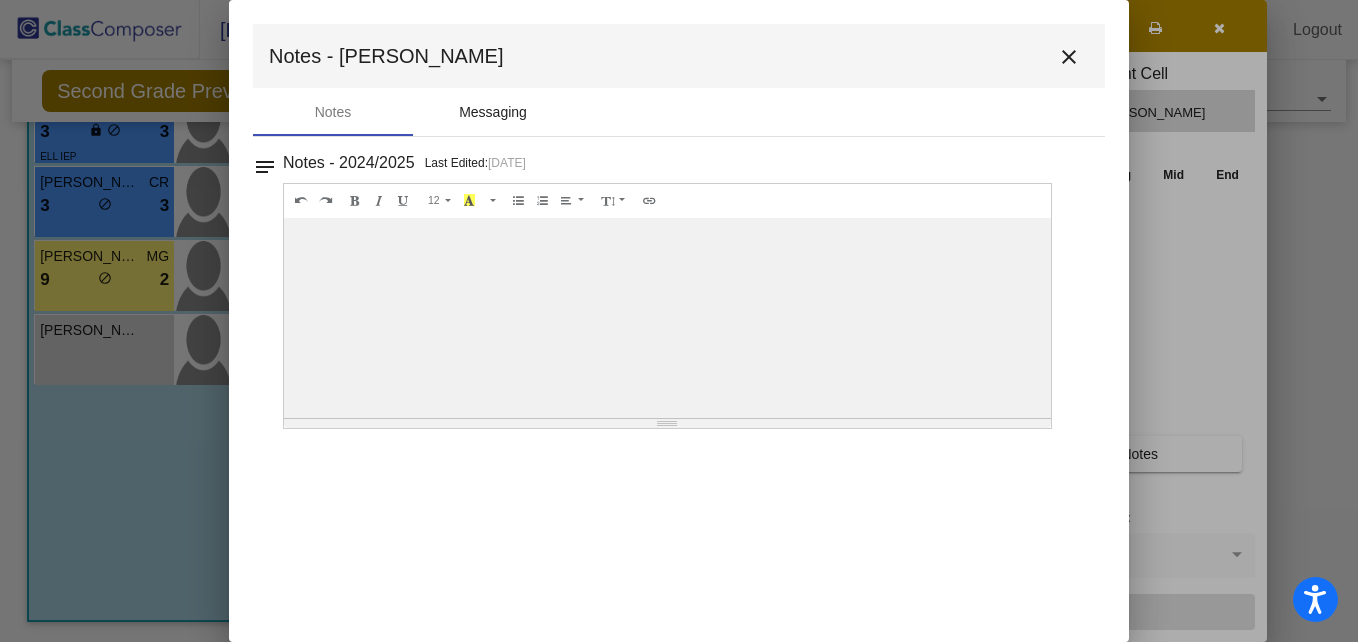 click on "Messaging" at bounding box center [493, 112] 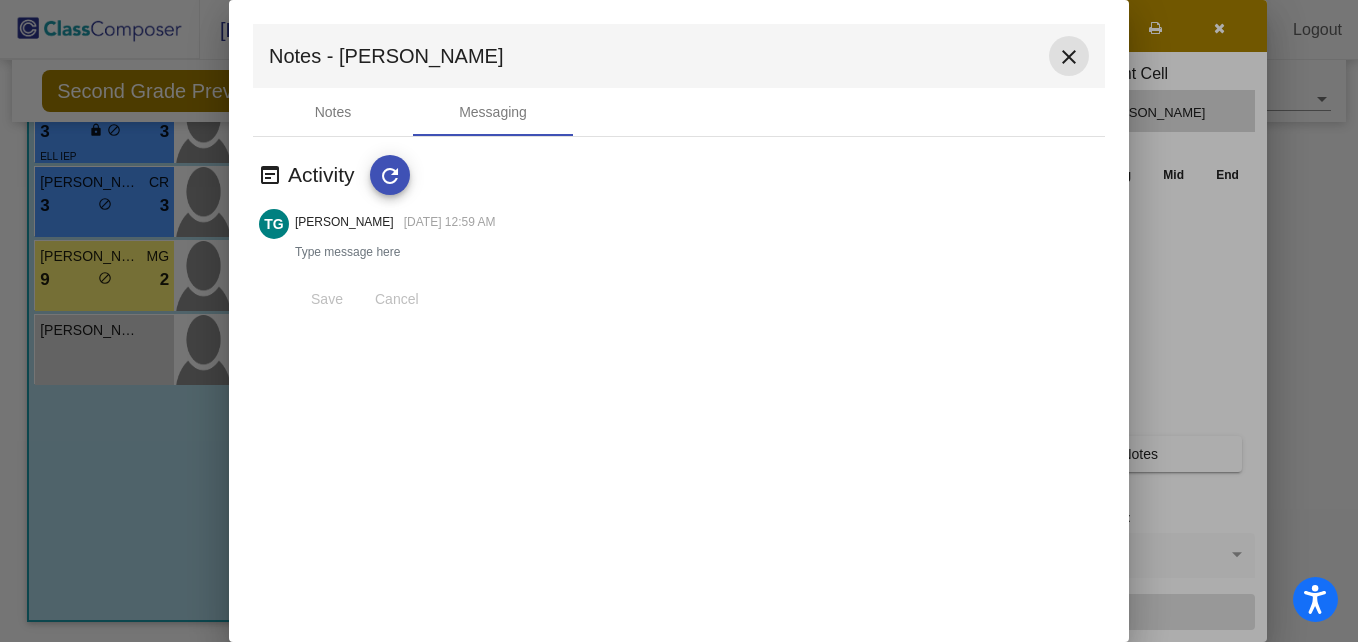 click on "close" at bounding box center [1069, 57] 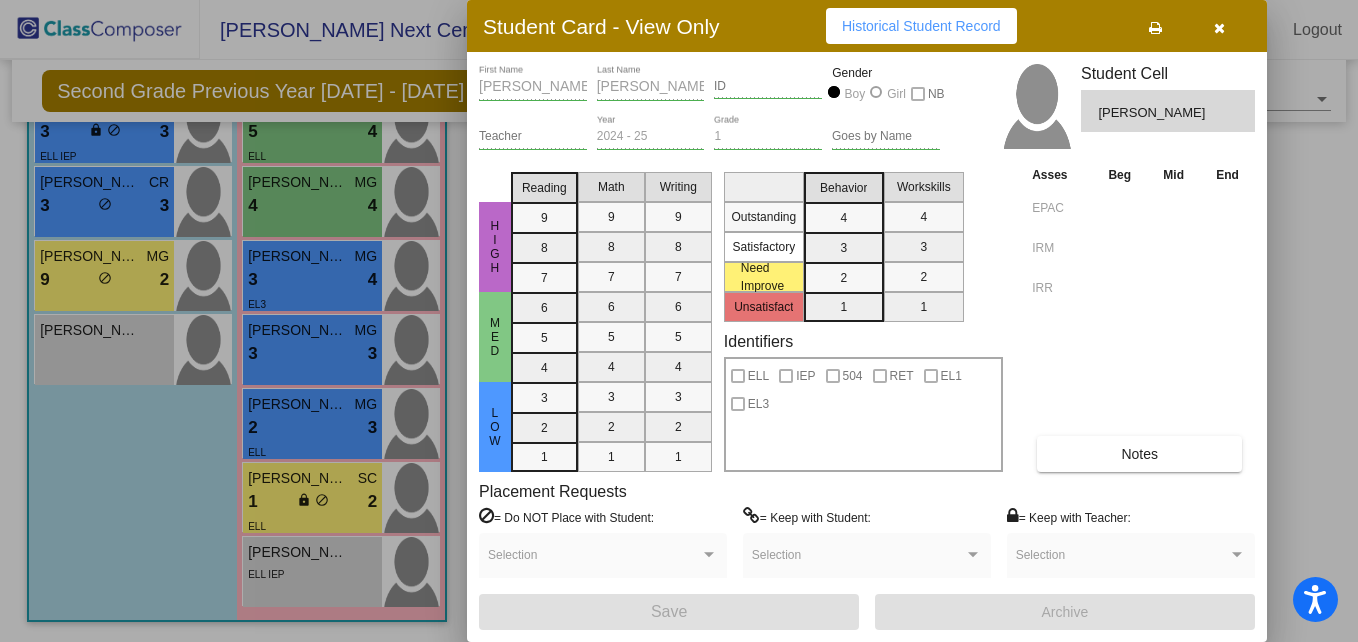 click at bounding box center [1219, 28] 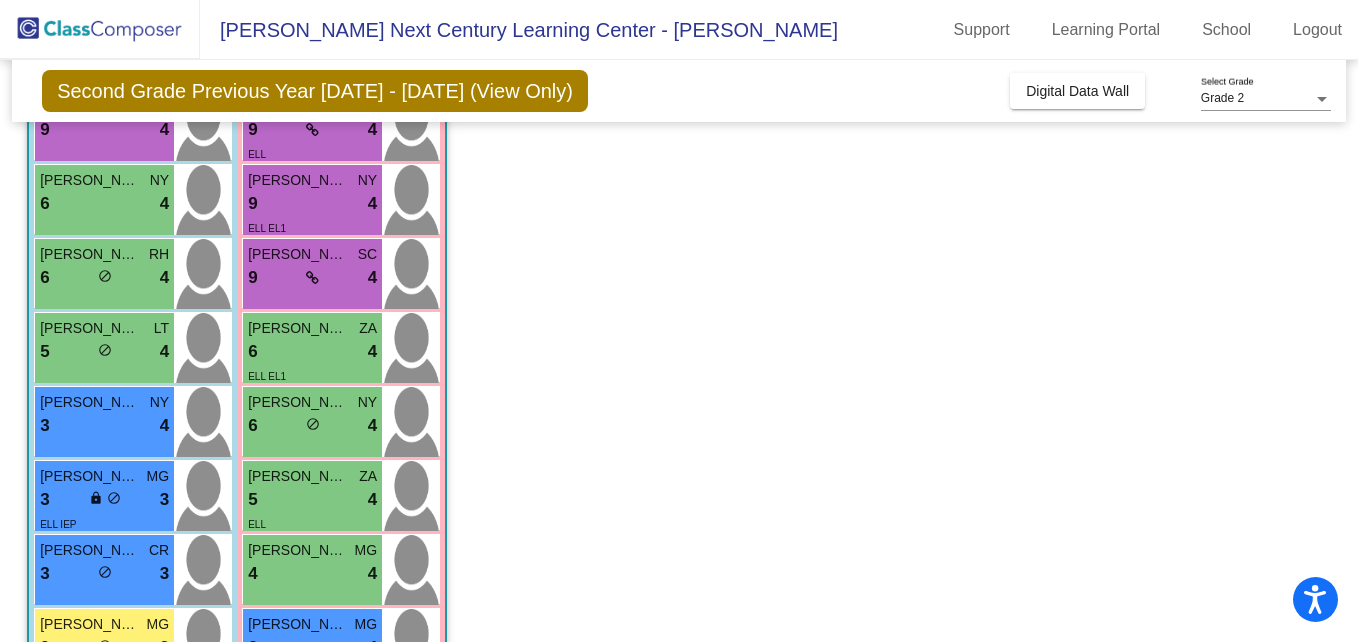 scroll, scrollTop: 0, scrollLeft: 0, axis: both 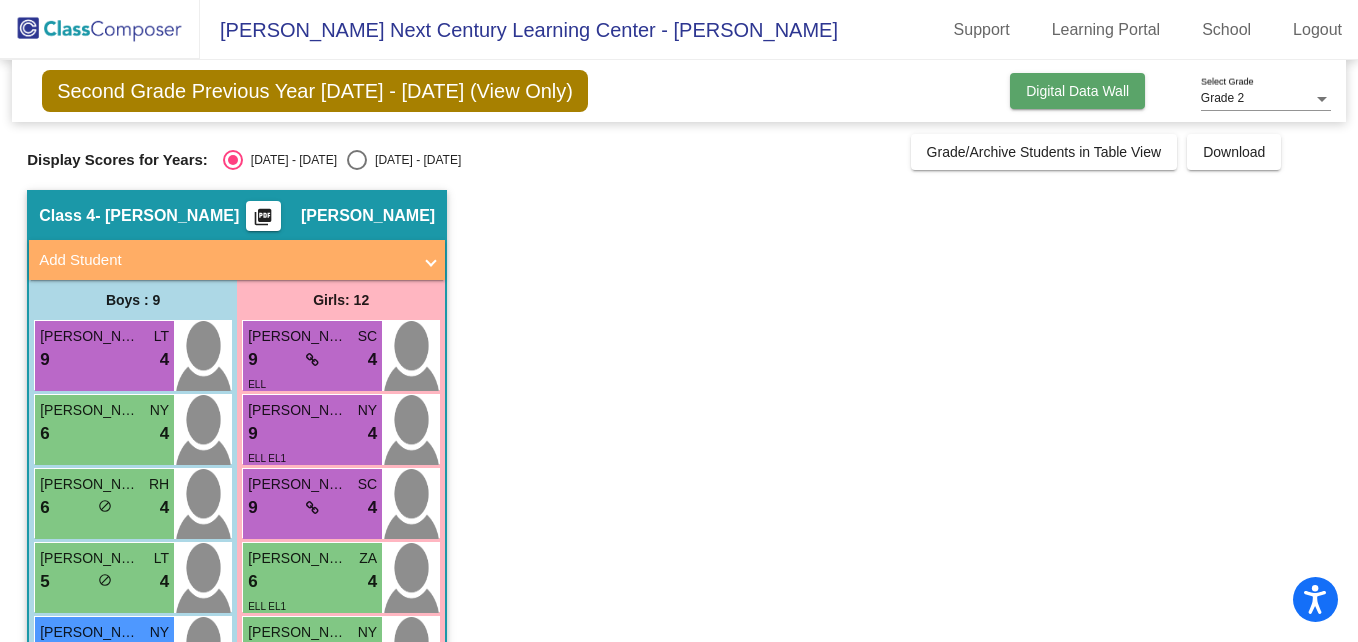 click on "Digital Data Wall" 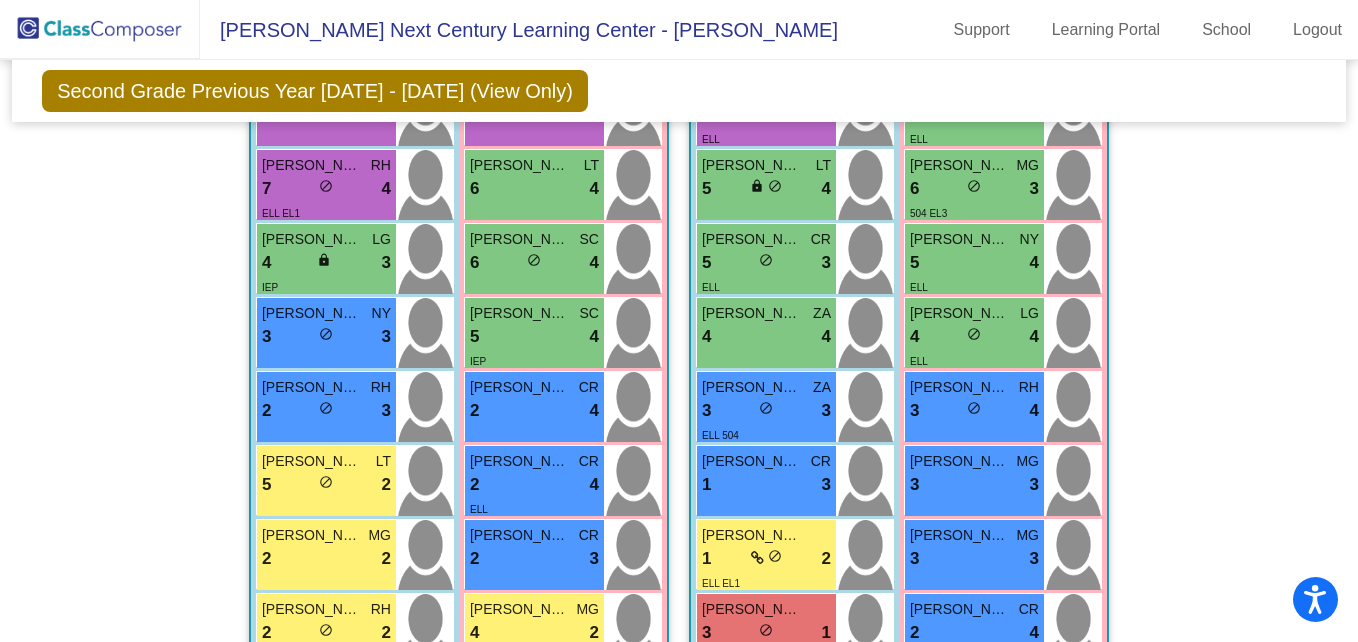 scroll, scrollTop: 841, scrollLeft: 0, axis: vertical 